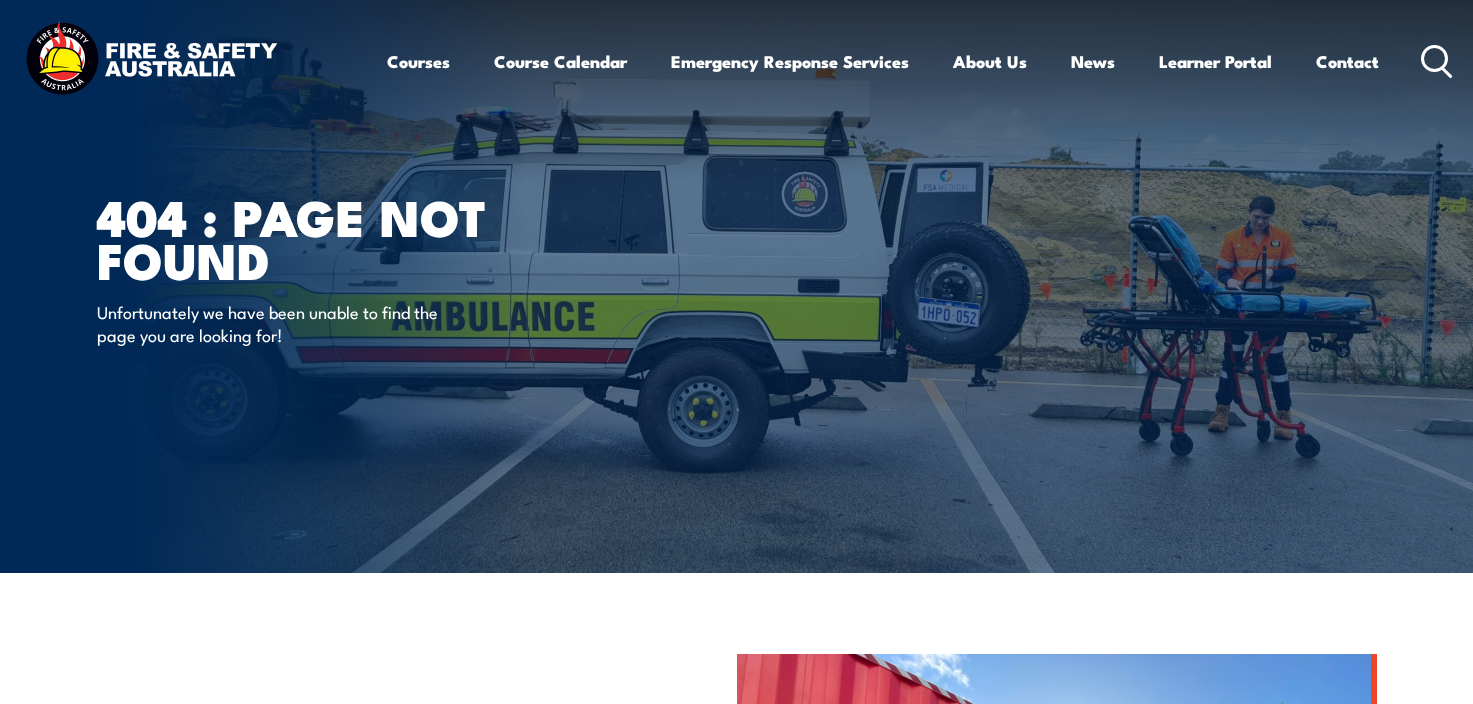 scroll, scrollTop: 0, scrollLeft: 0, axis: both 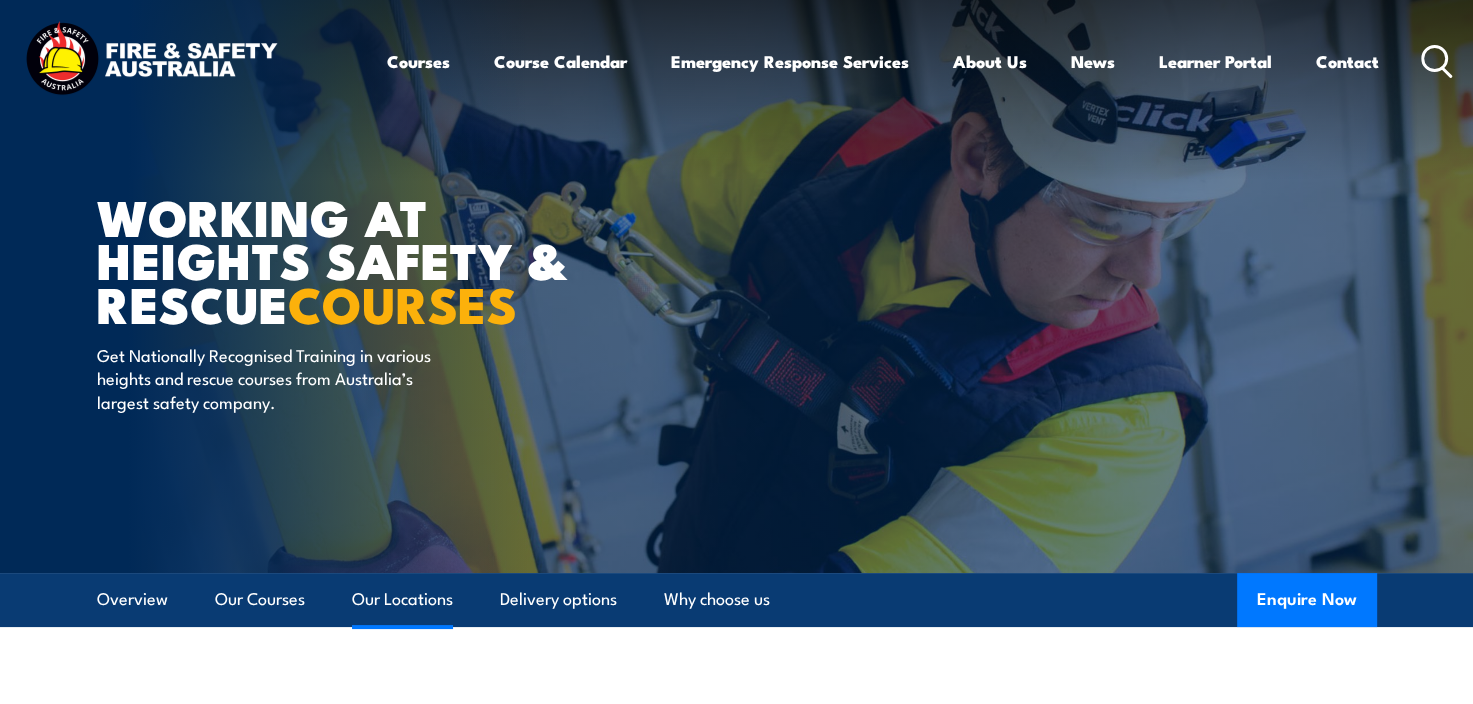 click on "Our Locations" at bounding box center (402, 599) 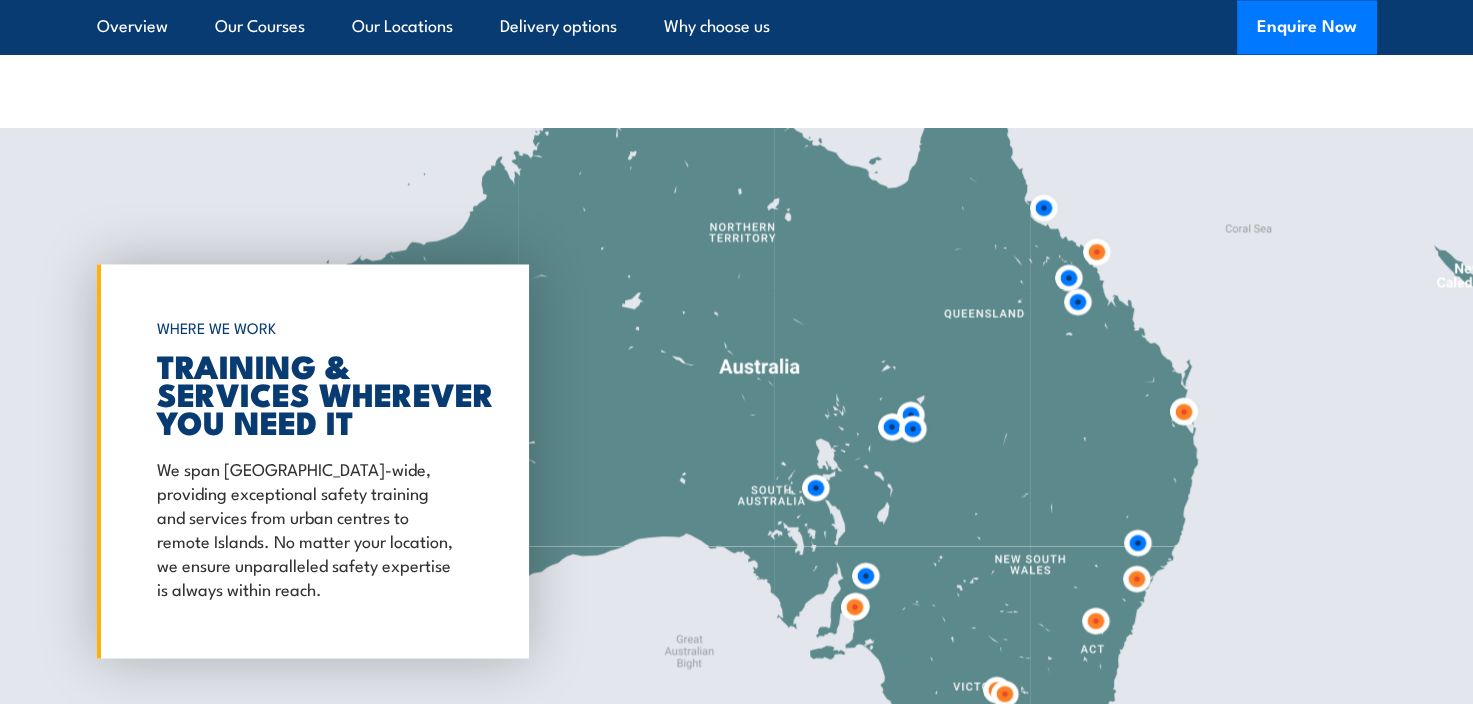 scroll, scrollTop: 3248, scrollLeft: 0, axis: vertical 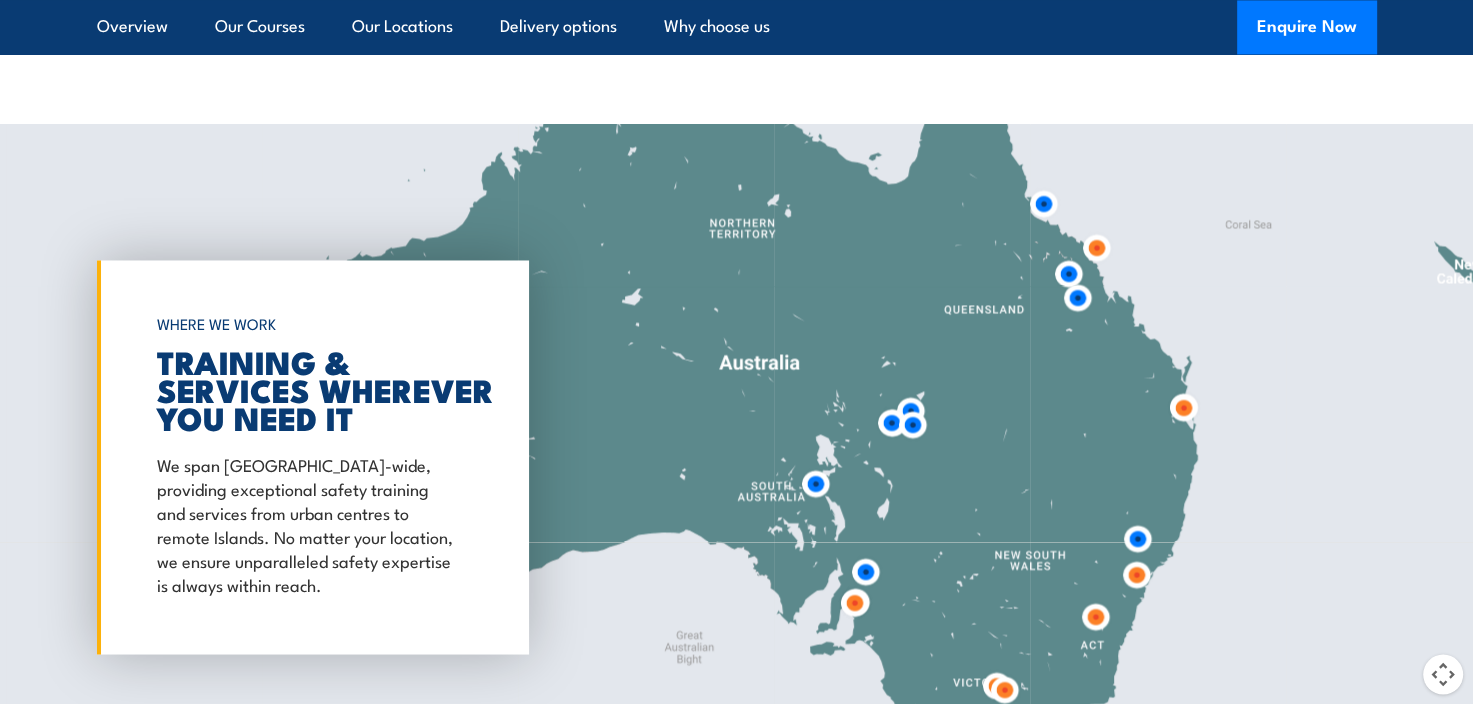 click at bounding box center (1136, 574) 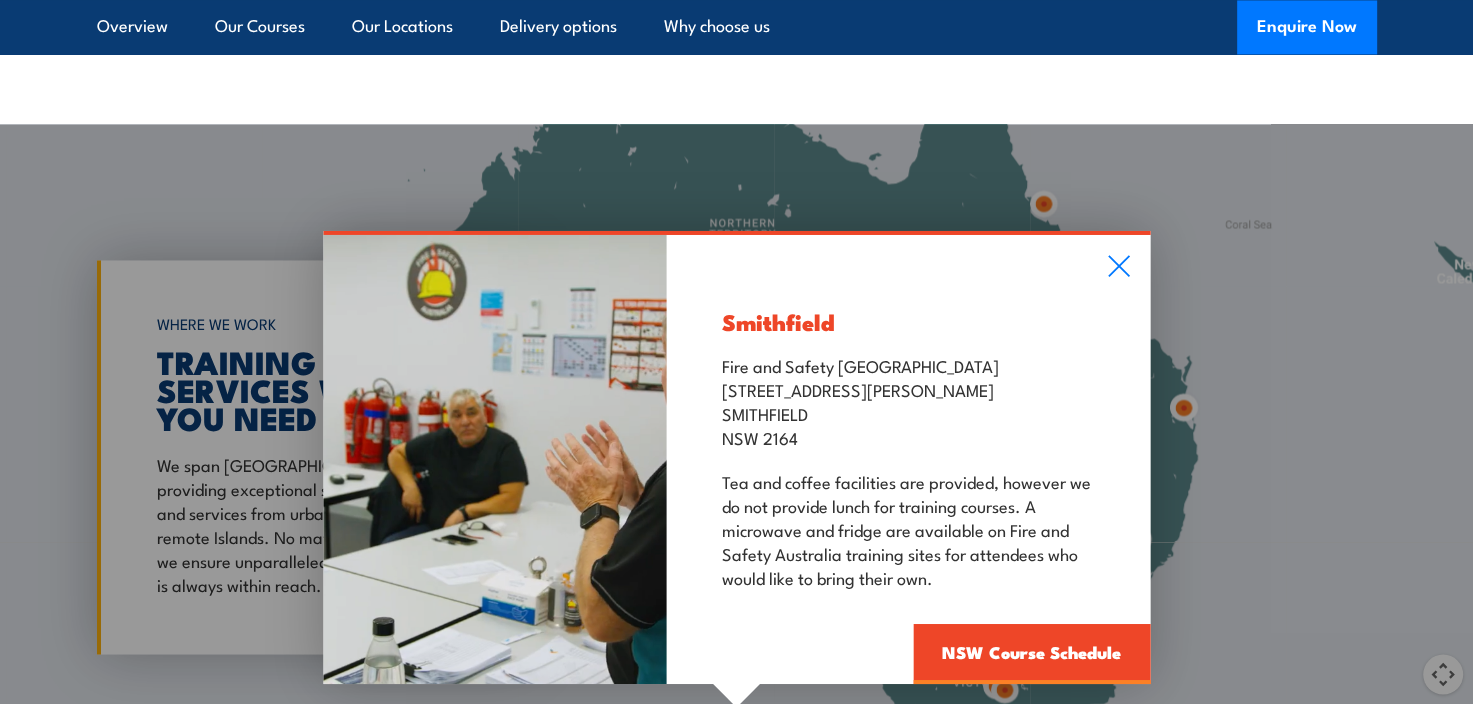 click on "Smithfield
Fire and Safety Australia
Unit 1, 747 The Horsley Drive
SMITHFIELD
NSW 2164
Tea and coffee facilities are provided, however we do not provide lunch for training courses. A microwave and fridge are available on Fire and Safety Australia training sites for attendees who would like to bring their own.
NSW Course Schedule" at bounding box center [908, 459] 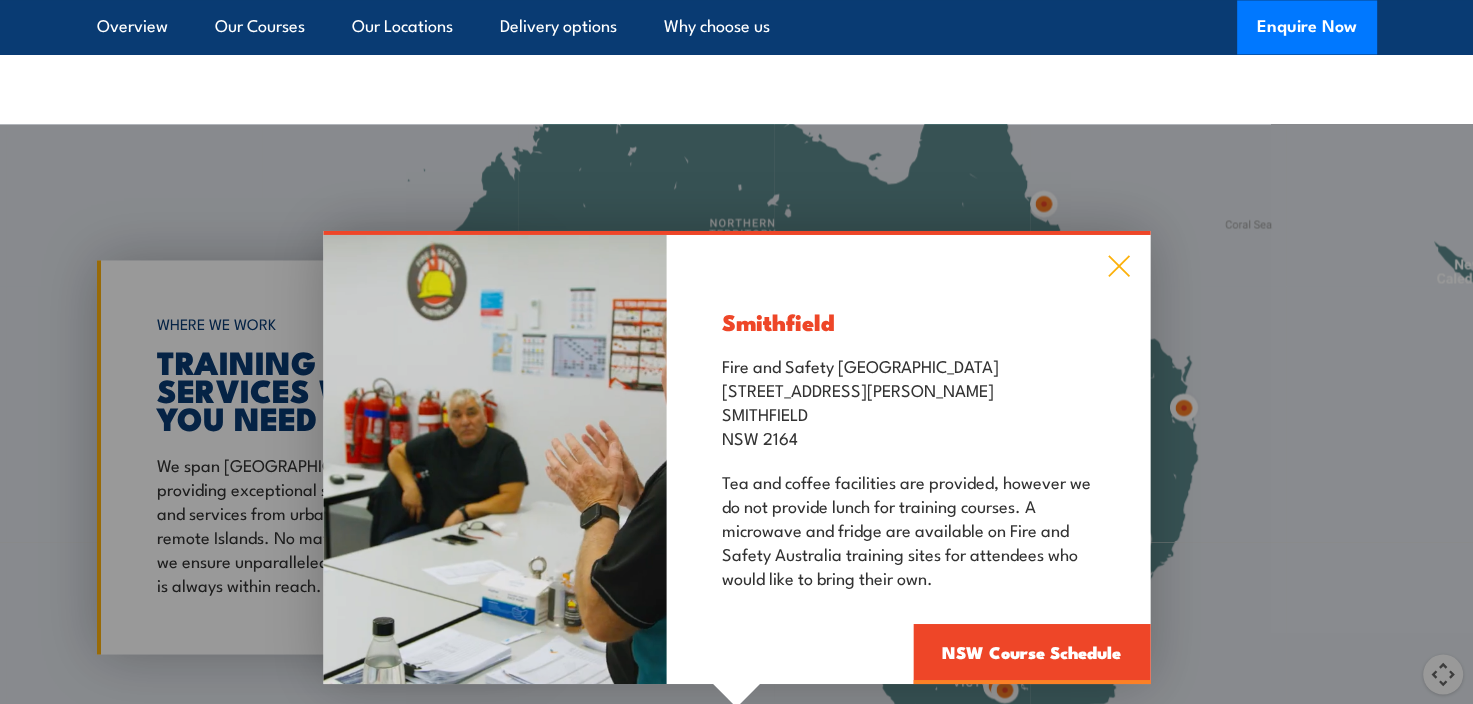 click 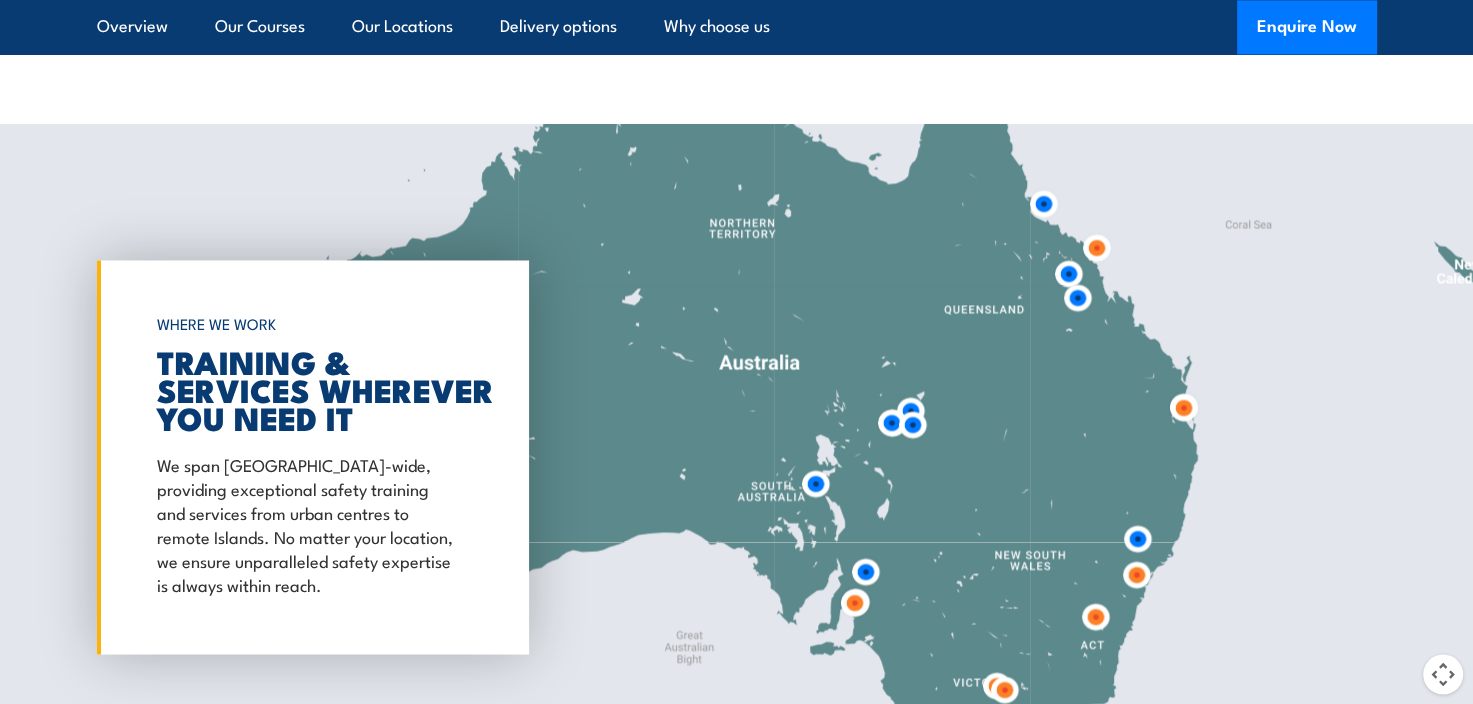 click at bounding box center (1136, 574) 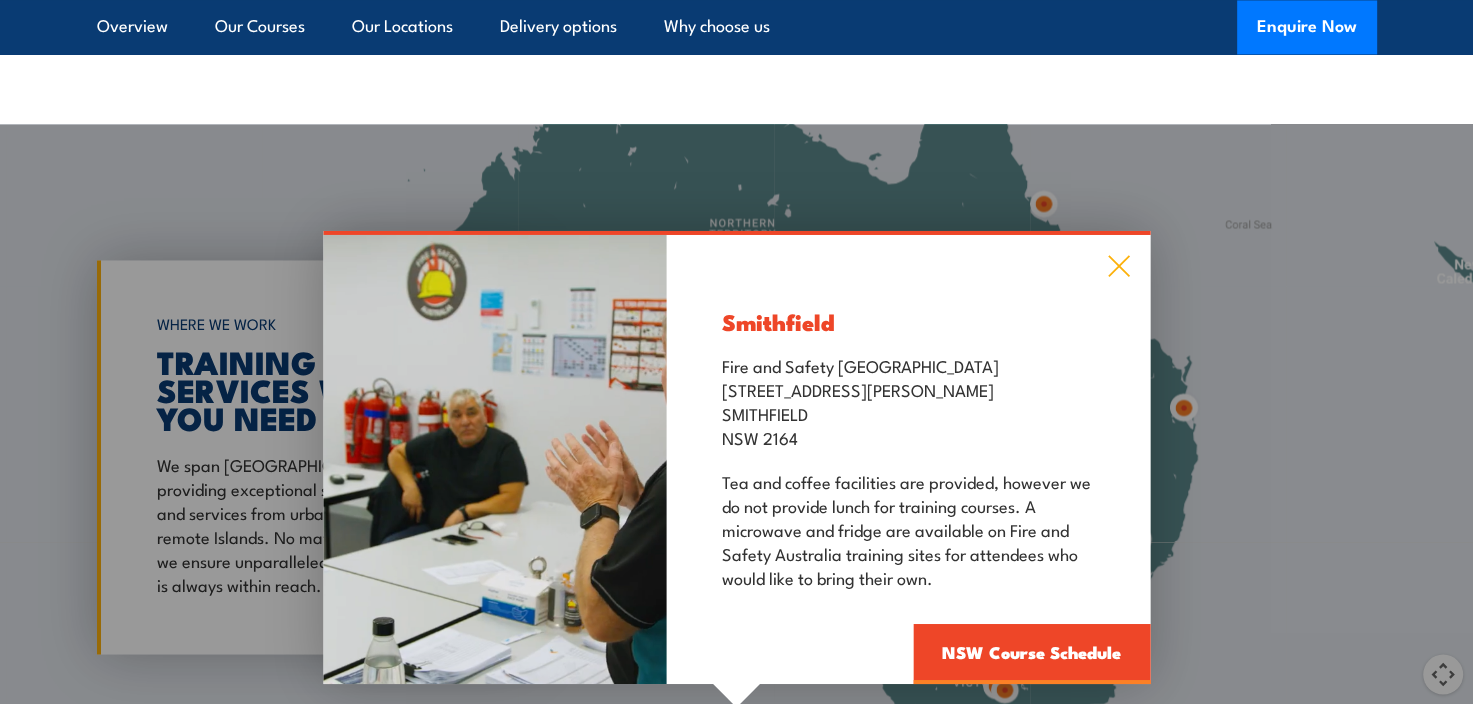click 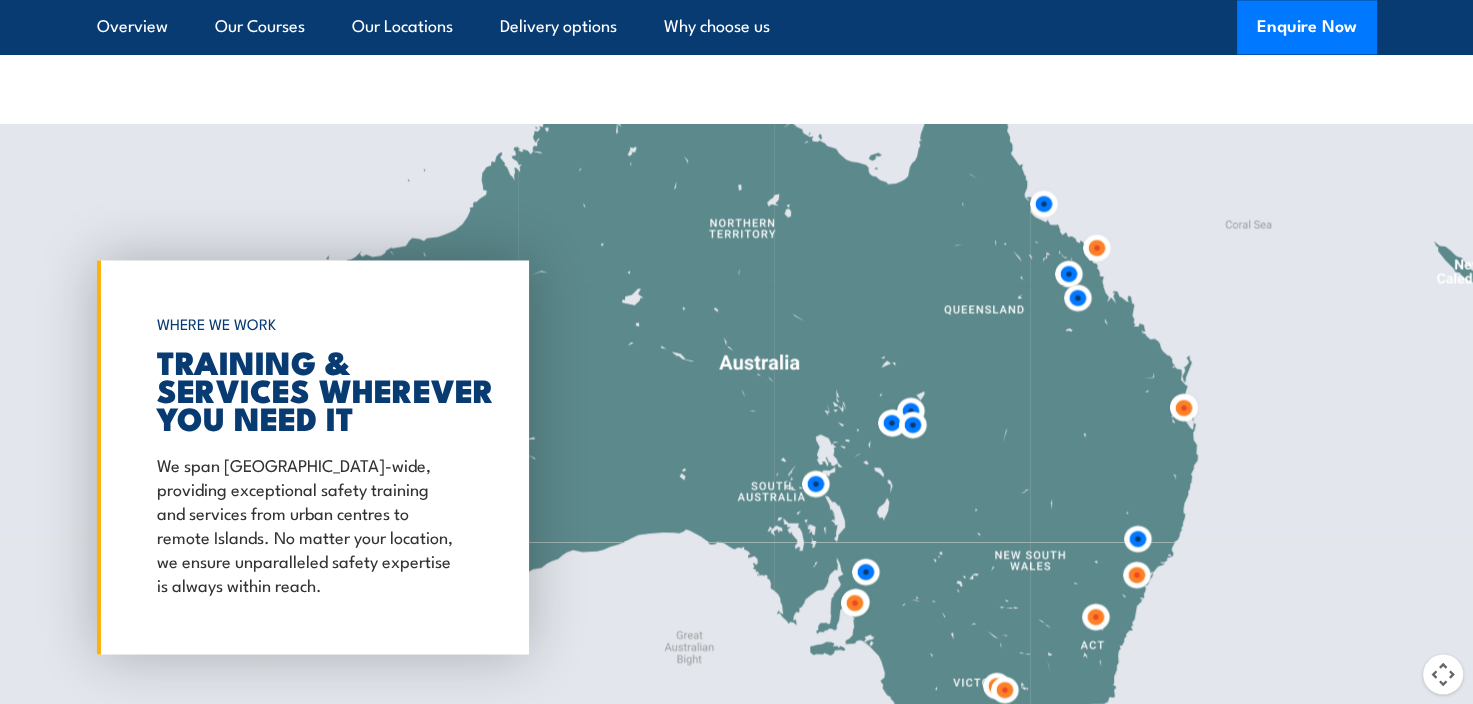 click at bounding box center (1137, 538) 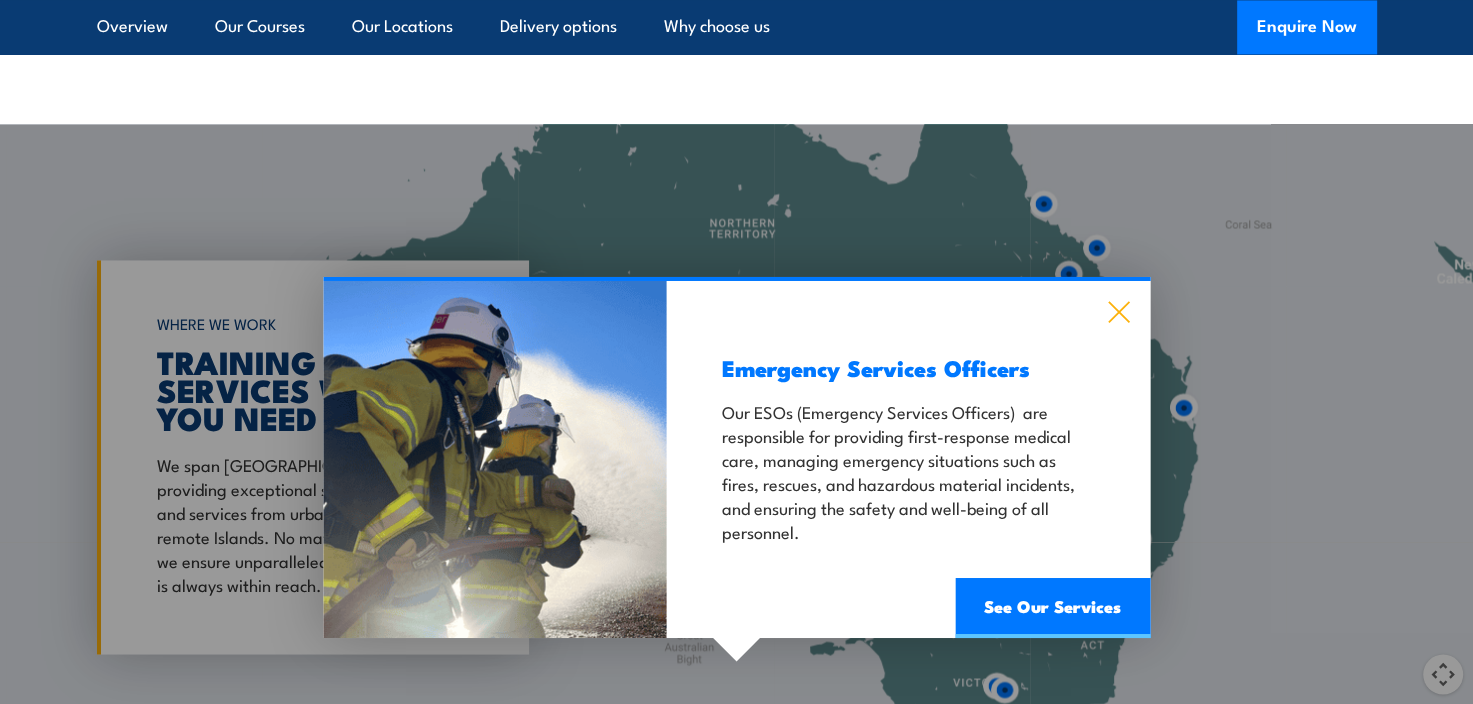 click 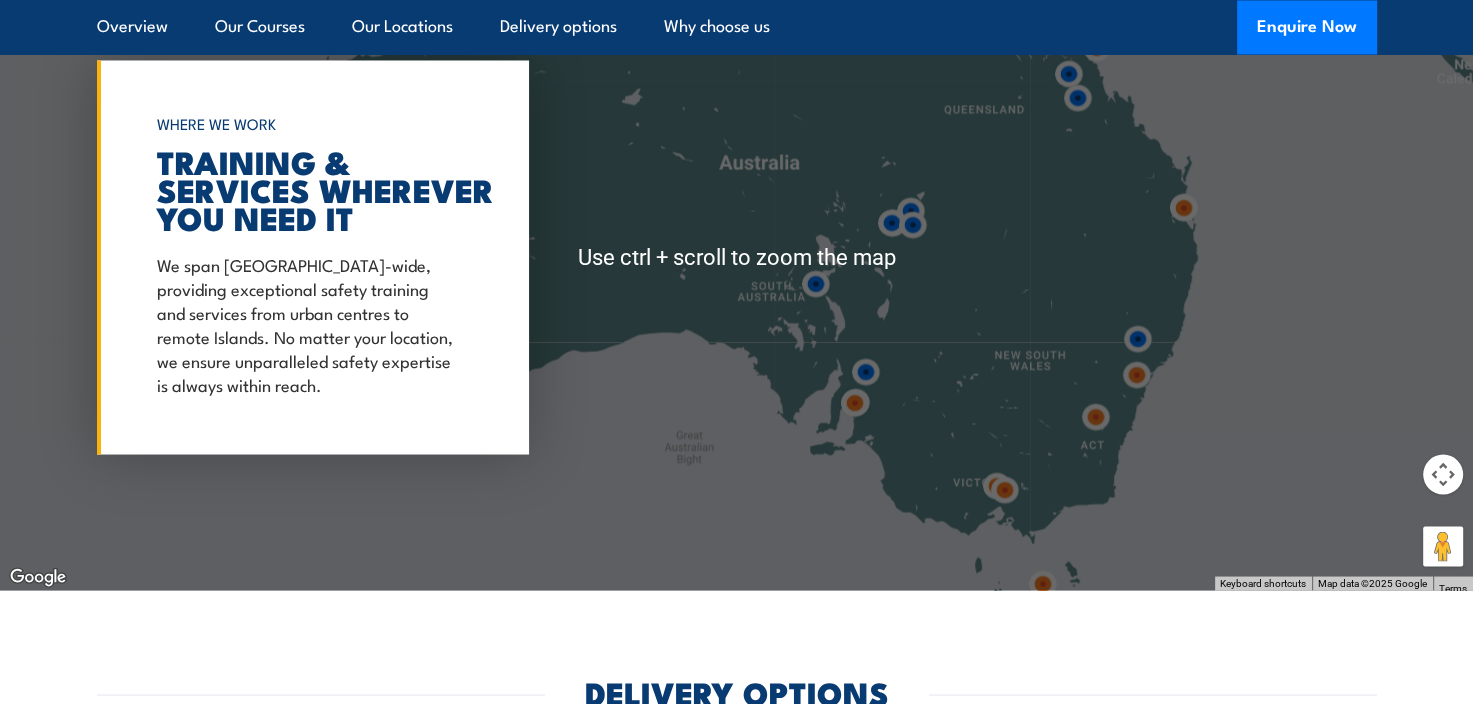 scroll, scrollTop: 3348, scrollLeft: 0, axis: vertical 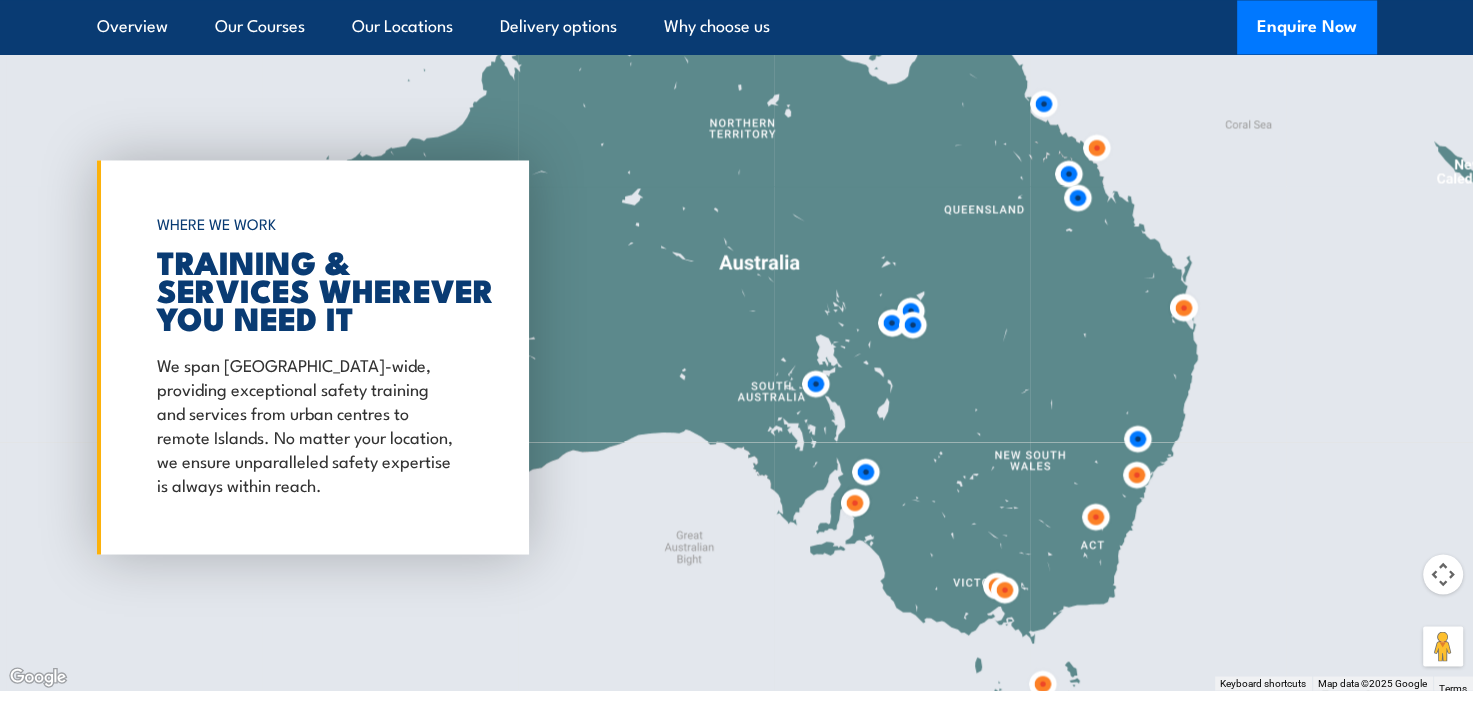 click at bounding box center [736, 357] 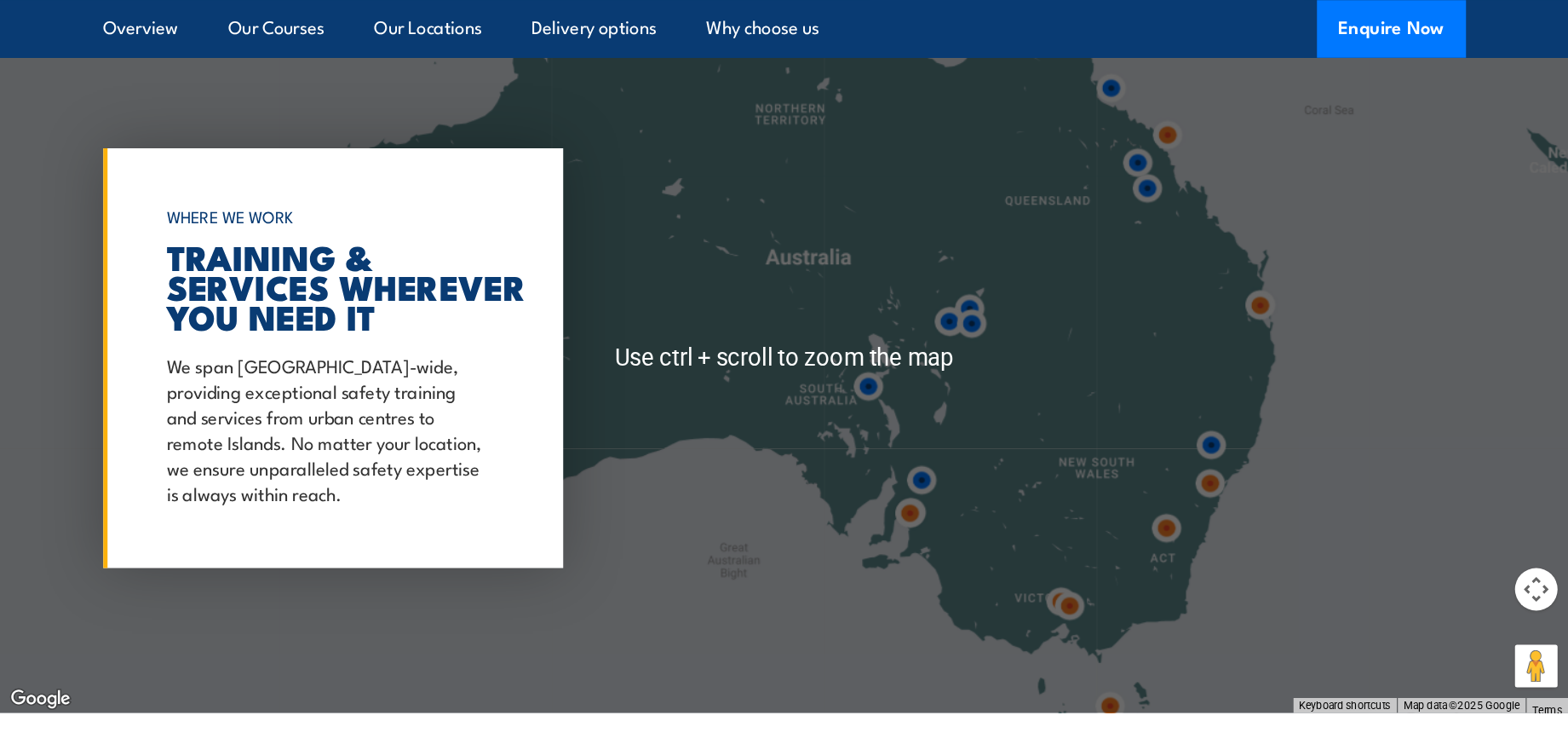 scroll, scrollTop: 2853, scrollLeft: 0, axis: vertical 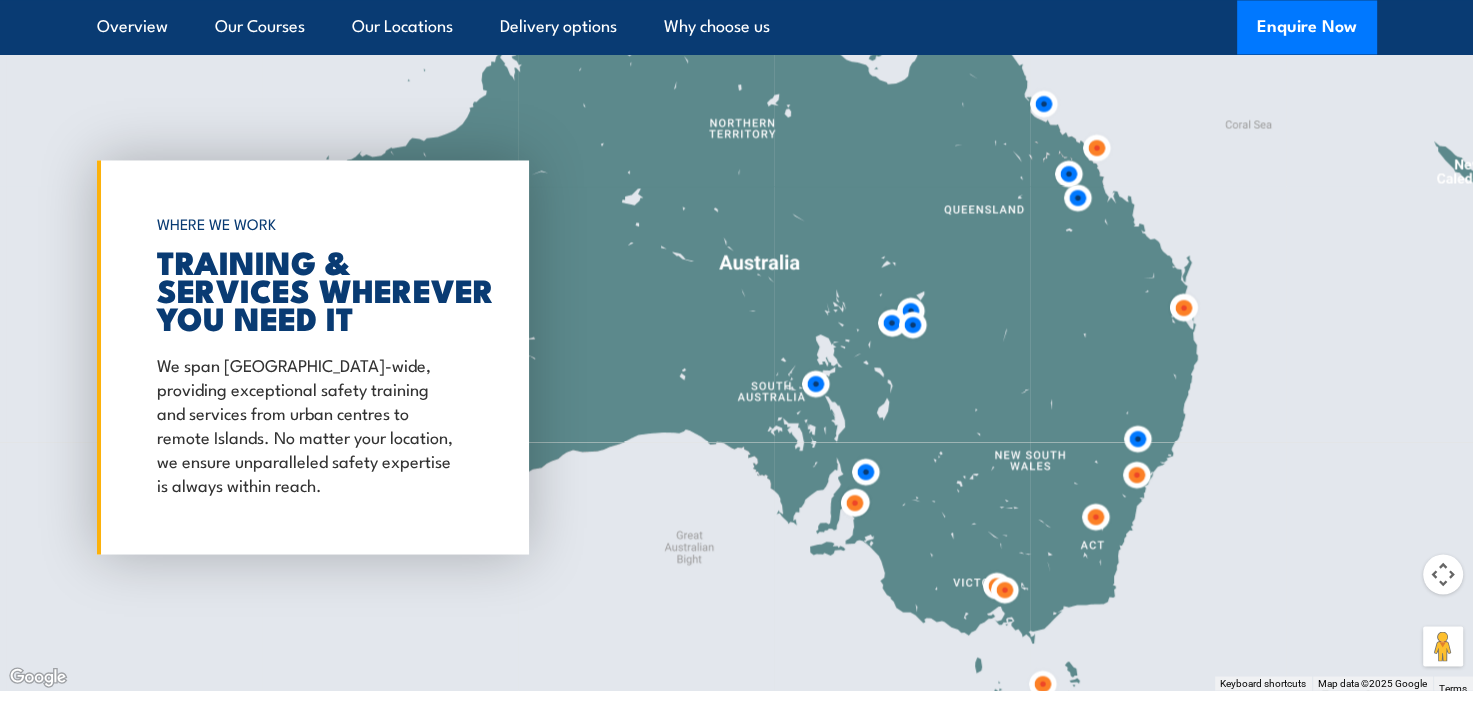 click at bounding box center (736, 357) 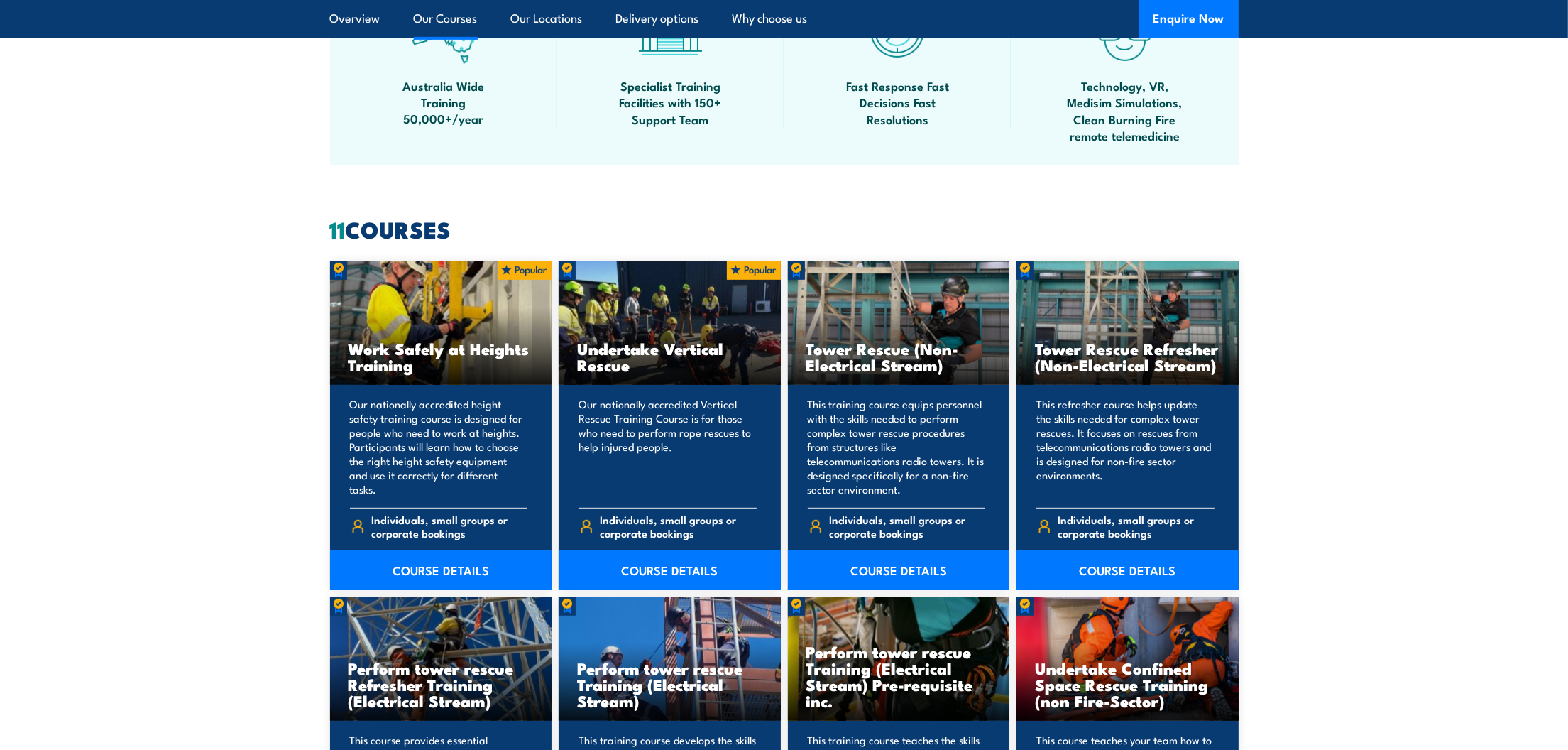 scroll, scrollTop: 992, scrollLeft: 0, axis: vertical 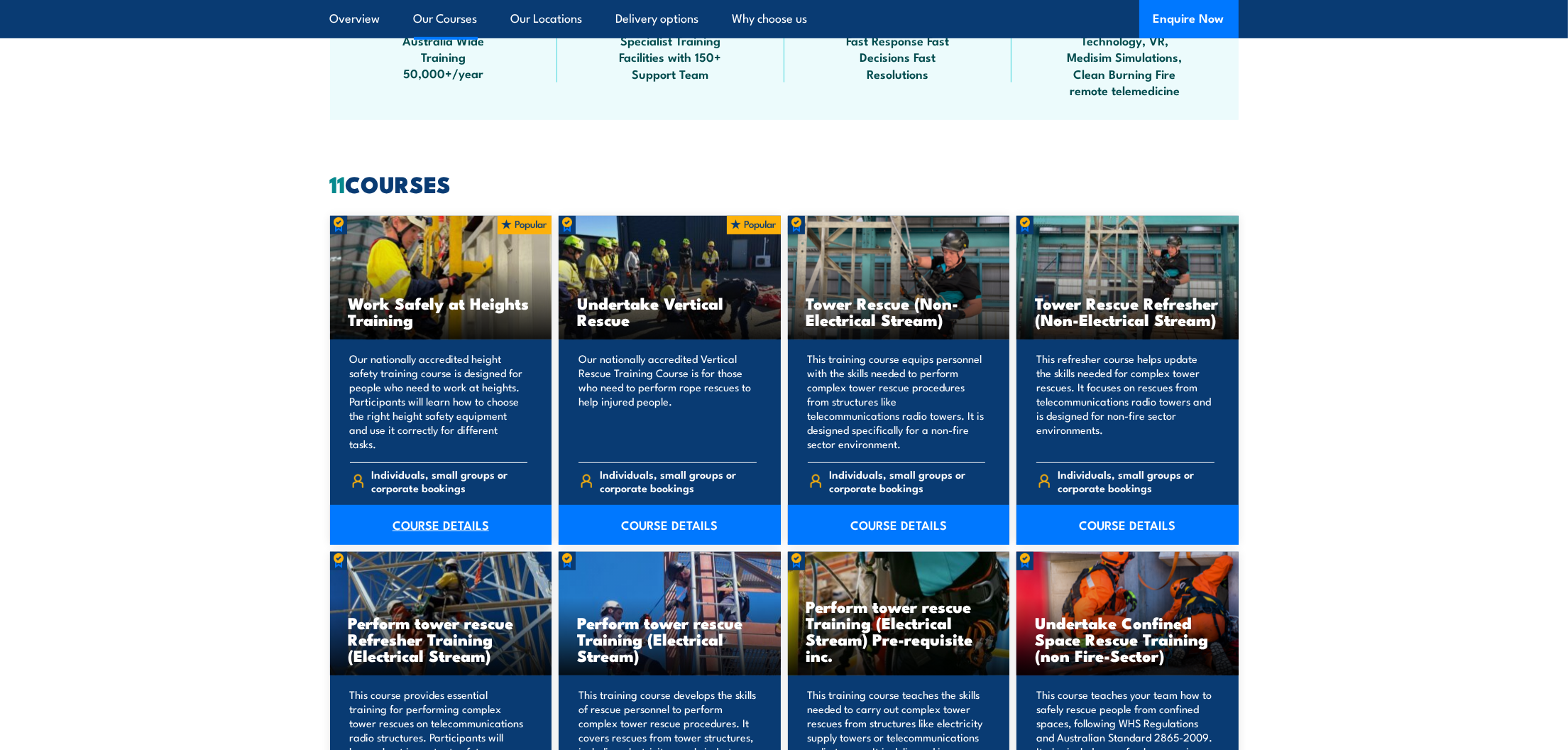 click on "COURSE DETAILS" at bounding box center [441, 525] 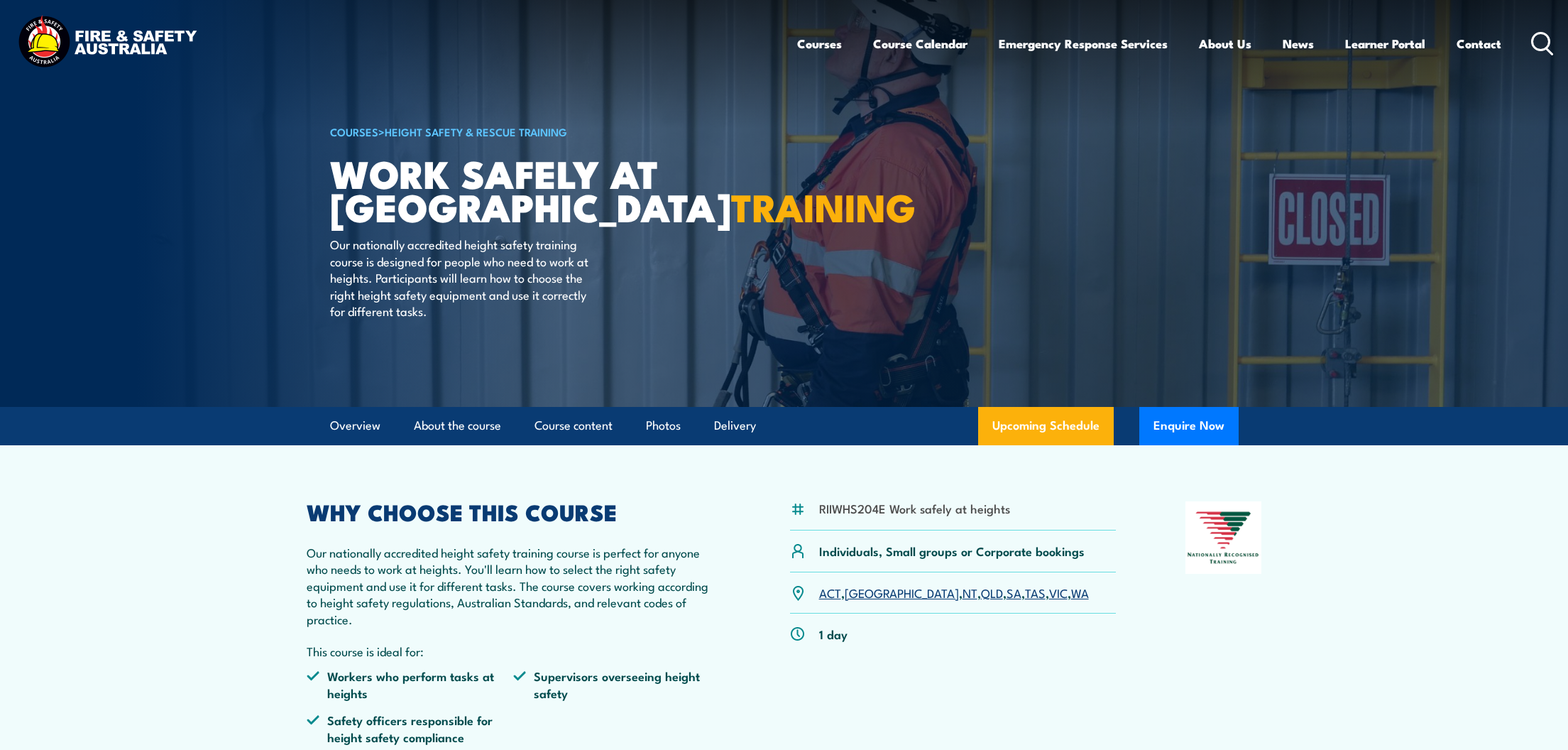 scroll, scrollTop: 0, scrollLeft: 0, axis: both 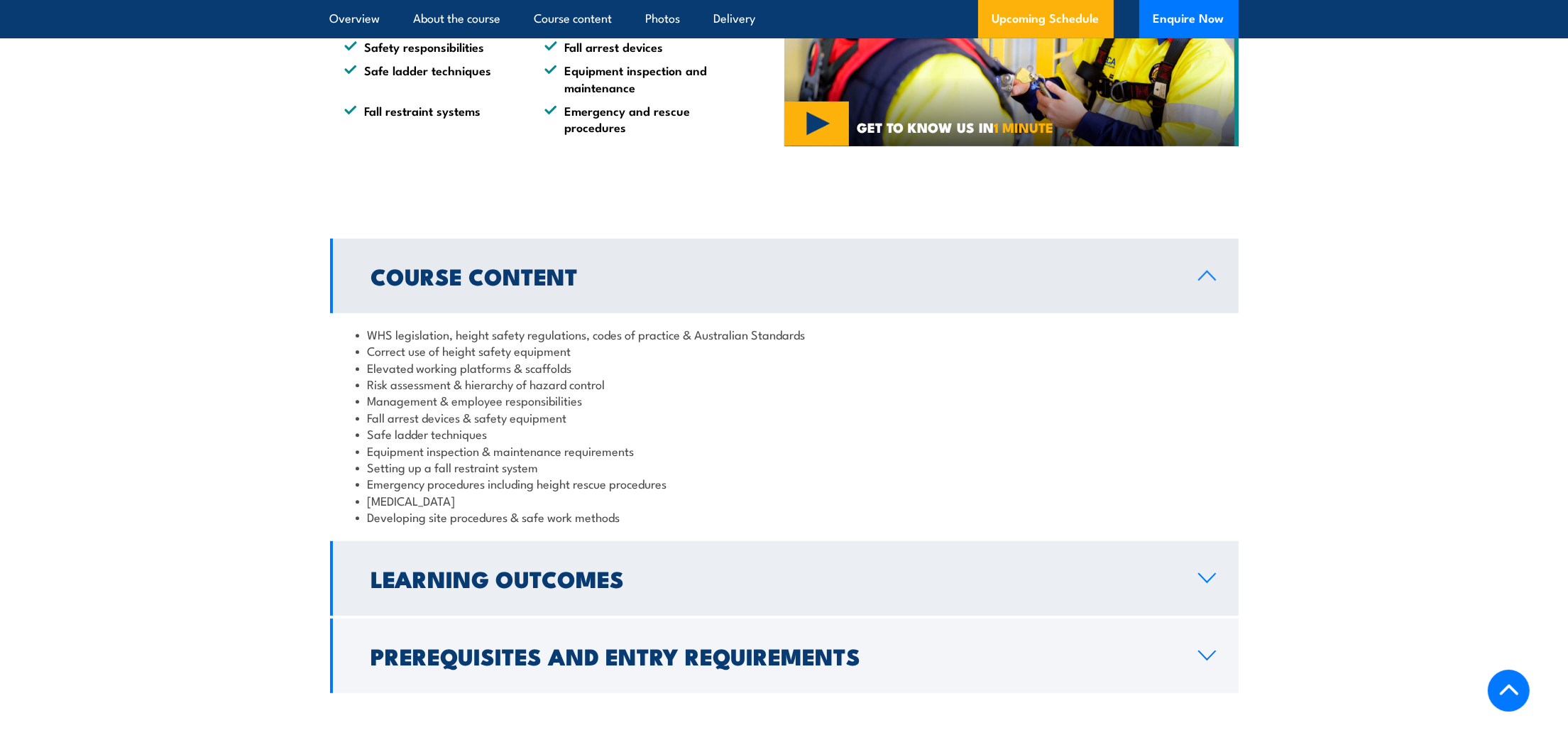 click on "Learning Outcomes" at bounding box center (773, 578) 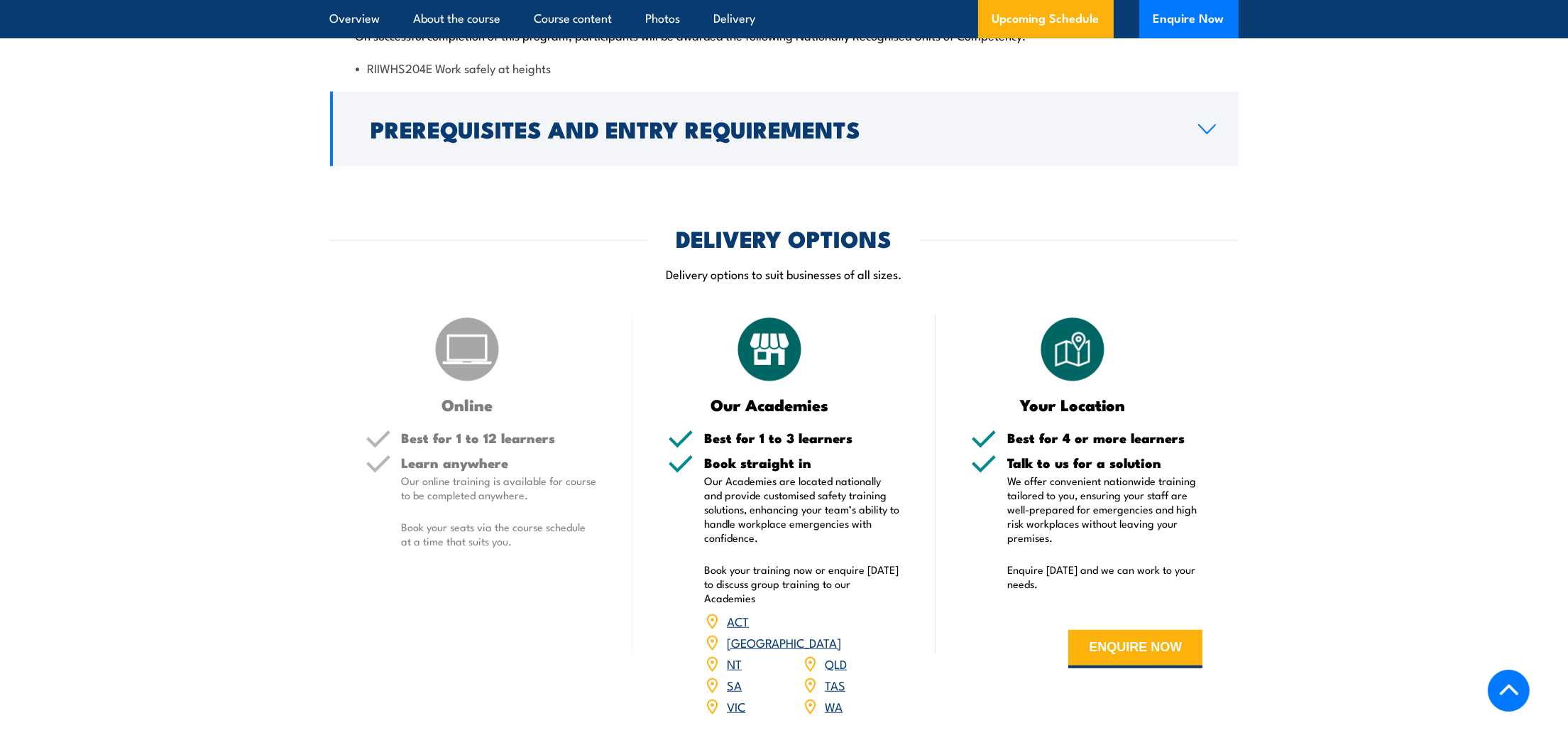 scroll, scrollTop: 1384, scrollLeft: 0, axis: vertical 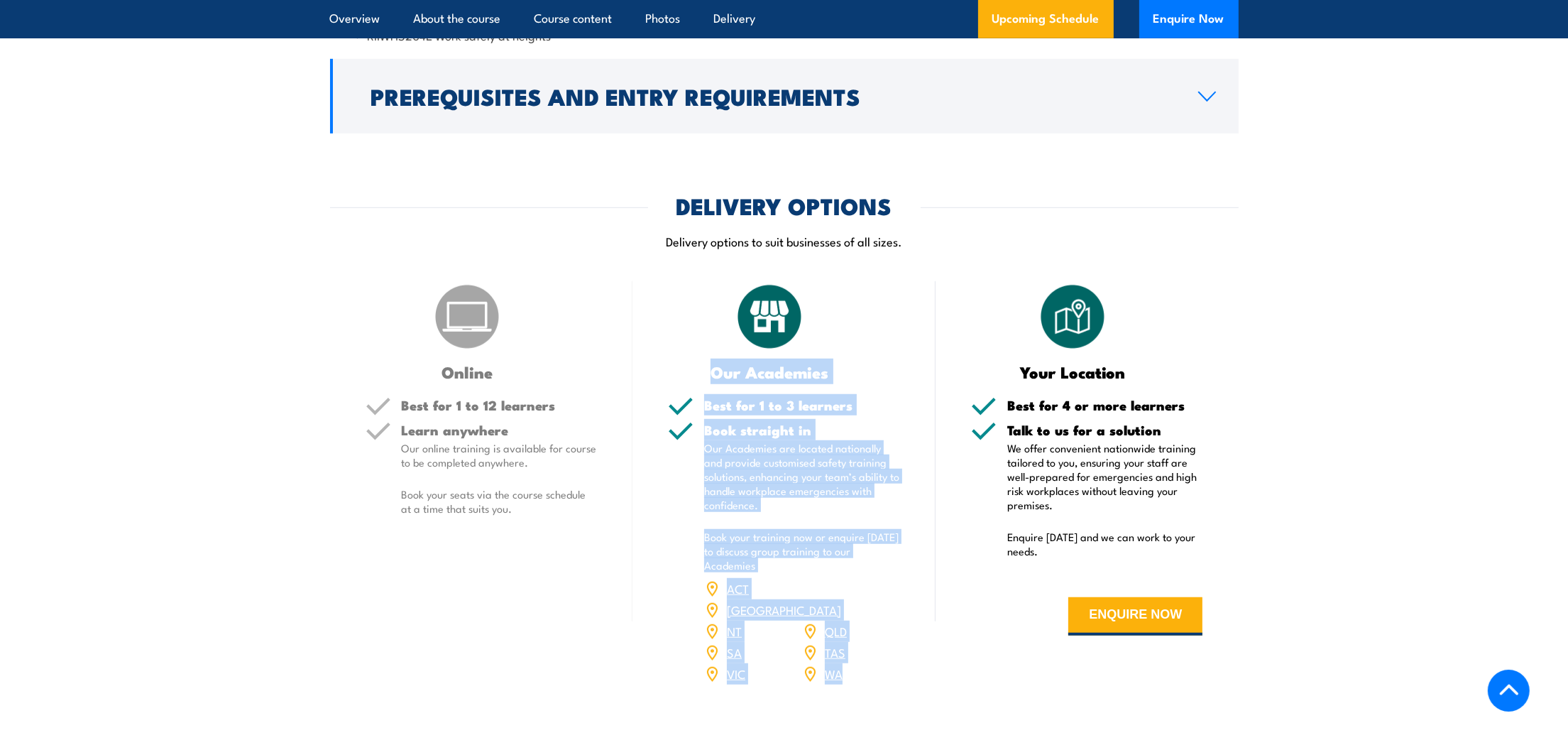 drag, startPoint x: 711, startPoint y: 369, endPoint x: 865, endPoint y: 659, distance: 328.35347 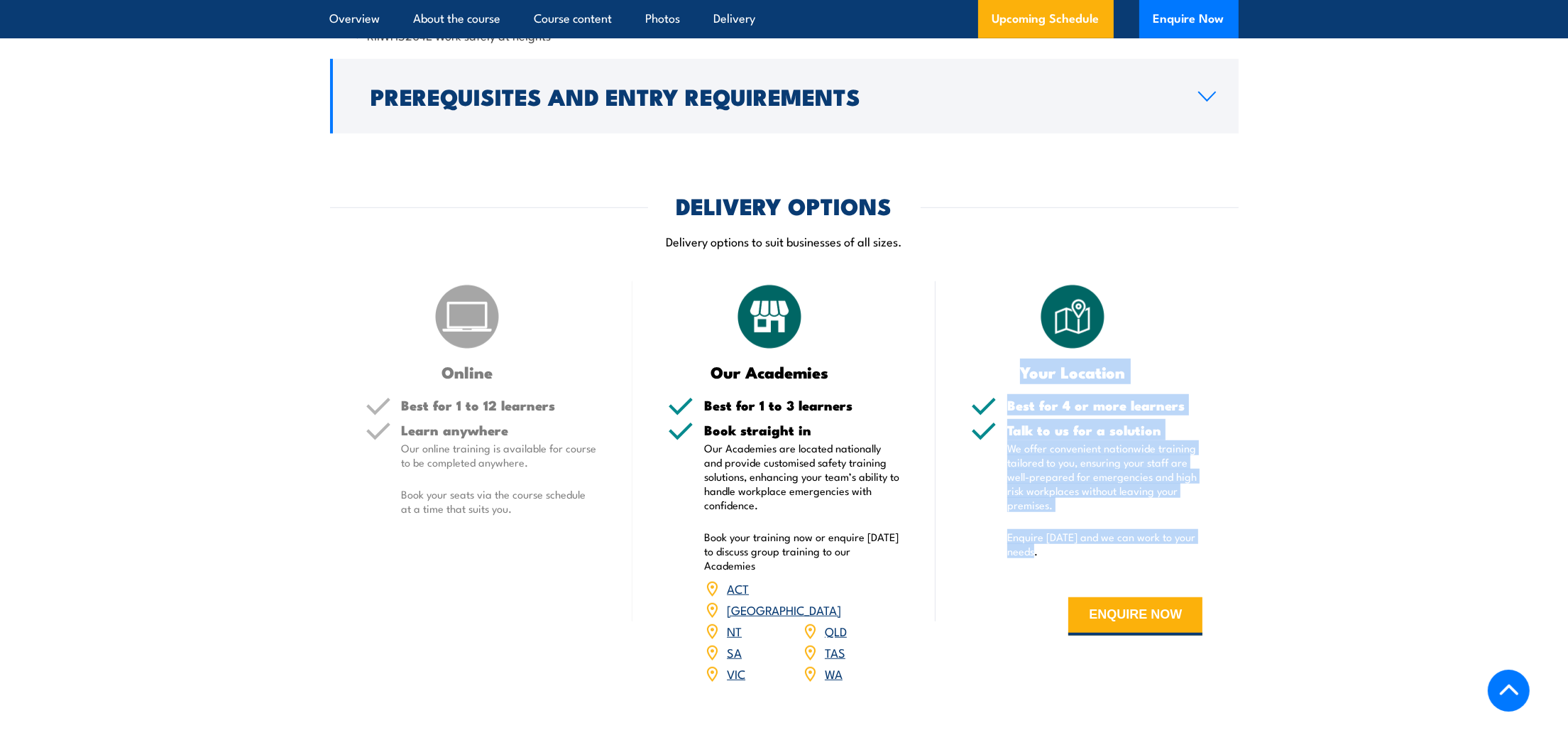 drag, startPoint x: 1153, startPoint y: 386, endPoint x: 1226, endPoint y: 544, distance: 174.04884 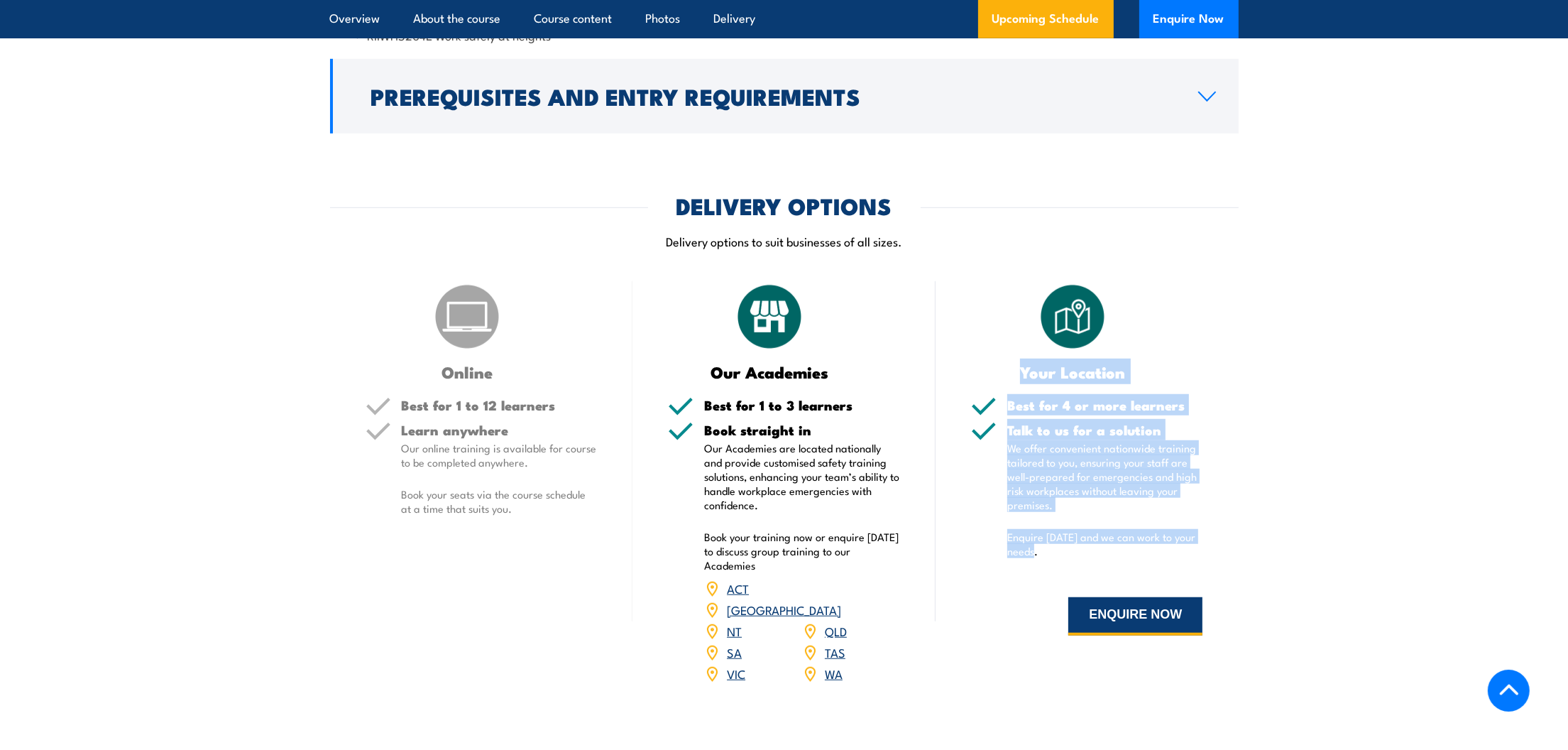 click on "ENQUIRE NOW" at bounding box center (1135, 616) 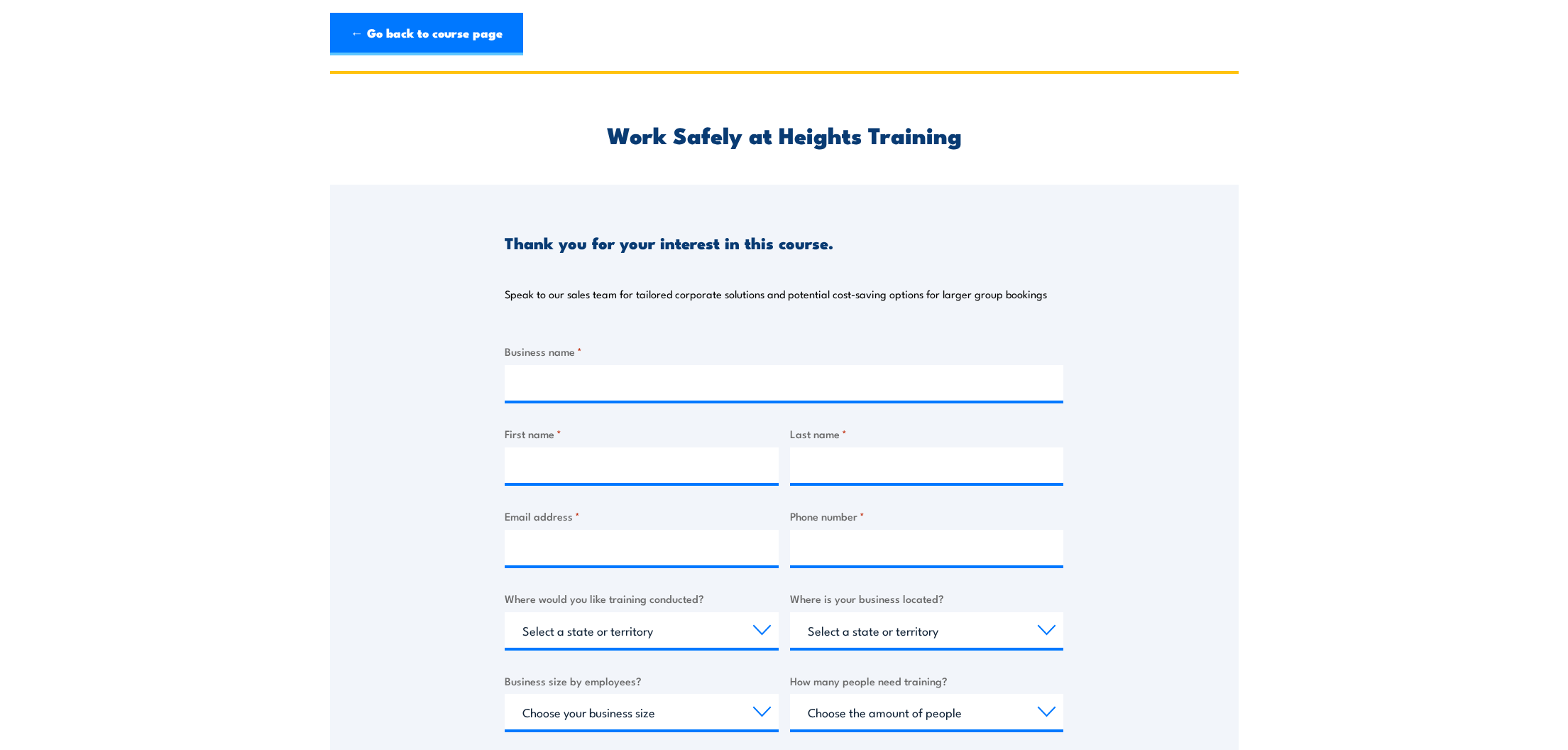 scroll, scrollTop: 0, scrollLeft: 0, axis: both 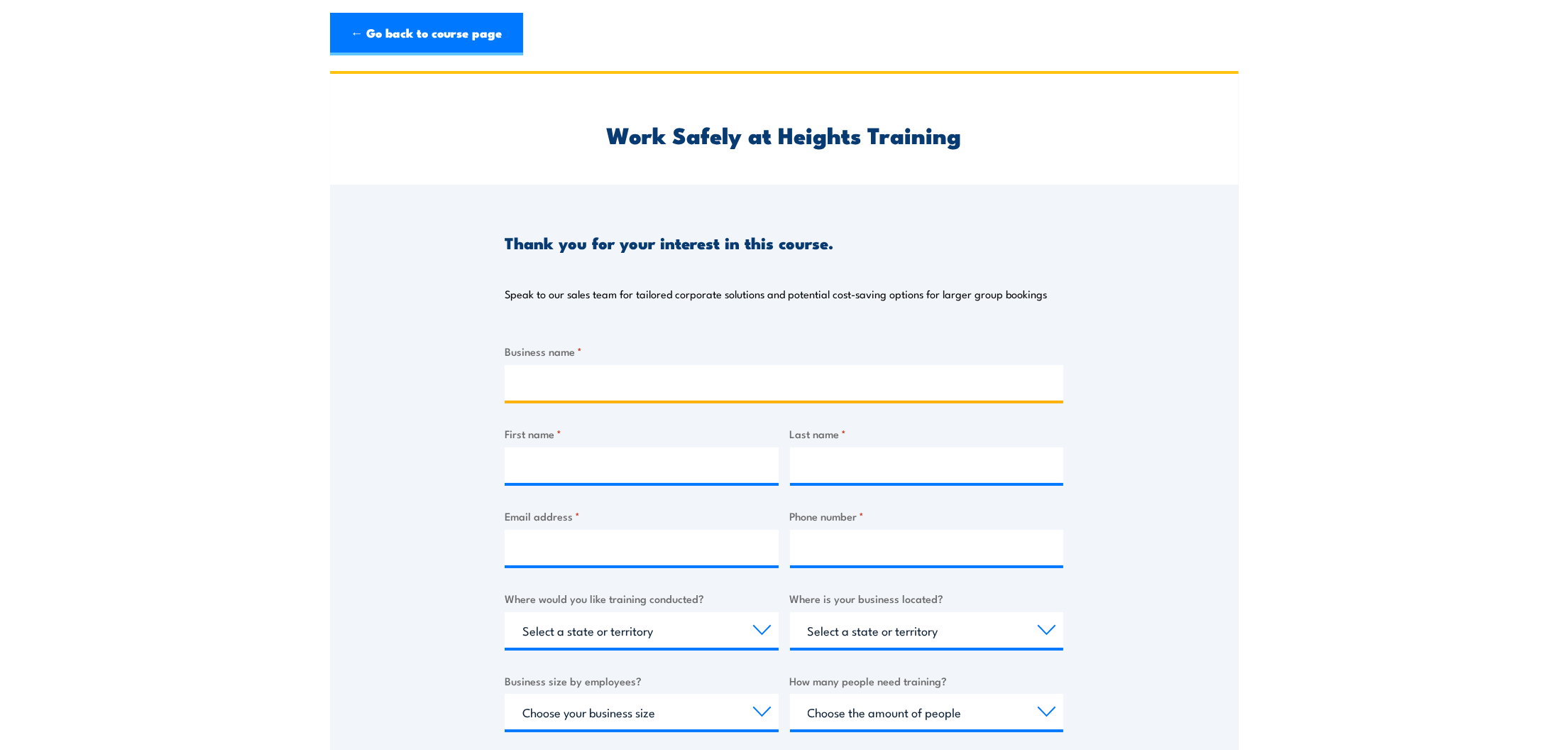 click on "Business name *" at bounding box center [784, 383] 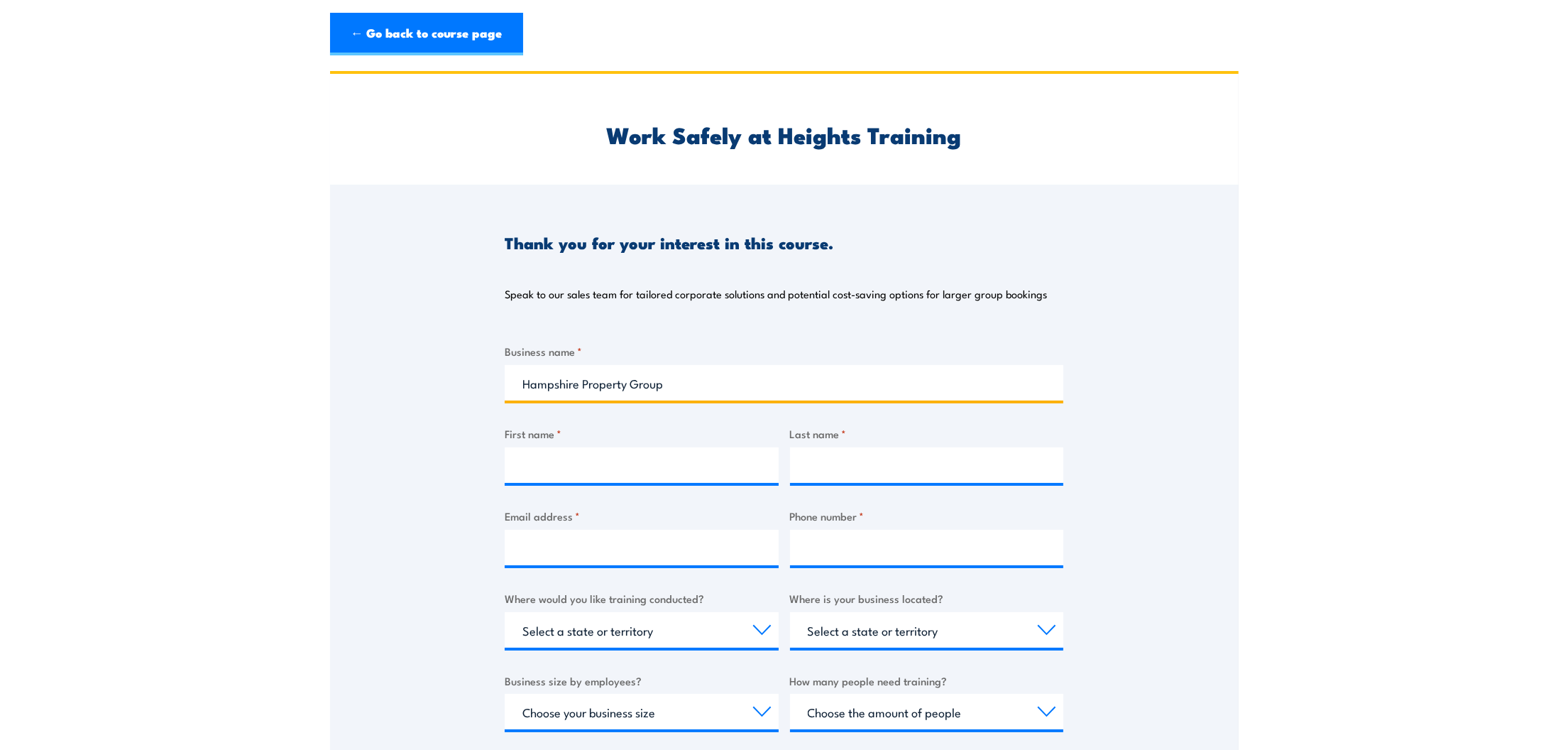 type on "Hampshire Property Group" 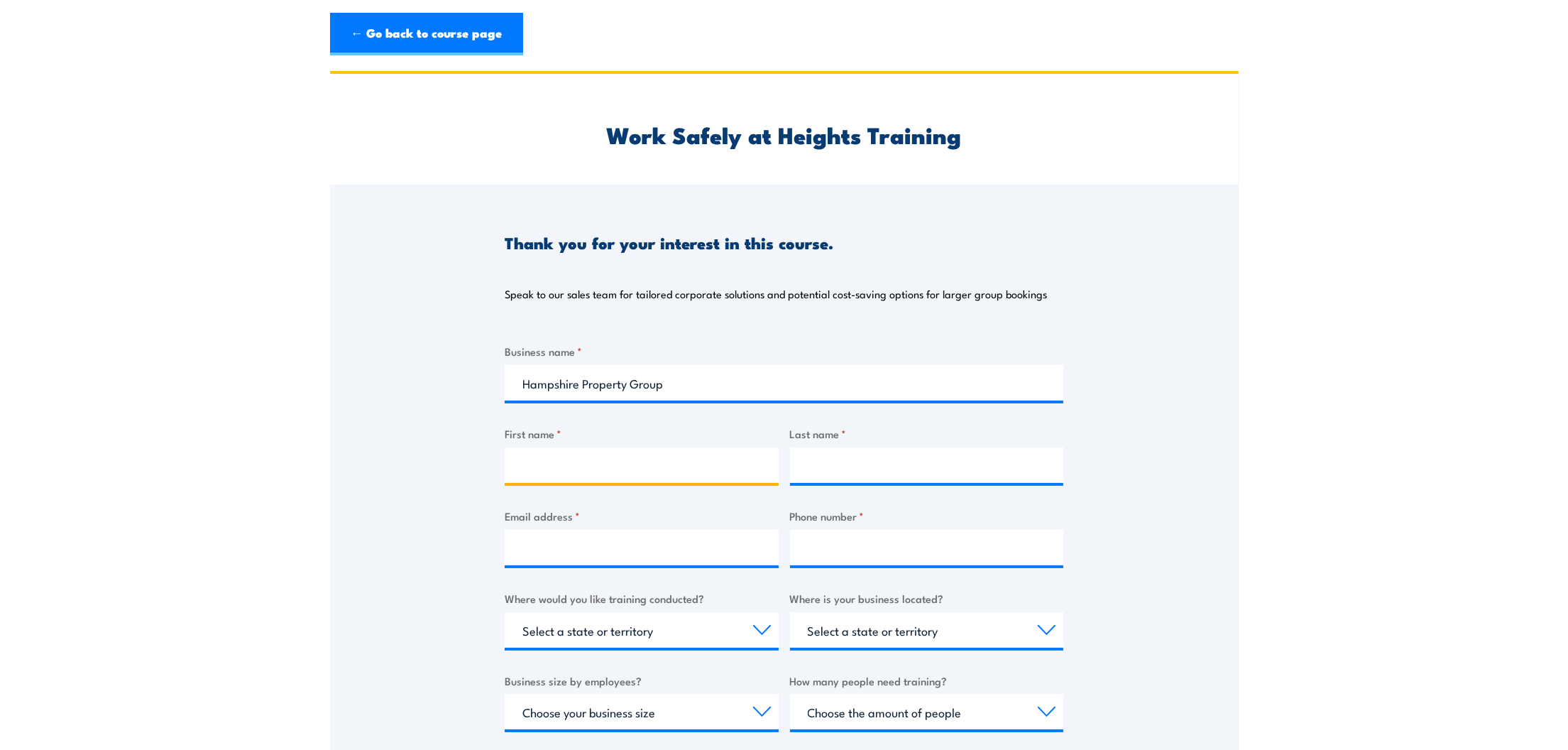 type on "P" 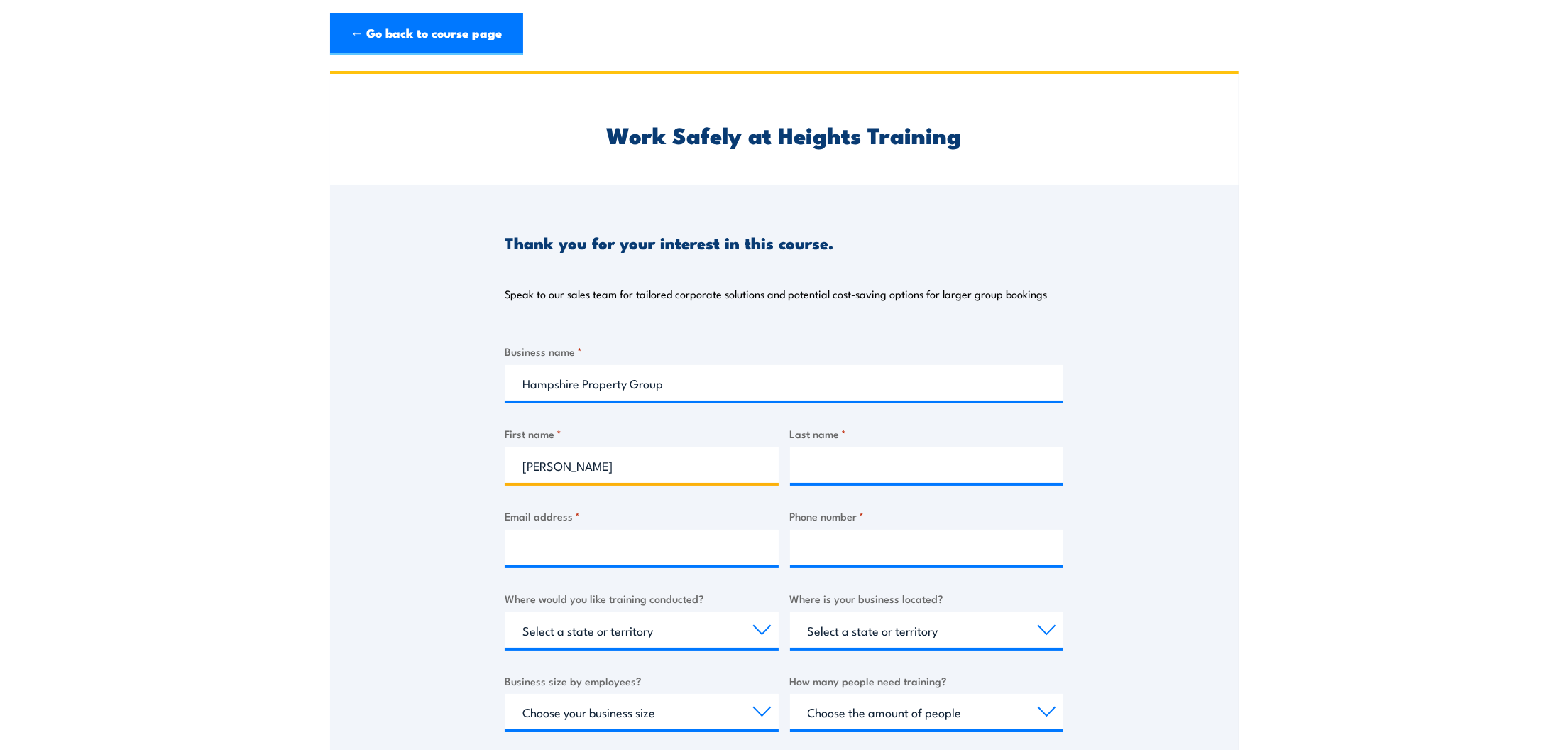 type on "Barbara" 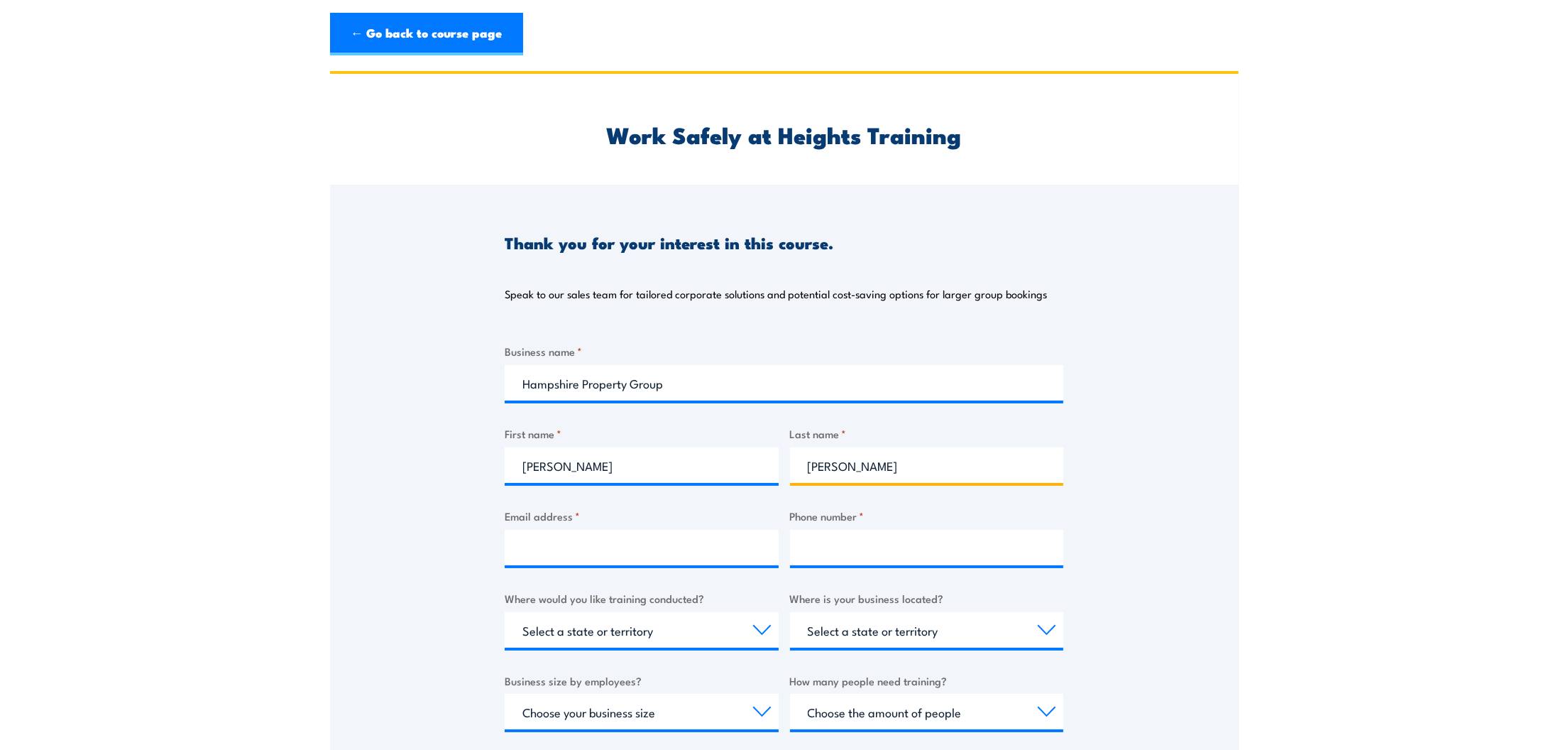 type on "Gadke" 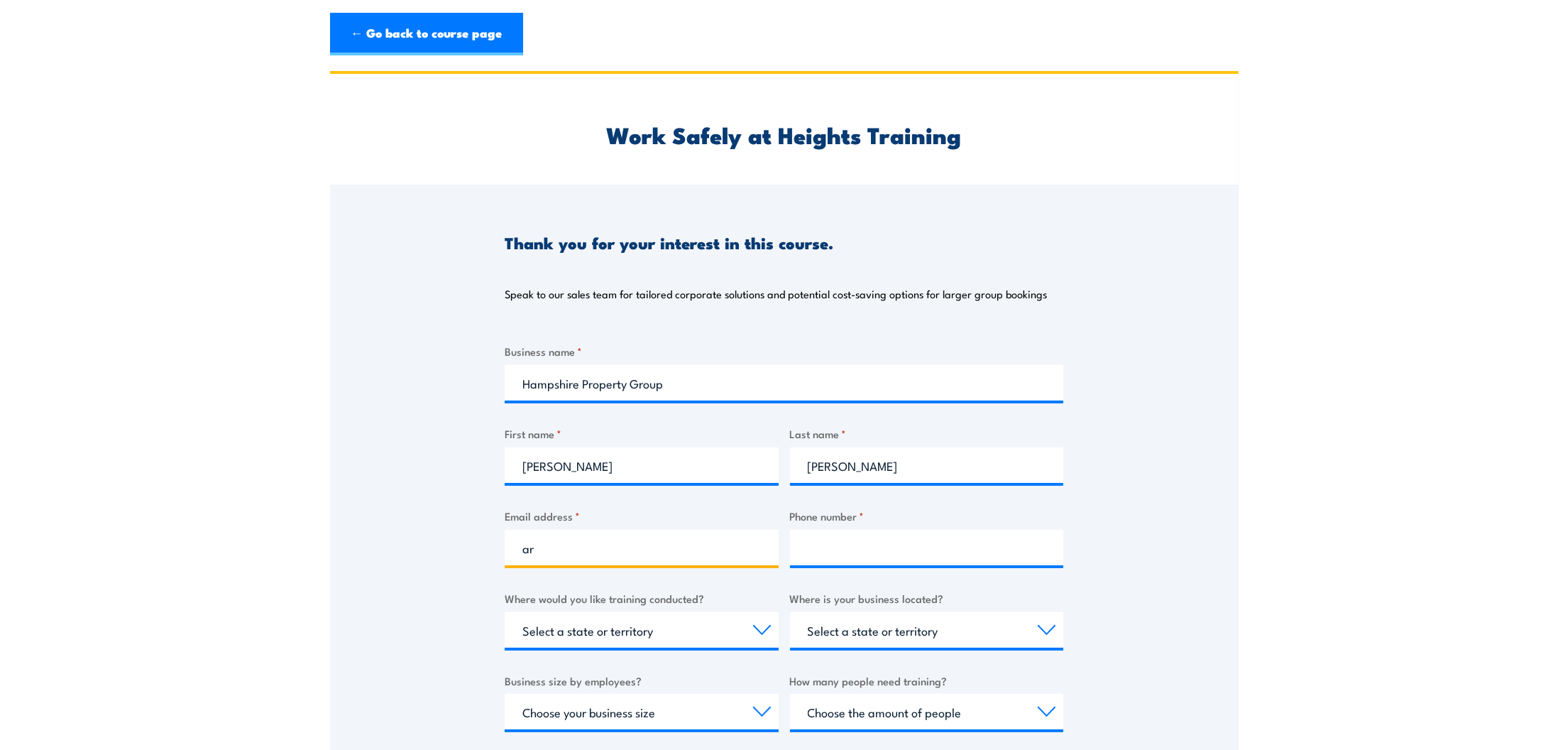 type on "a" 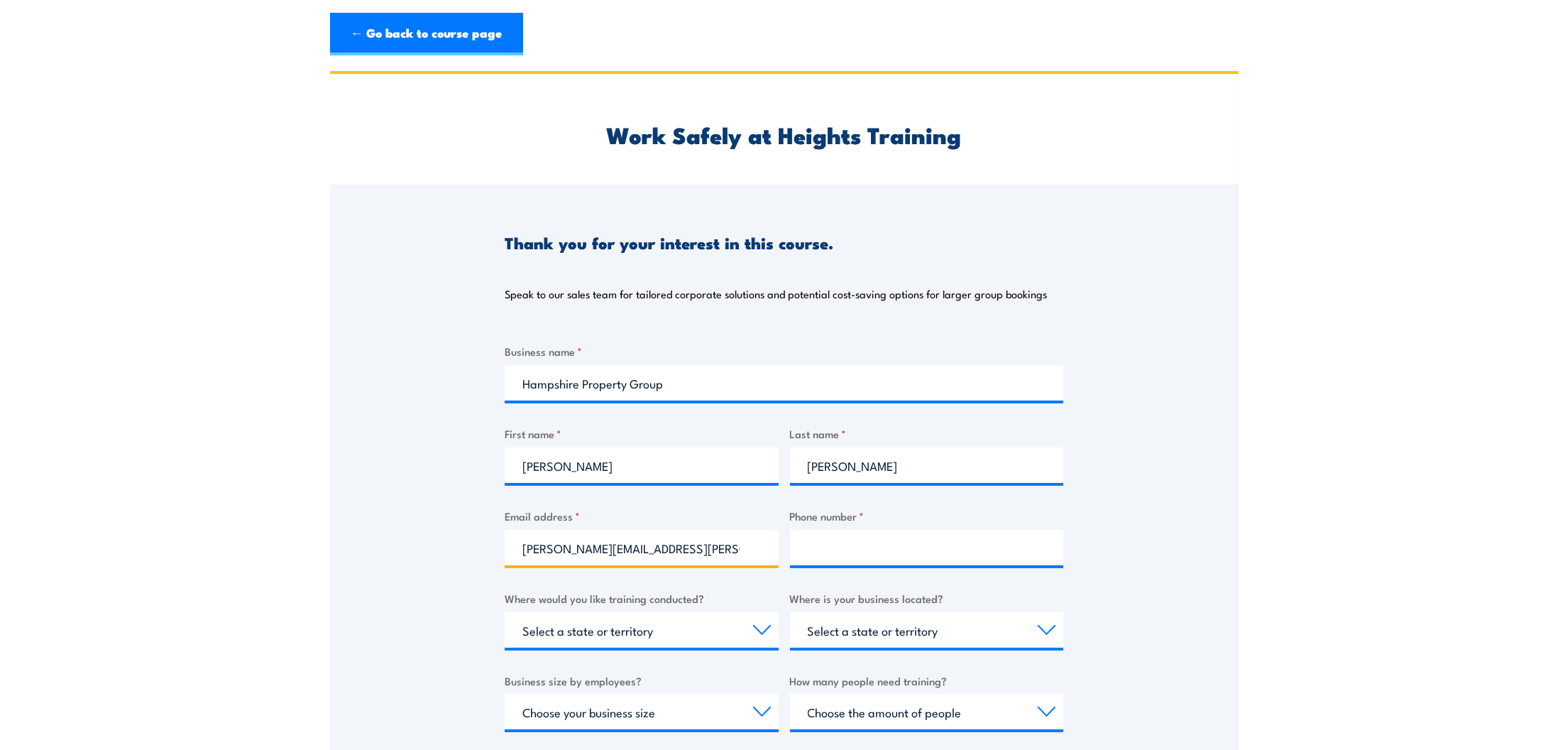 type on "barbara.gadke@hpg.au" 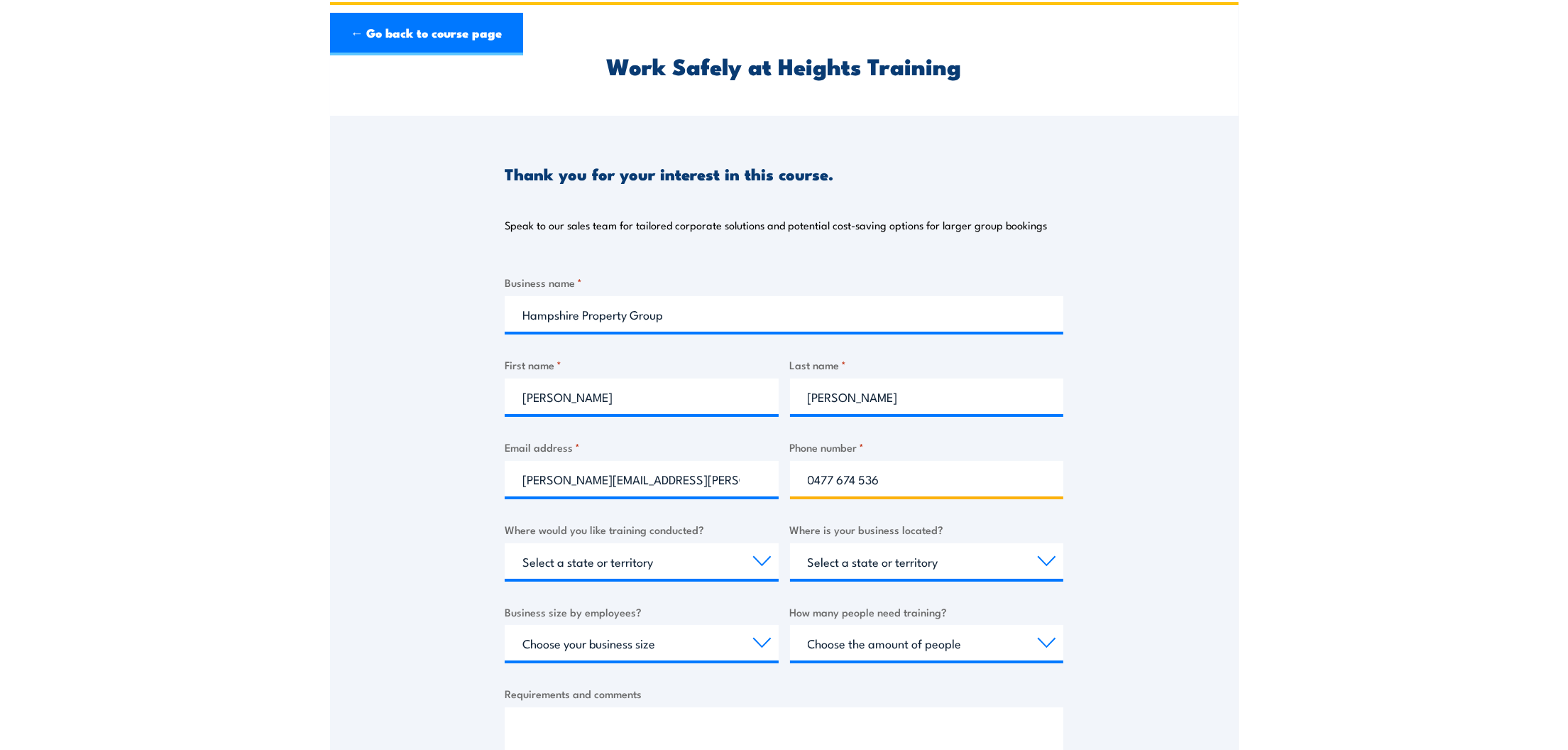 scroll, scrollTop: 107, scrollLeft: 0, axis: vertical 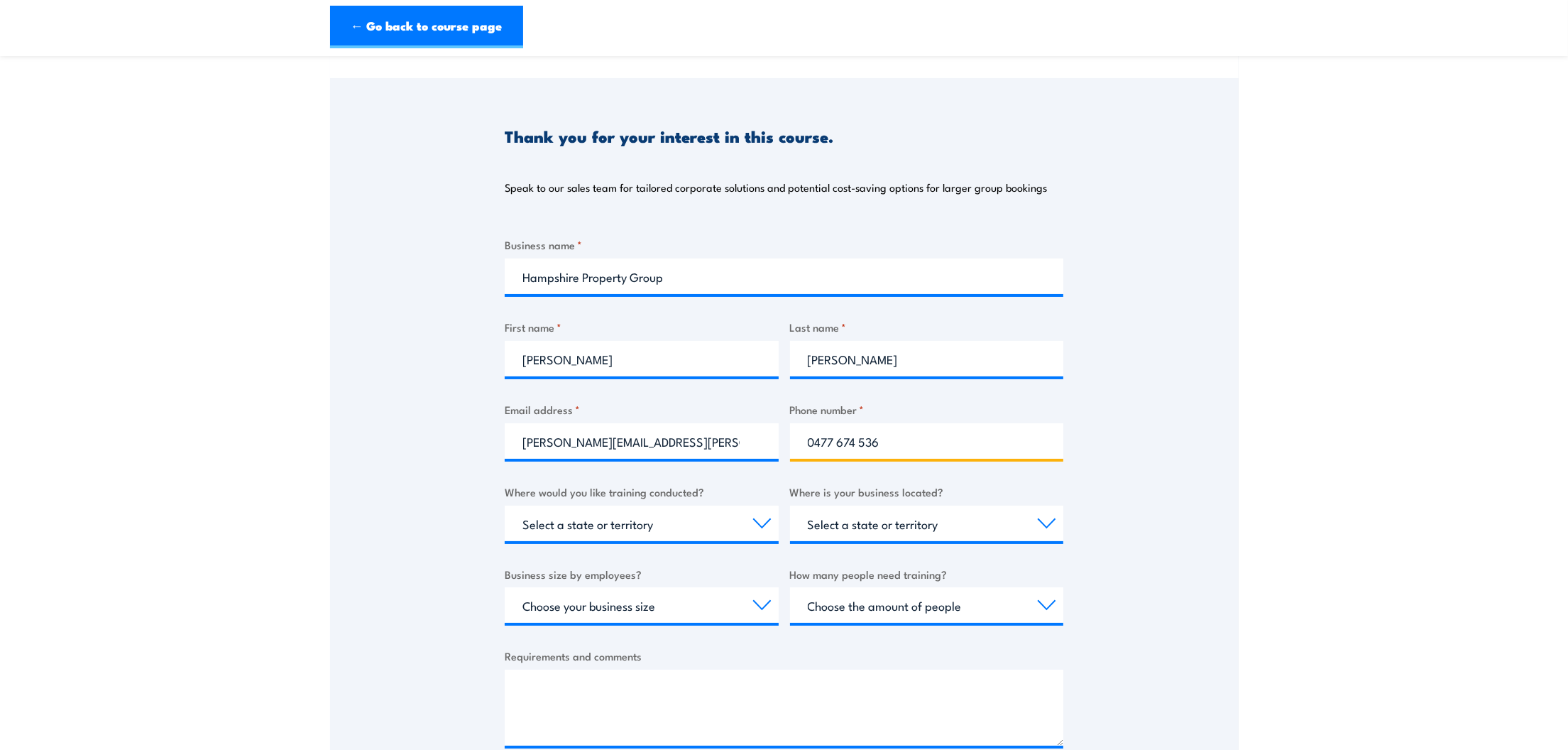 type on "0477 674 536" 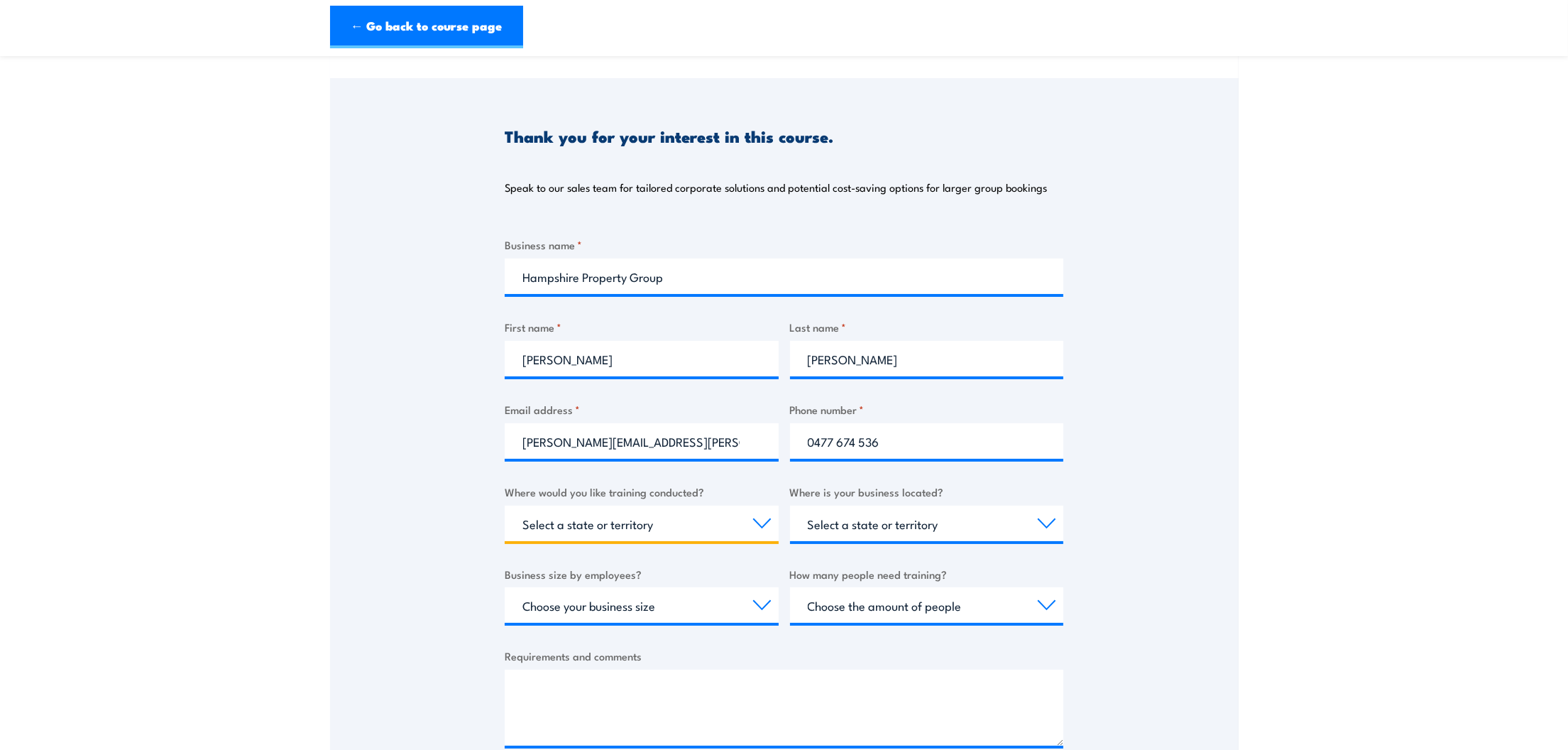 click on "Select a state or territory Nationally - multiple locations QLD NSW VIC SA ACT WA TAS NT" at bounding box center (642, 523) 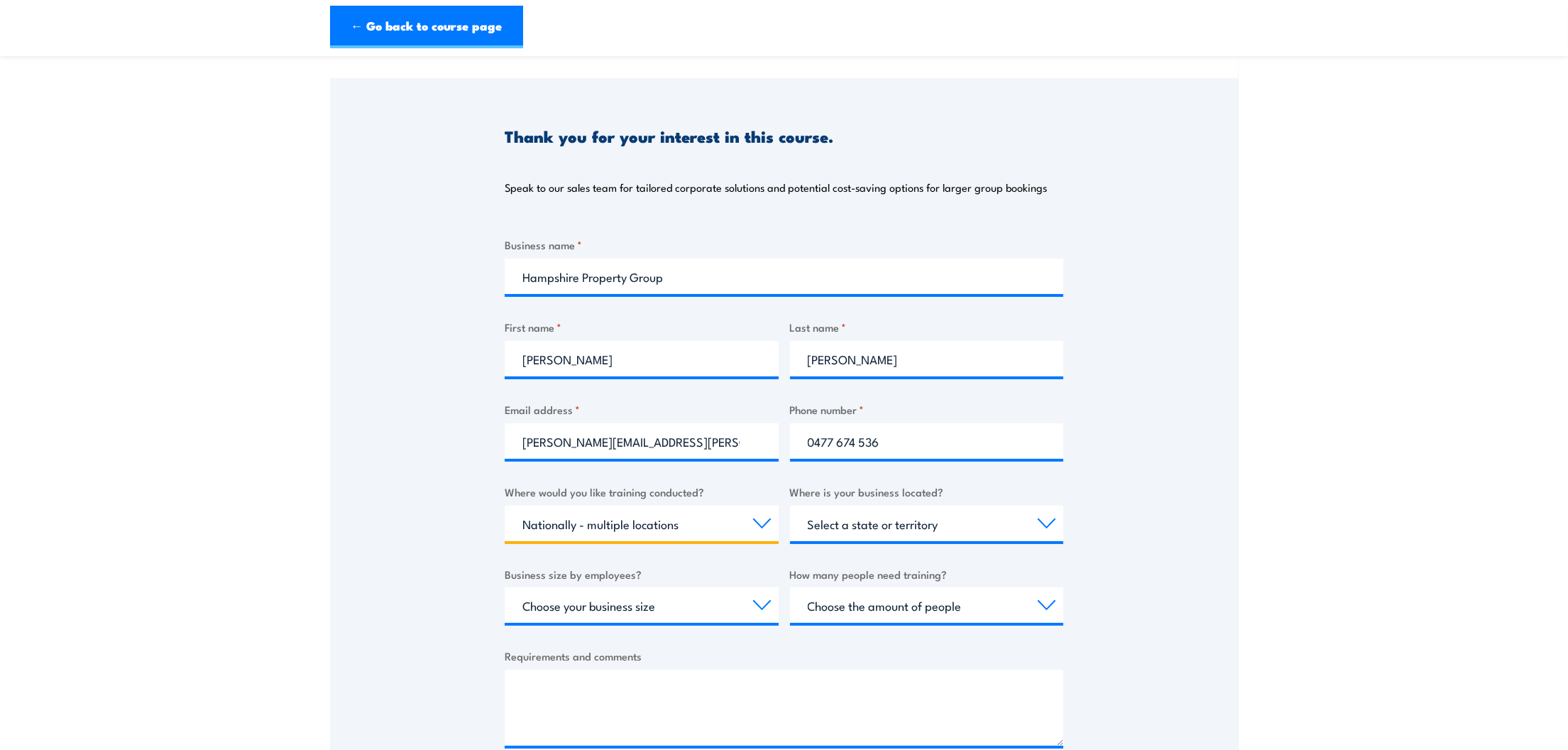 click on "Select a state or territory Nationally - multiple locations QLD NSW VIC SA ACT WA TAS NT" at bounding box center (642, 523) 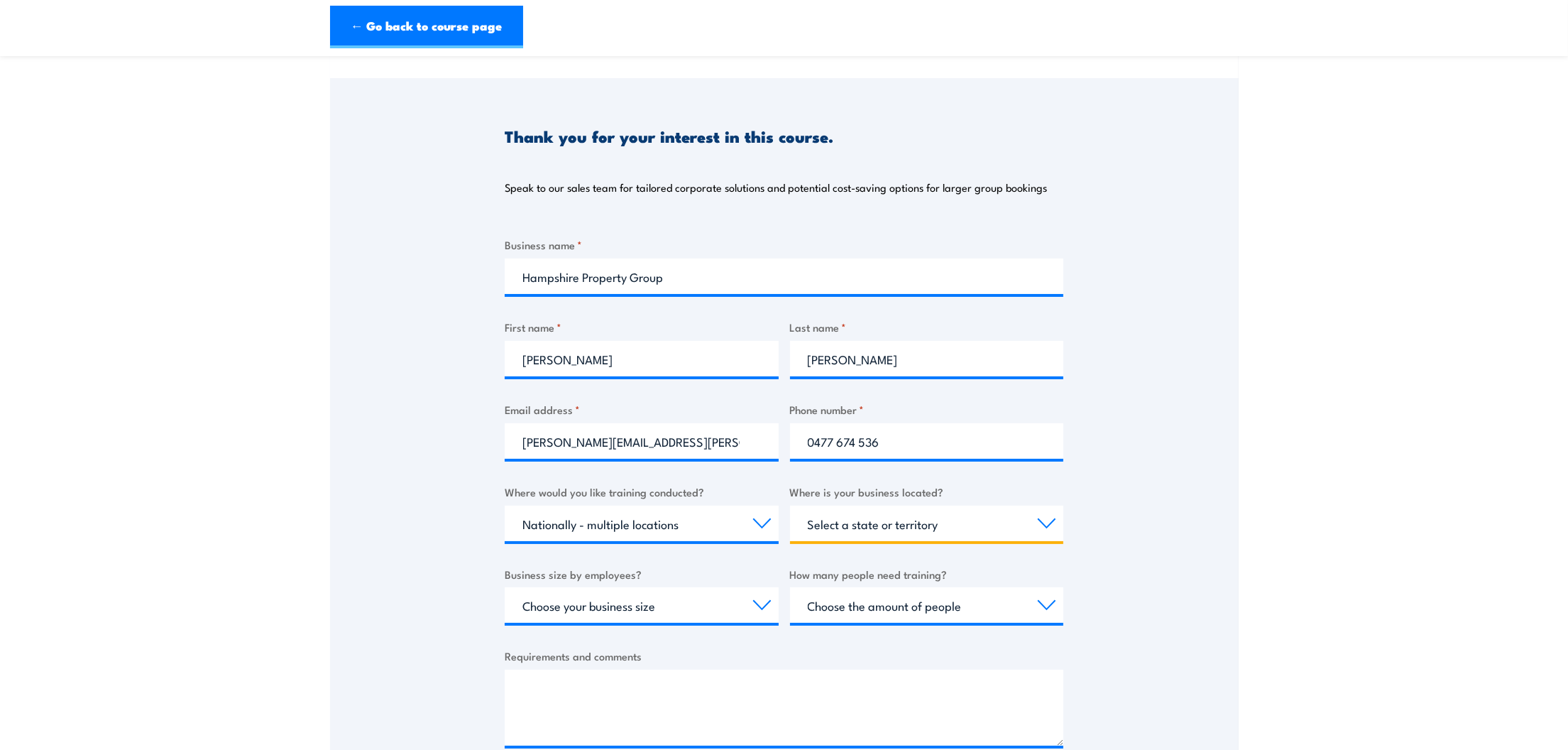 click on "Select a state or territory QLD NSW VIC SA ACT WA TAS NT" at bounding box center [927, 523] 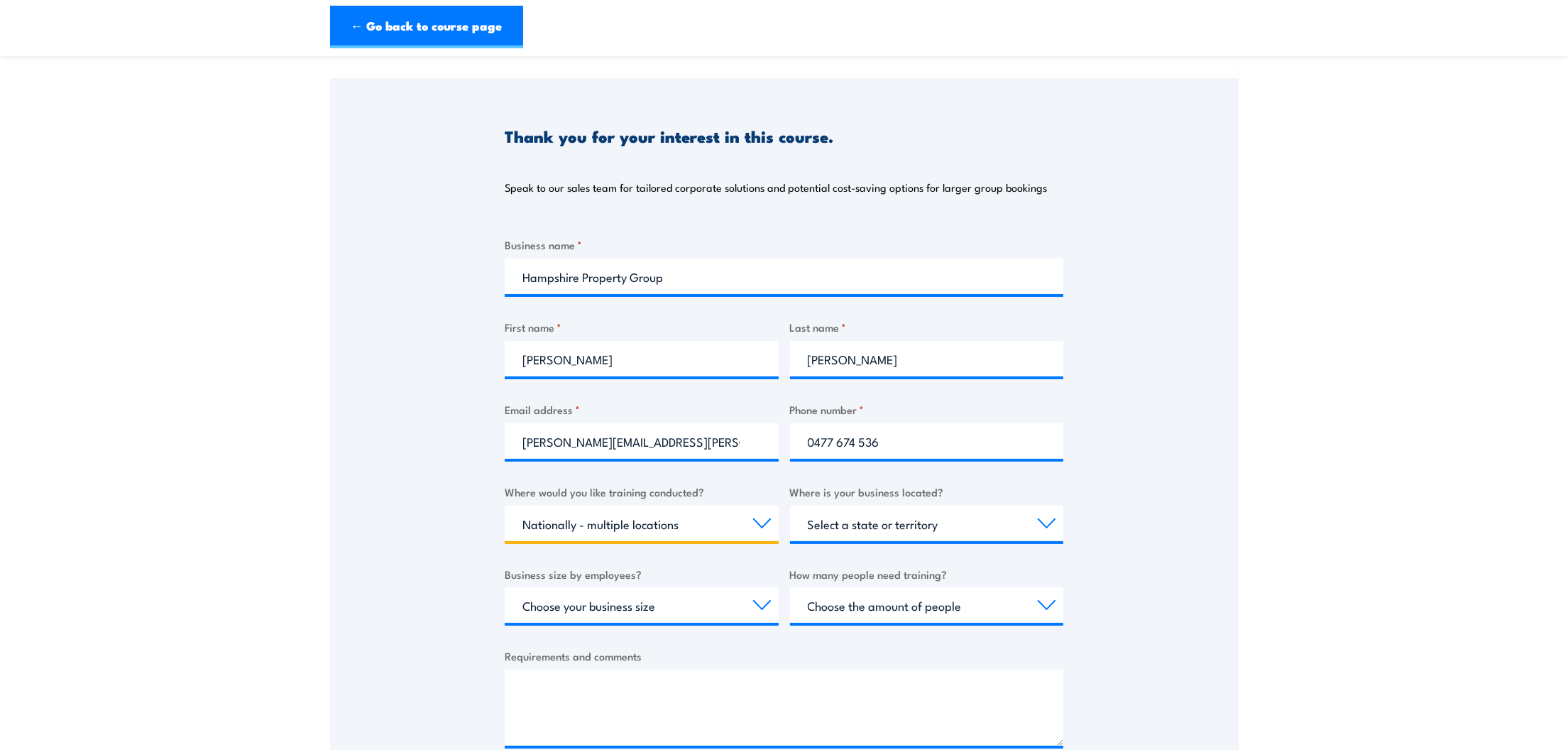 click on "Select a state or territory Nationally - multiple locations QLD NSW VIC SA ACT WA TAS NT" at bounding box center [642, 523] 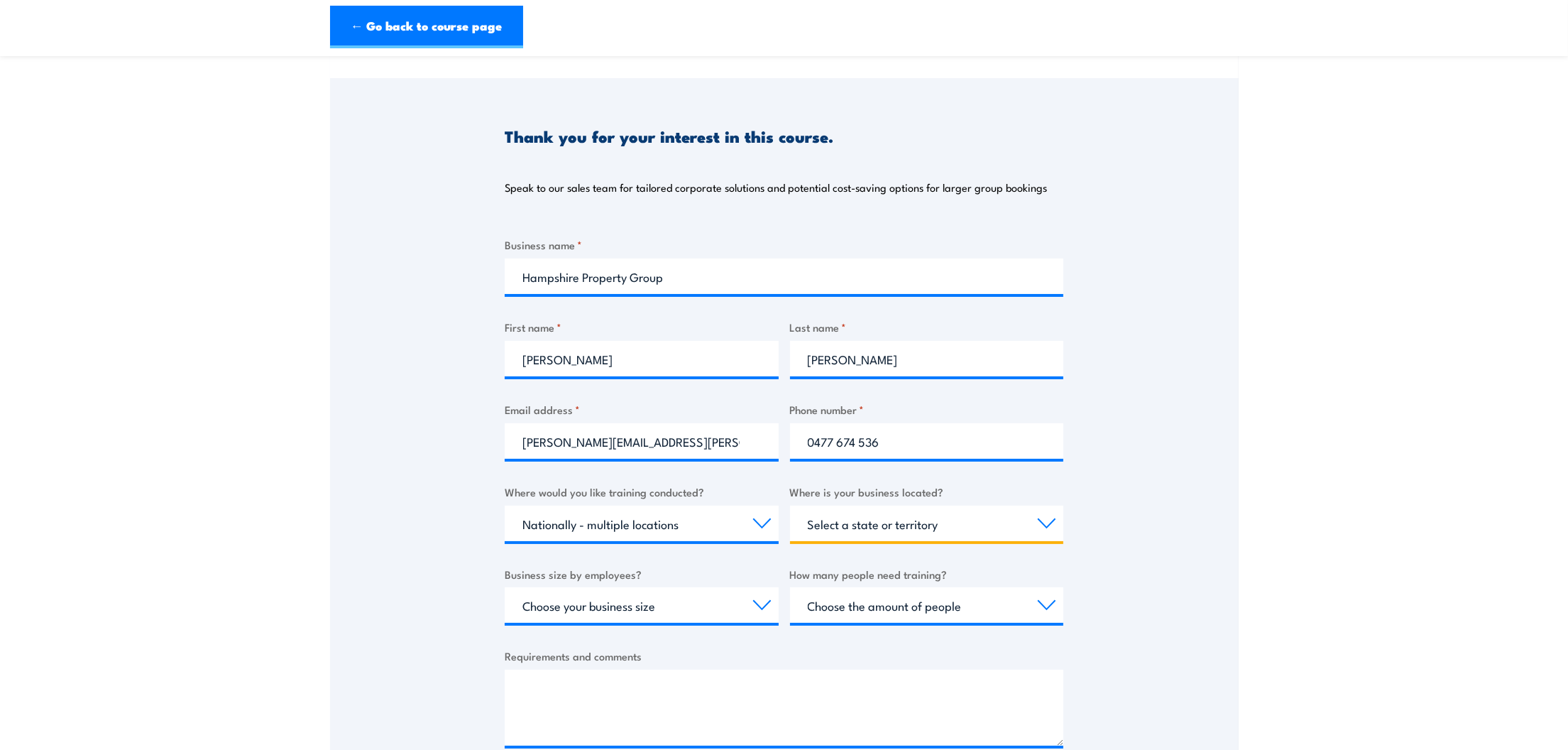 click on "Select a state or territory QLD NSW VIC SA ACT WA TAS NT" at bounding box center [927, 523] 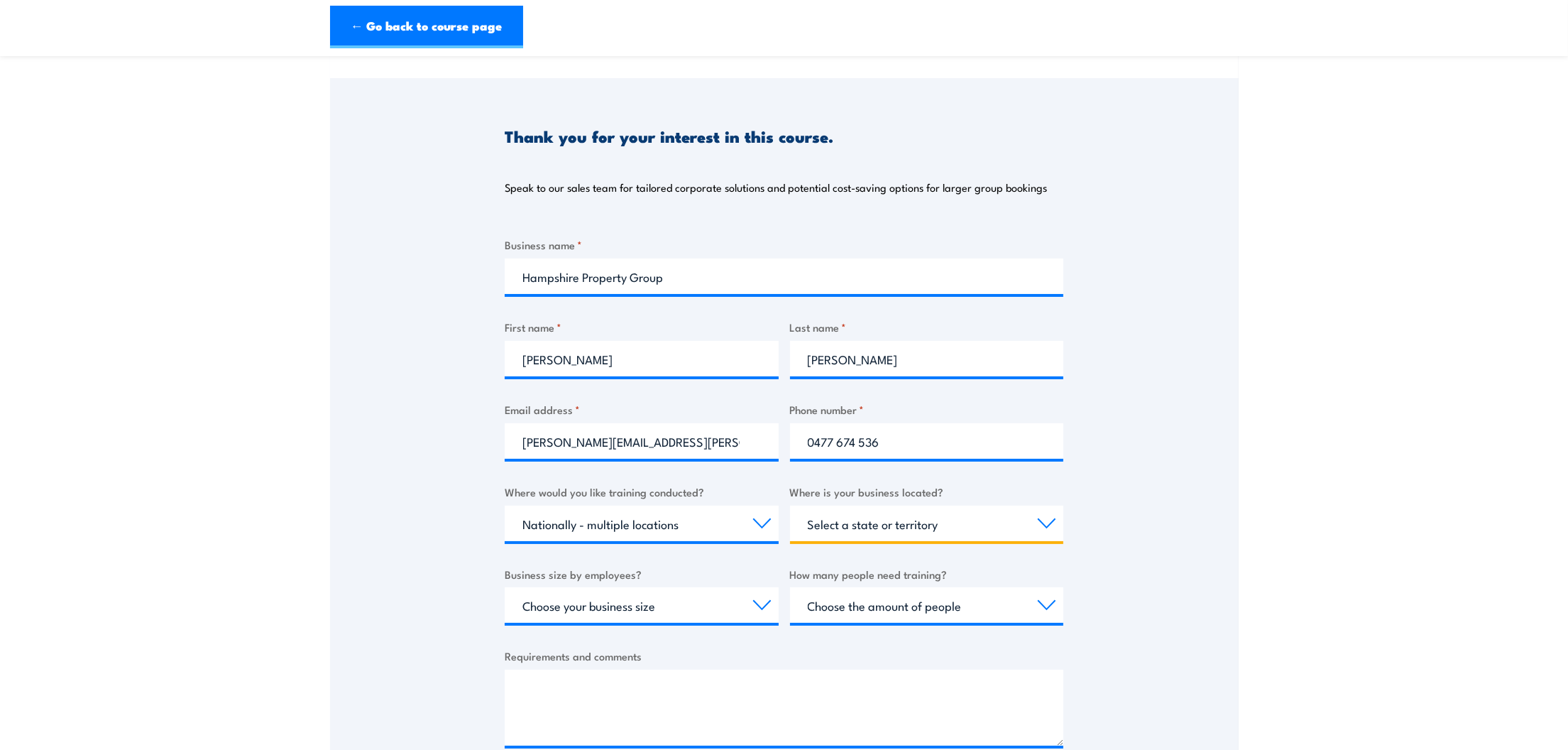 click on "Select a state or territory QLD NSW VIC SA ACT WA TAS NT" at bounding box center [927, 523] 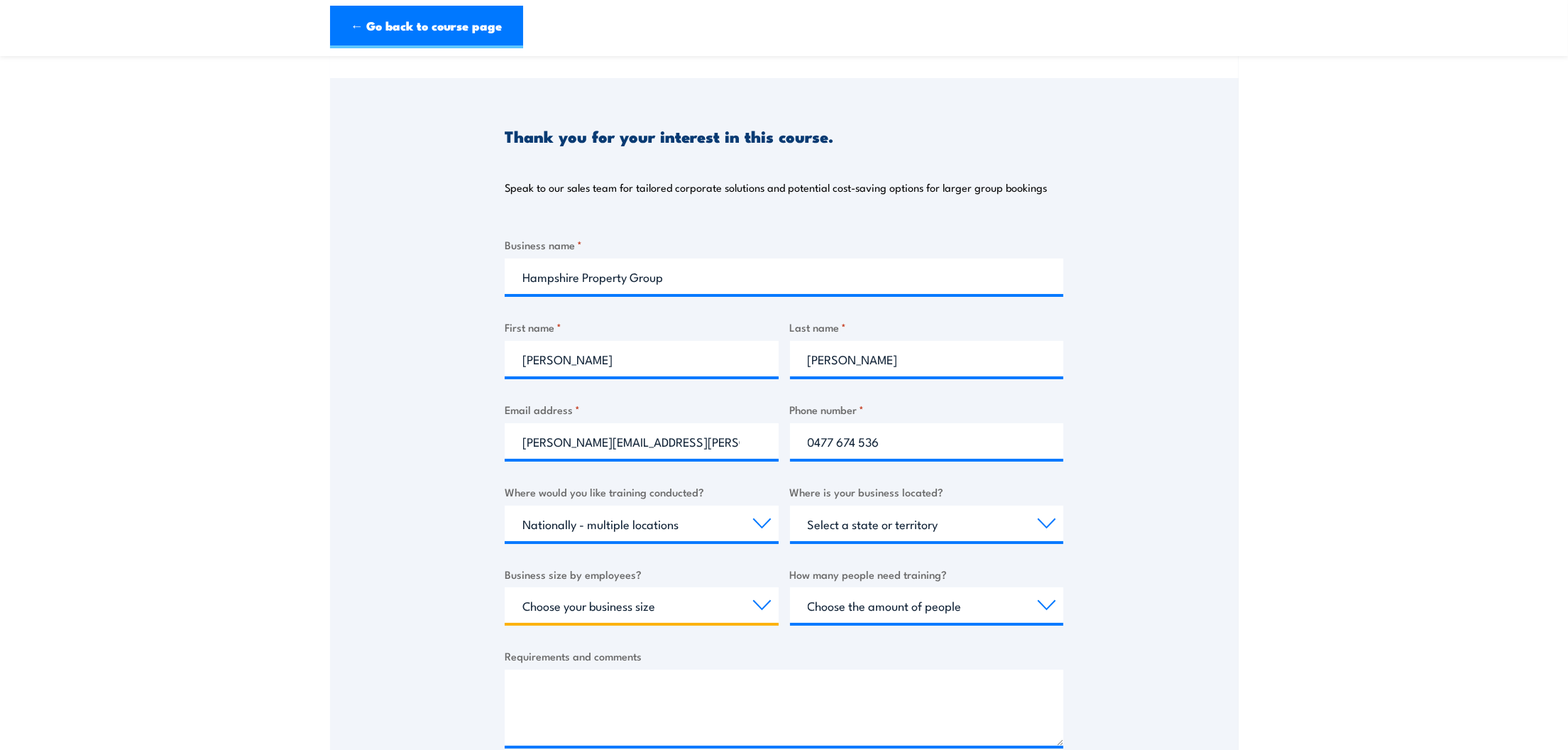 click on "Choose your business size 1 to 19 20 to 199 200+" at bounding box center [642, 605] 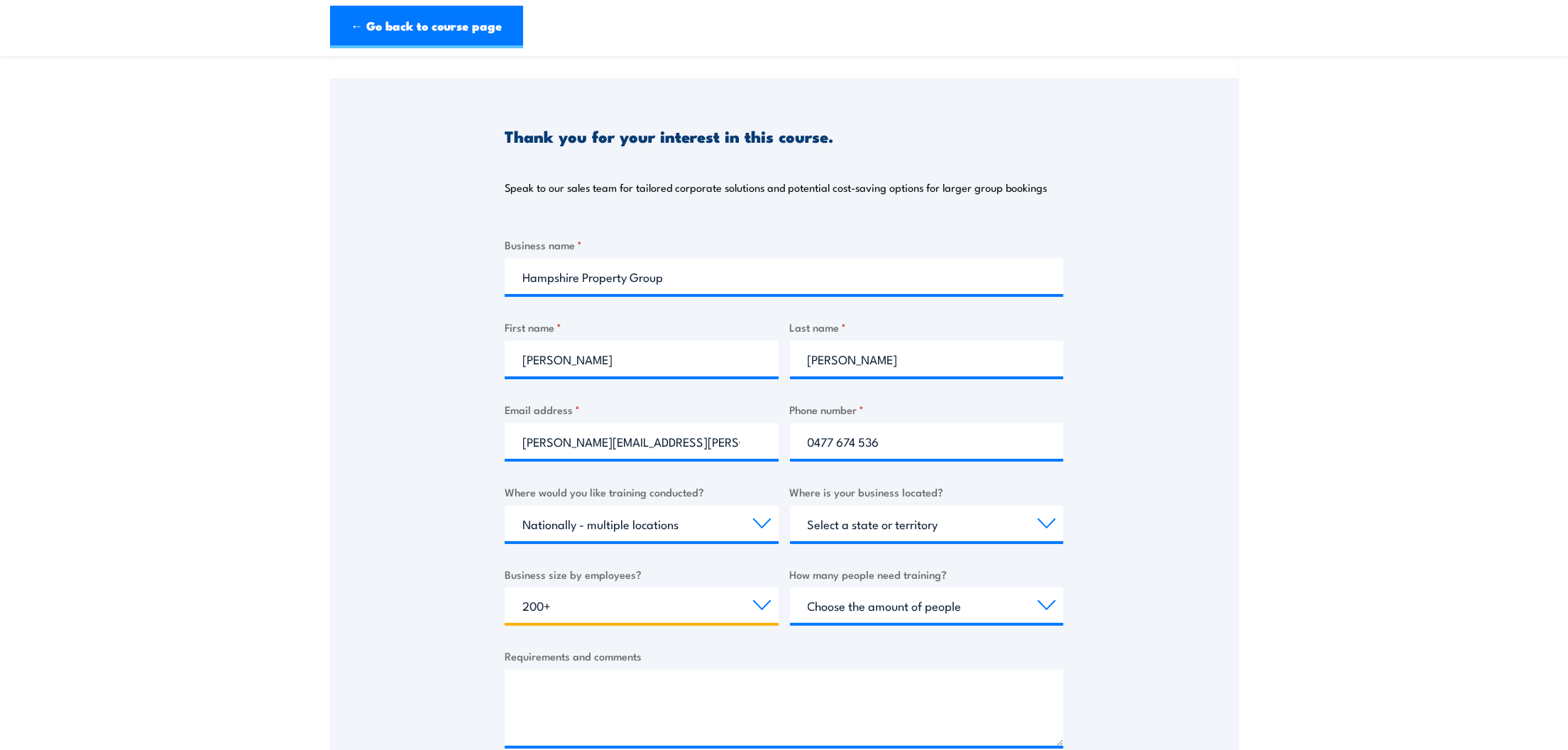 click on "Choose your business size 1 to 19 20 to 199 200+" at bounding box center (642, 605) 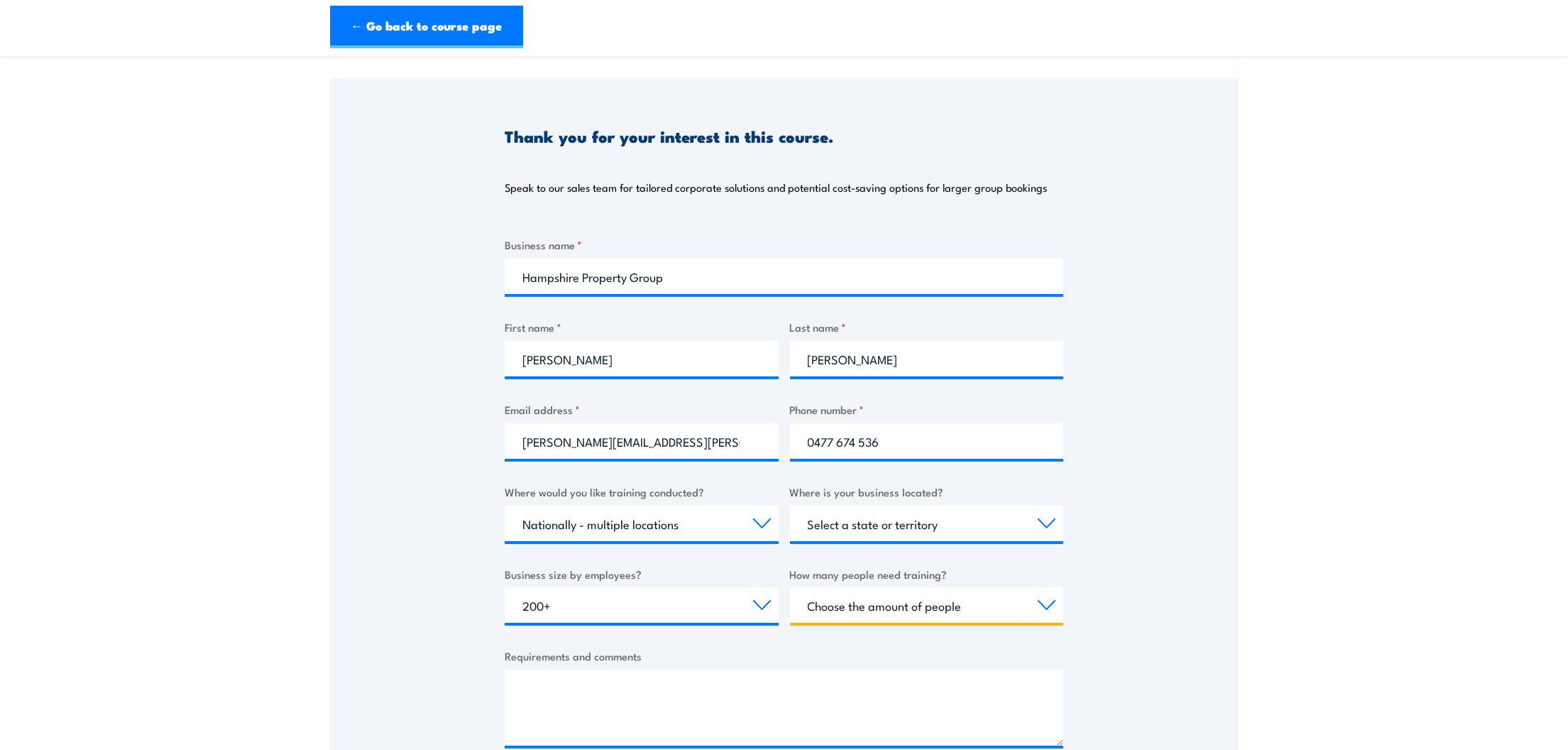click on "Choose the amount of people 1 to 4 5 to 19 20+" at bounding box center (927, 605) 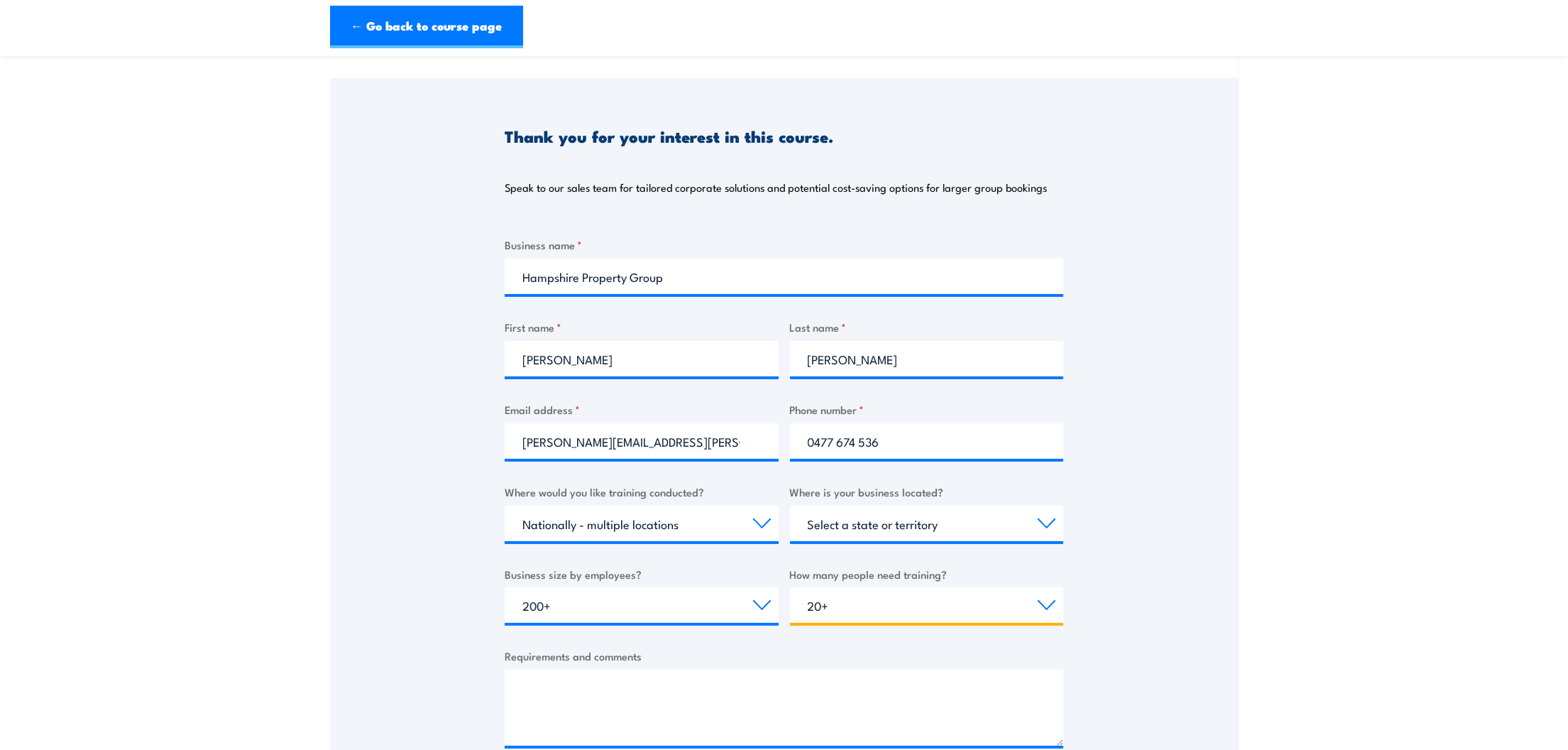 click on "Choose the amount of people 1 to 4 5 to 19 20+" at bounding box center [927, 605] 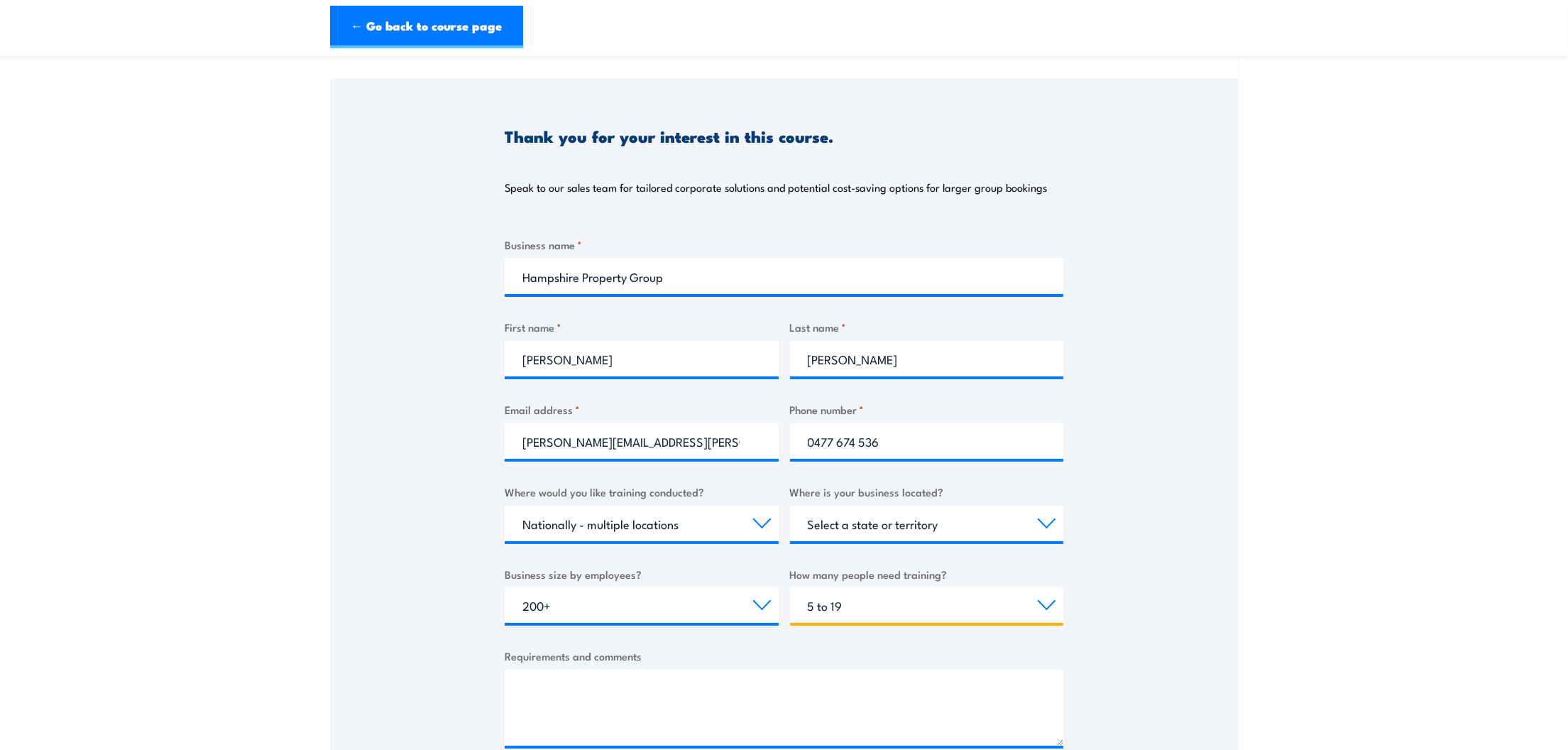 click on "Choose the amount of people 1 to 4 5 to 19 20+" at bounding box center (927, 605) 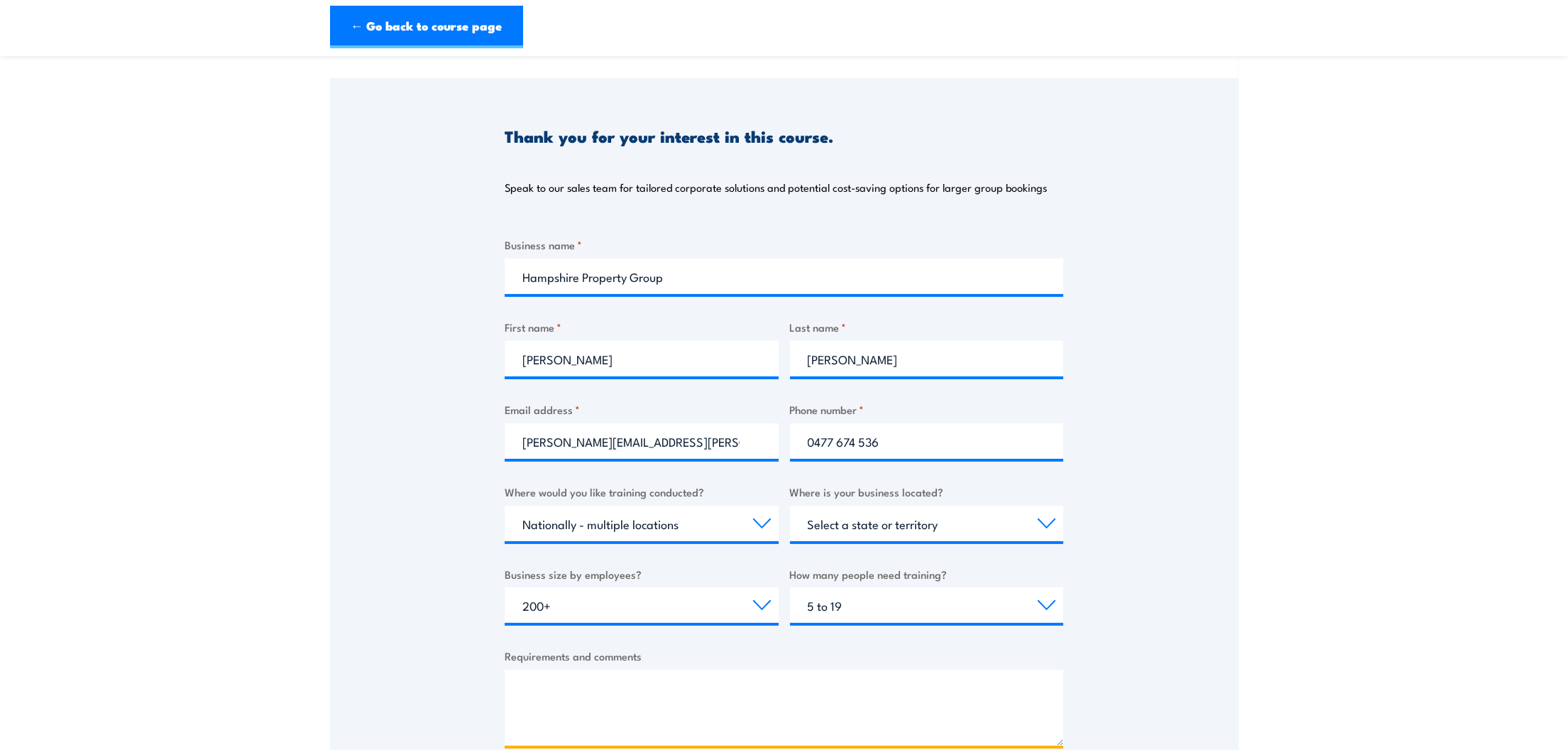 click on "Requirements and comments" at bounding box center [784, 707] 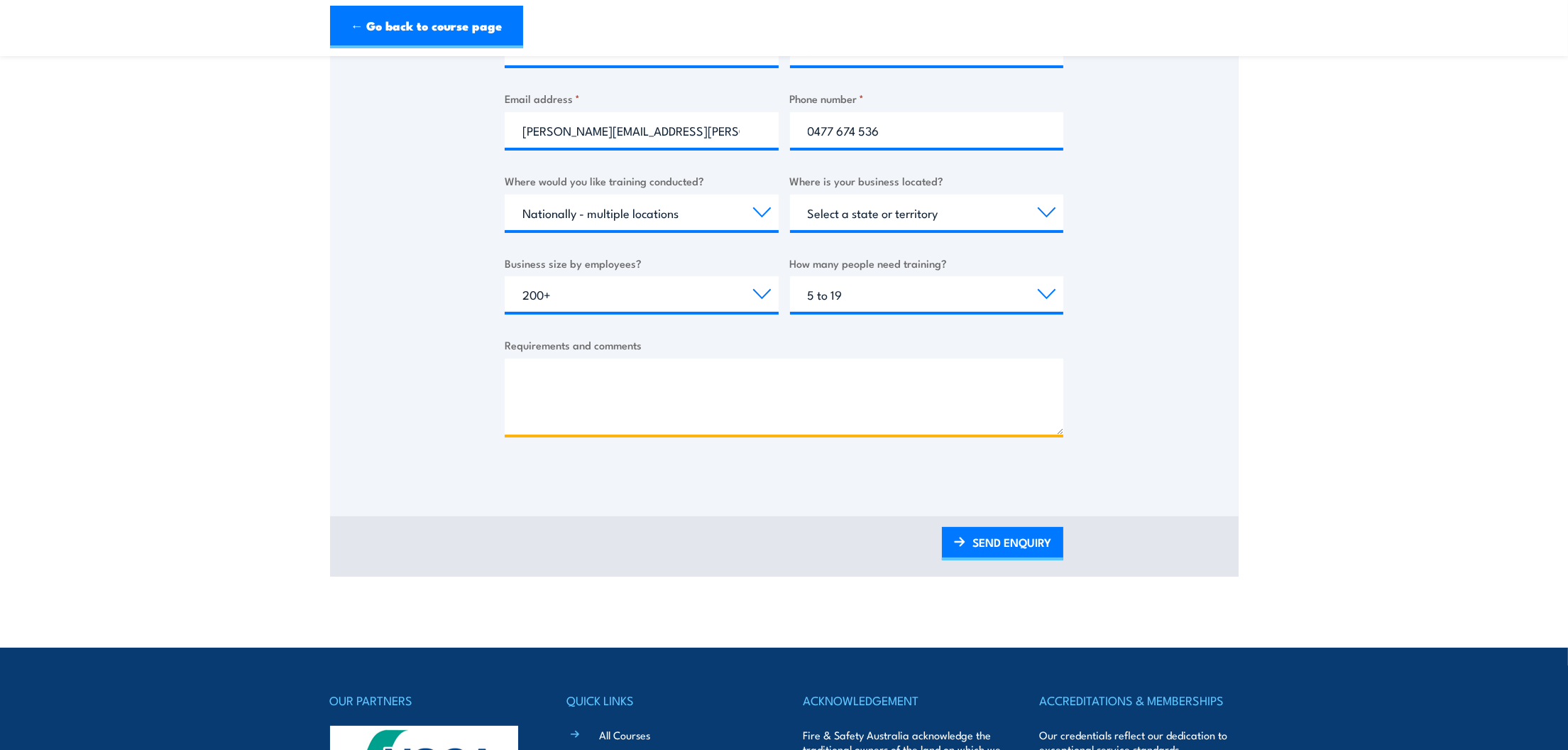scroll, scrollTop: 426, scrollLeft: 0, axis: vertical 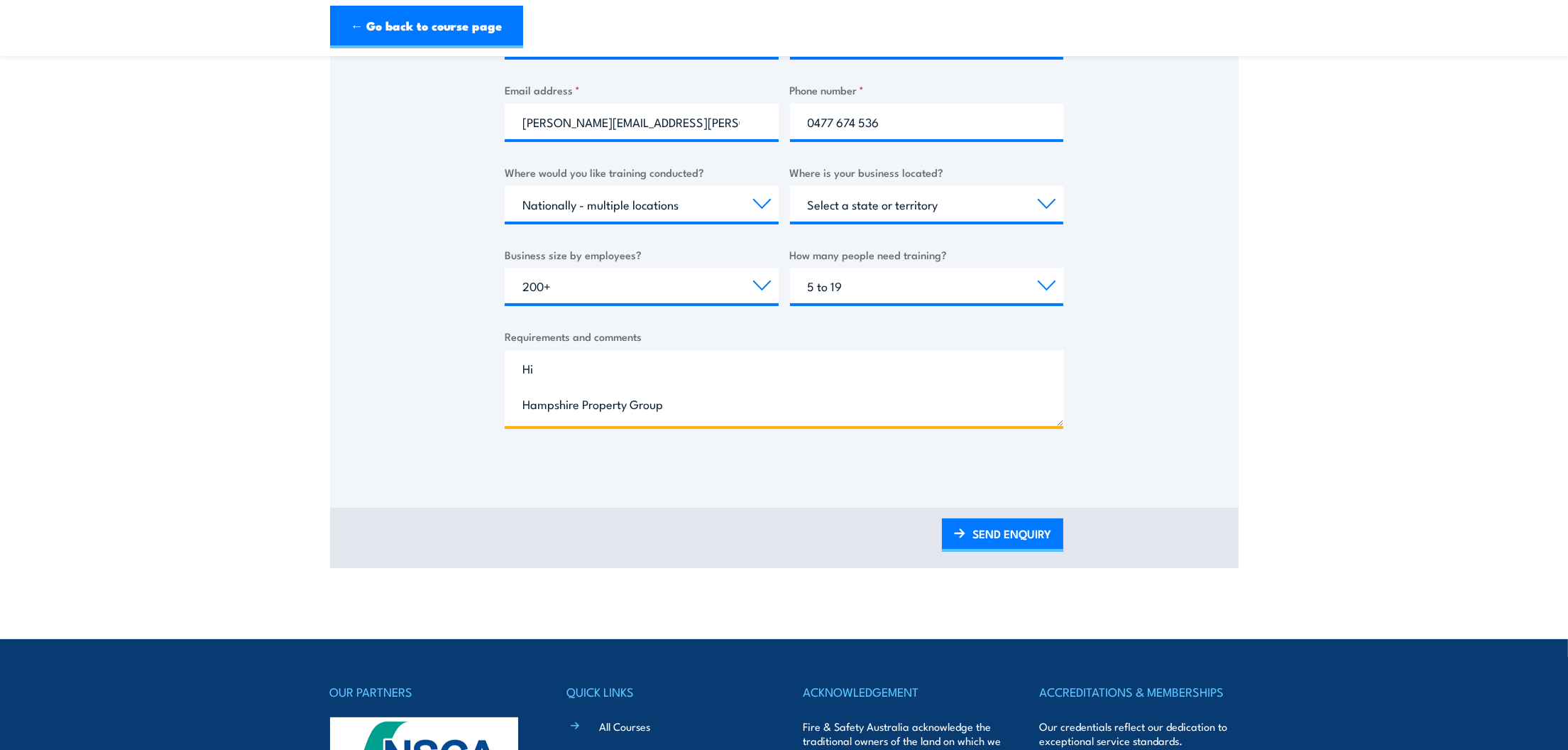 paste on "Hampshire Property Group is a family-owned Australian business that operates over 50’s land lease communities, holidays parks and caravan parks." 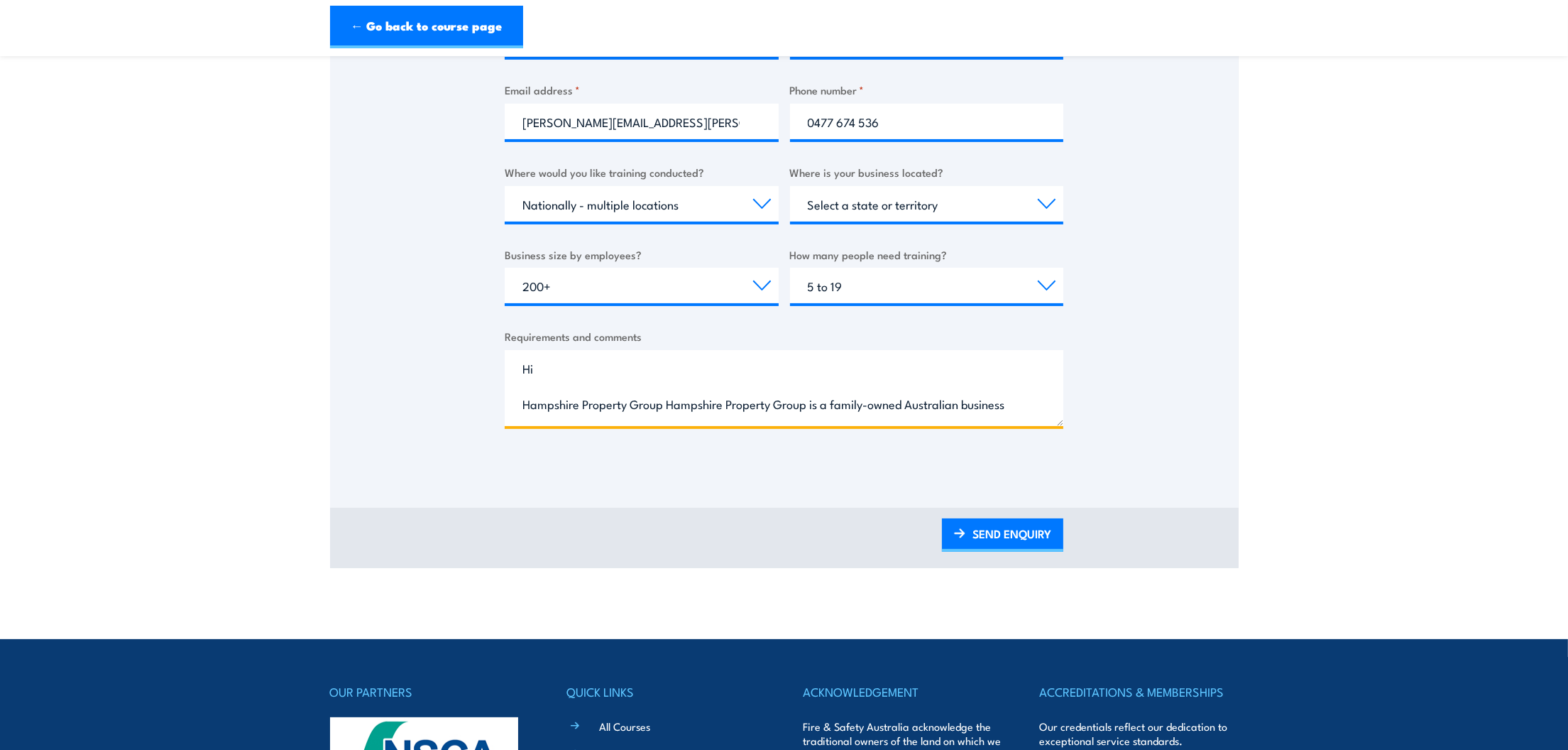 scroll, scrollTop: 20, scrollLeft: 0, axis: vertical 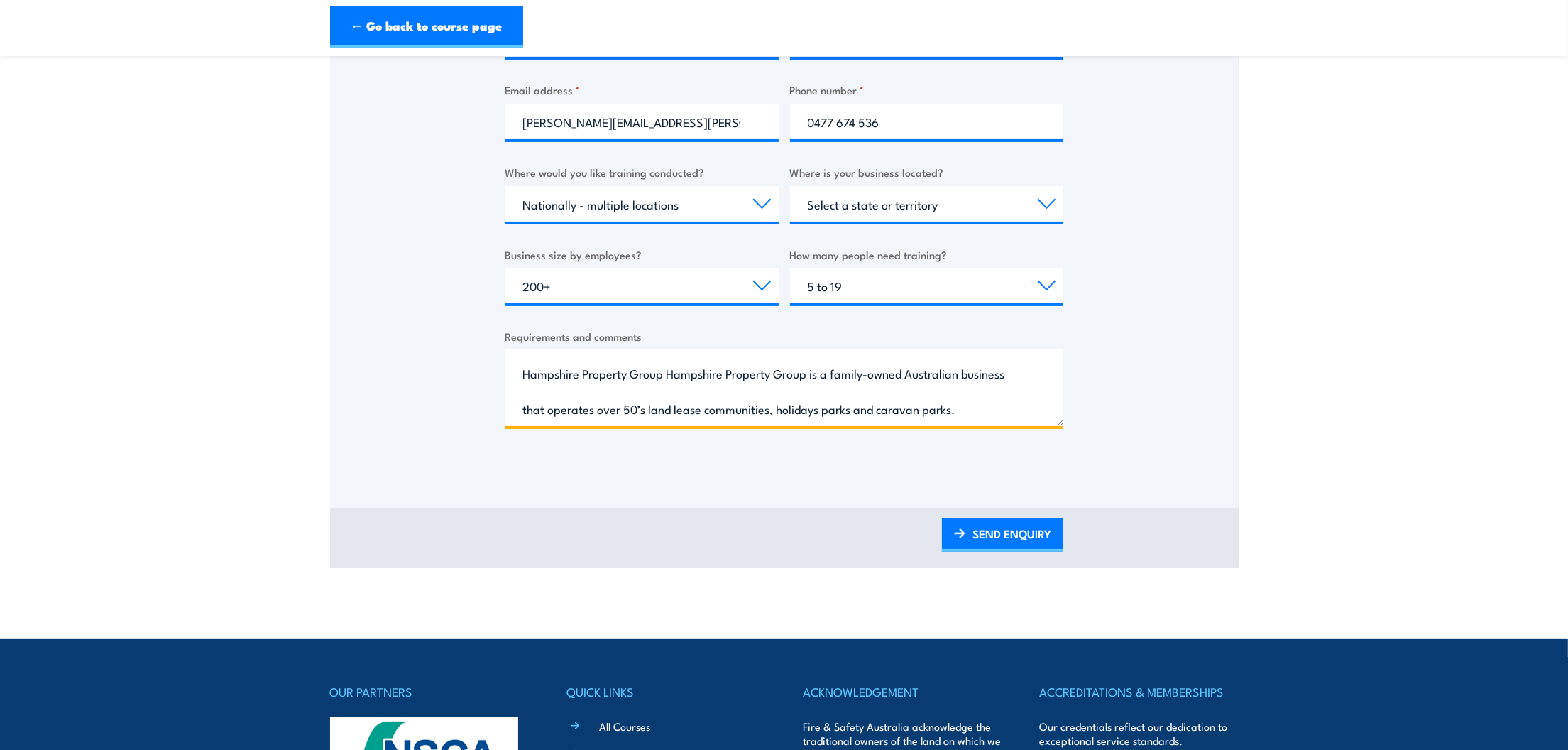 drag, startPoint x: 662, startPoint y: 381, endPoint x: 550, endPoint y: 404, distance: 114.33722 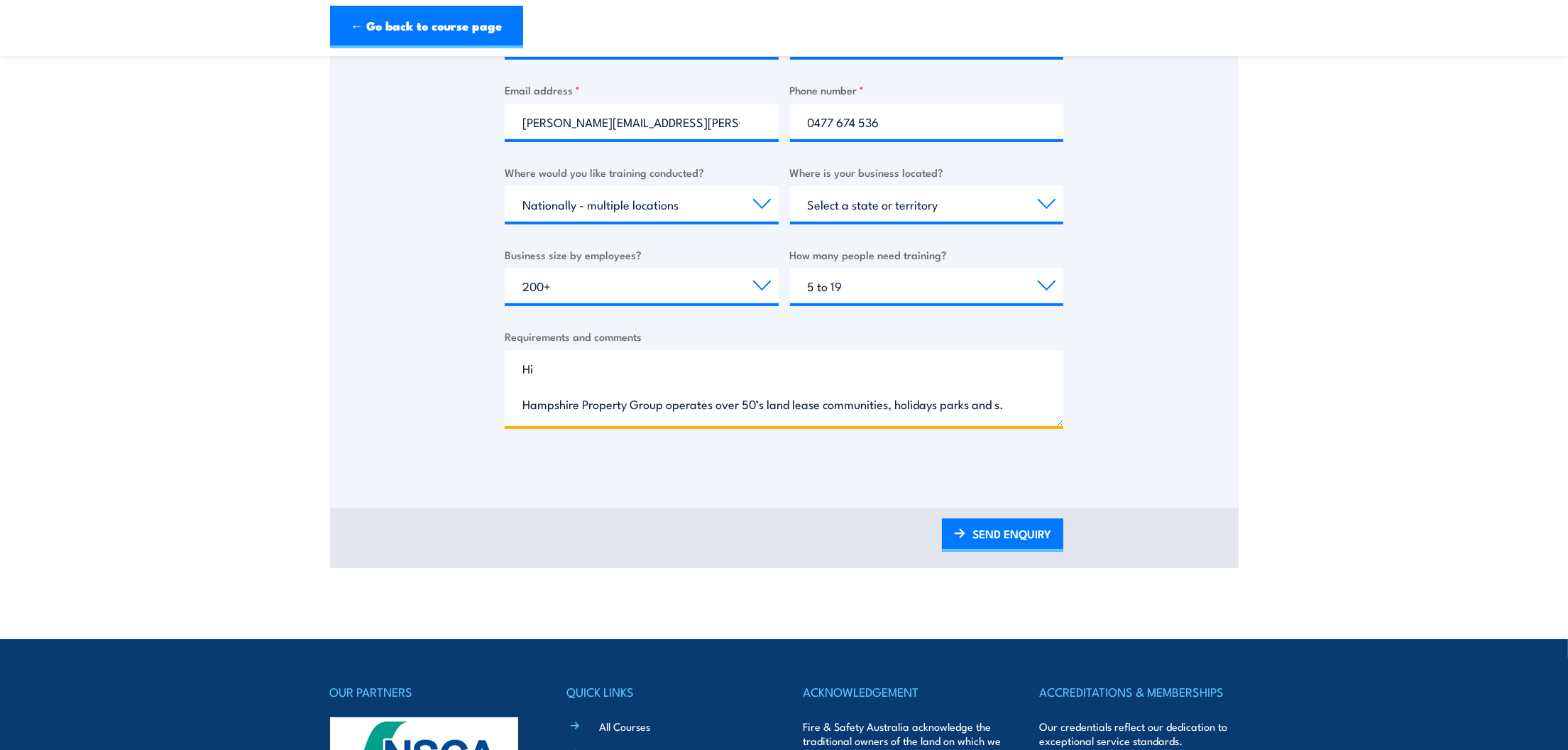 scroll, scrollTop: 0, scrollLeft: 0, axis: both 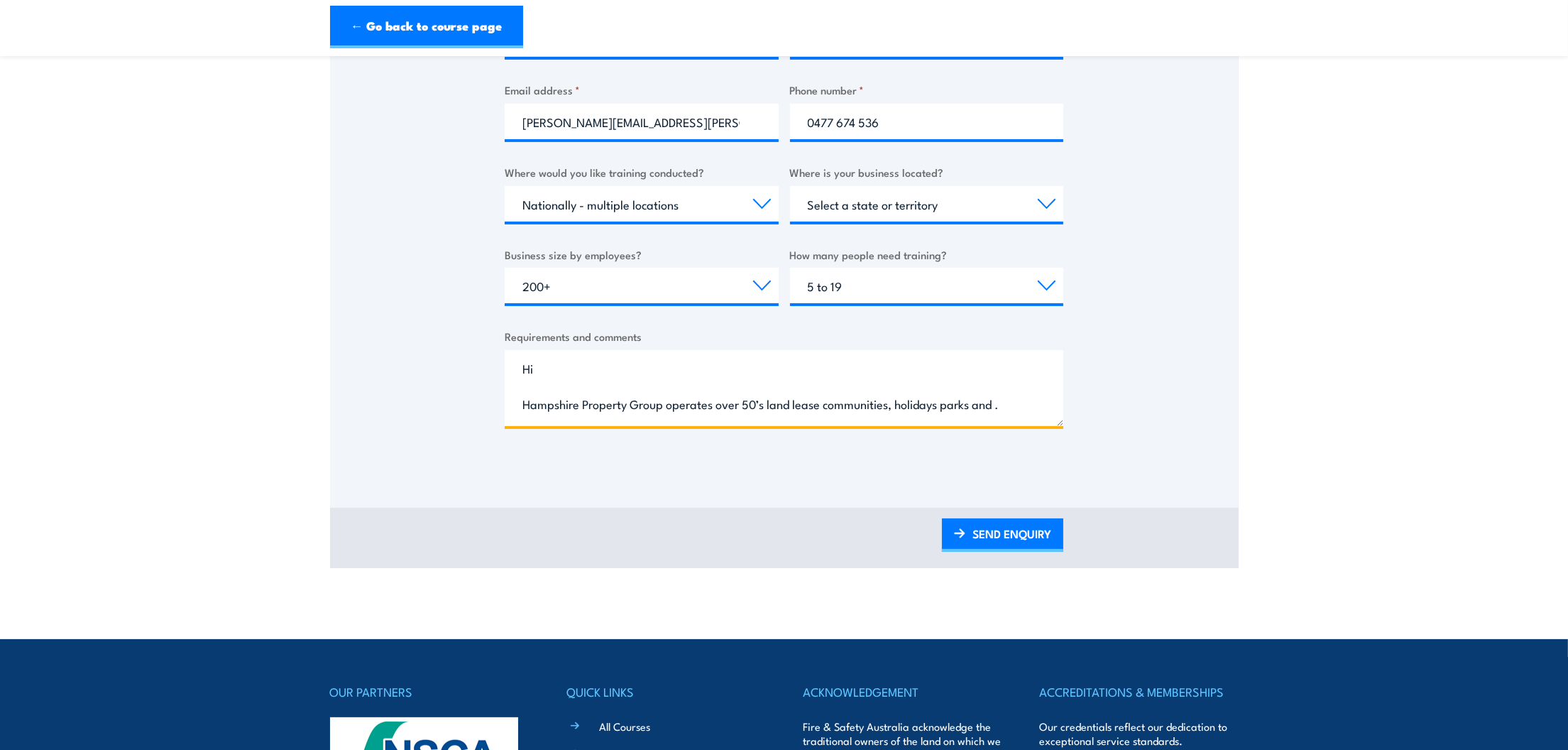 drag, startPoint x: 1017, startPoint y: 406, endPoint x: 280, endPoint y: 374, distance: 737.694 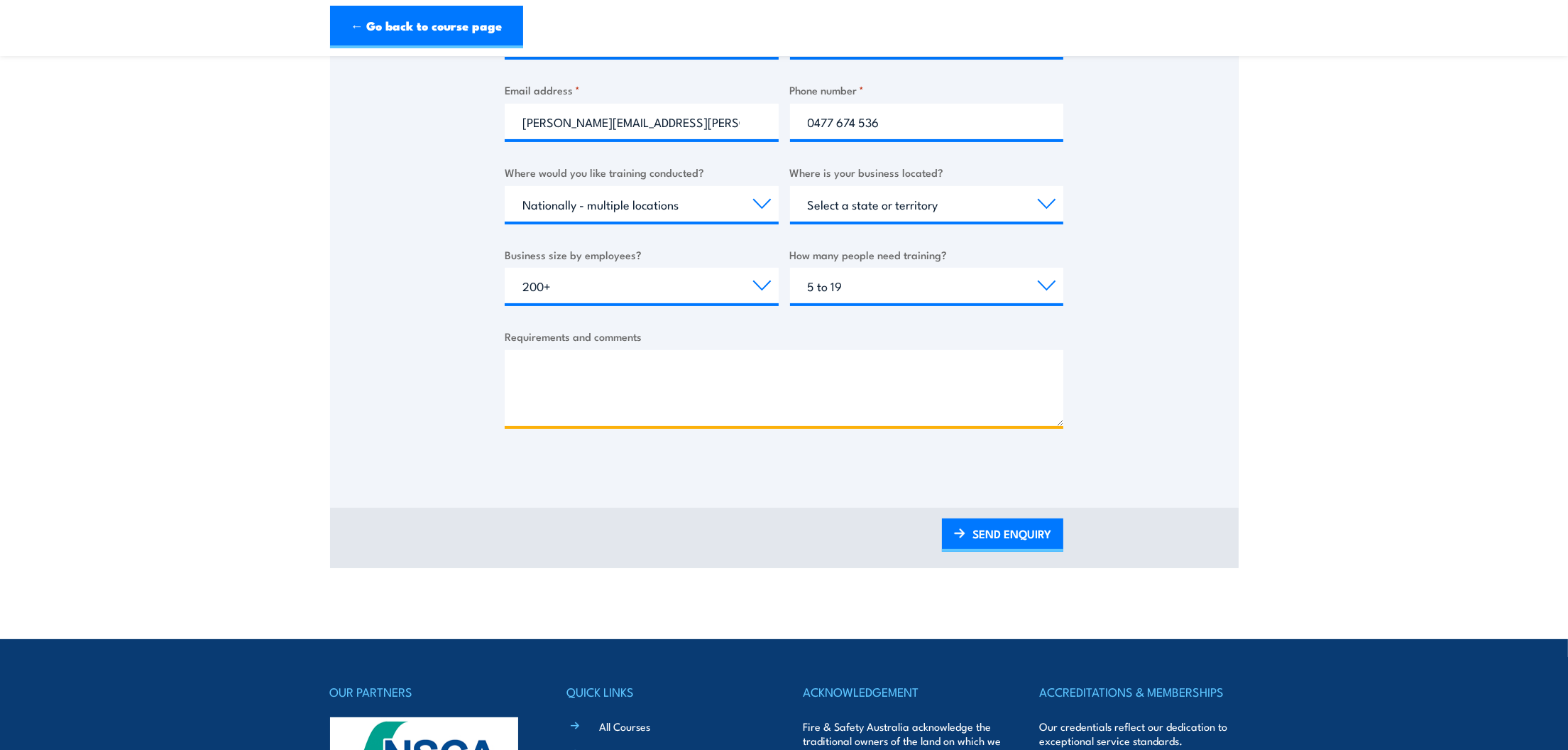 click on "Requirements and comments" at bounding box center (784, 388) 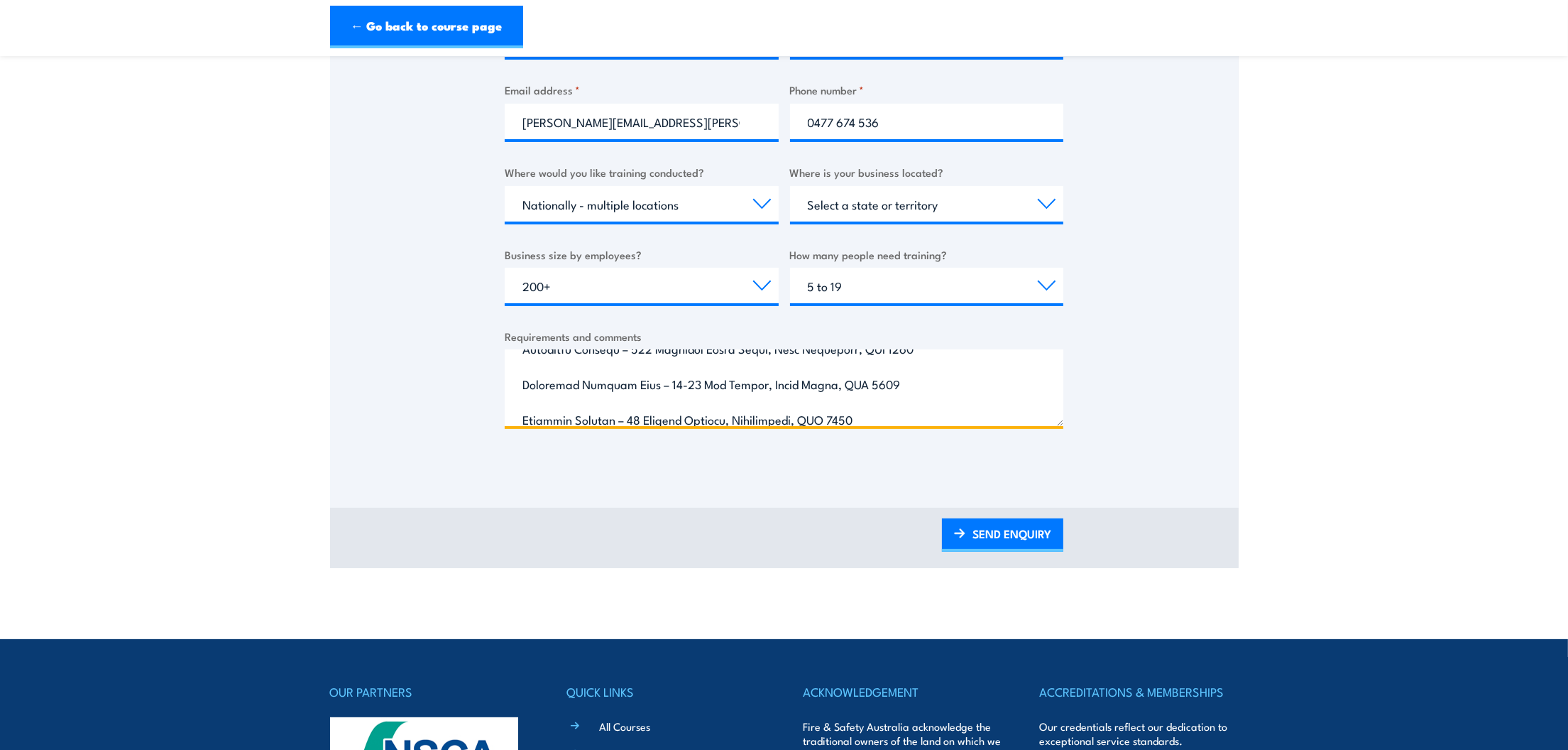 scroll, scrollTop: 20, scrollLeft: 0, axis: vertical 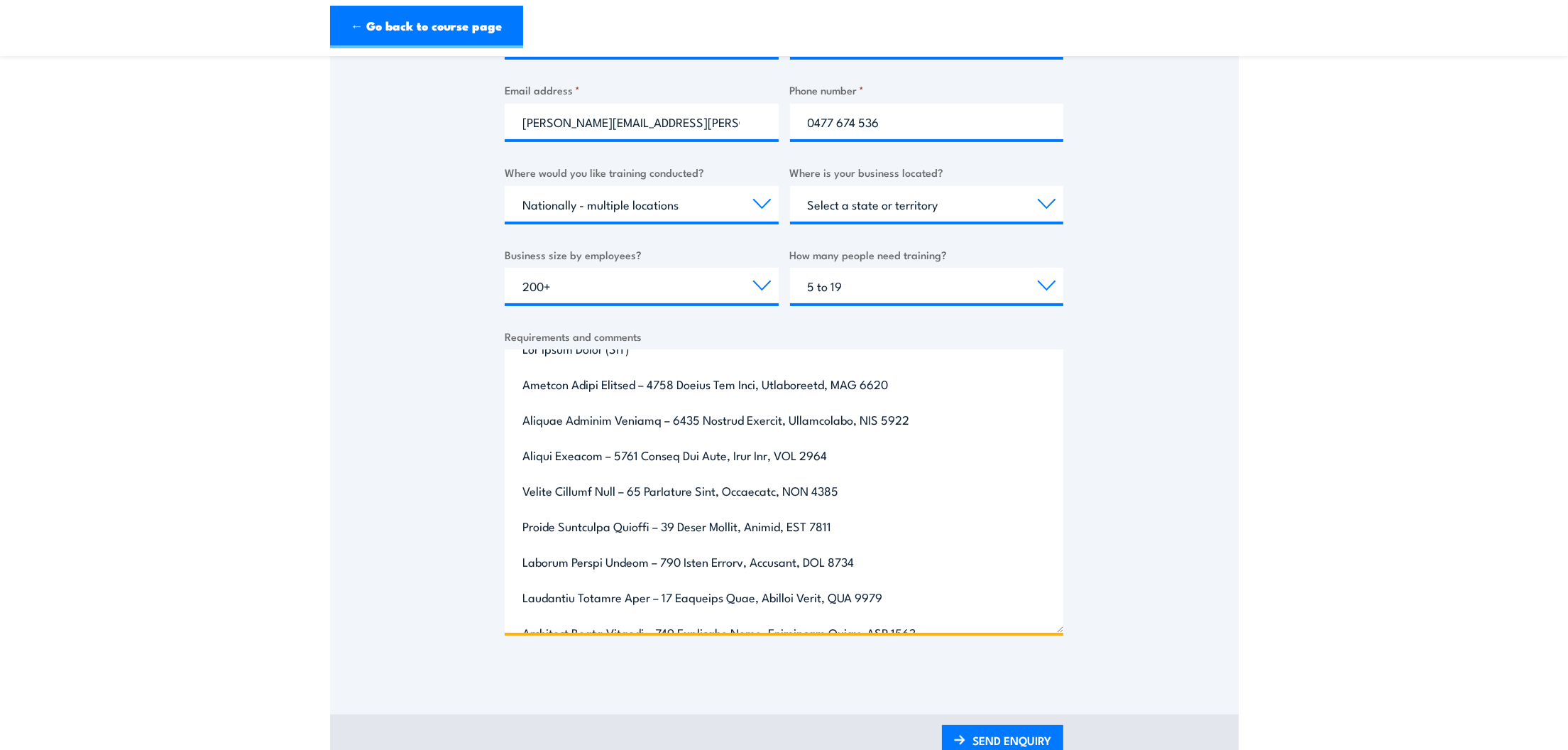 drag, startPoint x: 1053, startPoint y: 419, endPoint x: 1121, endPoint y: 645, distance: 236.00847 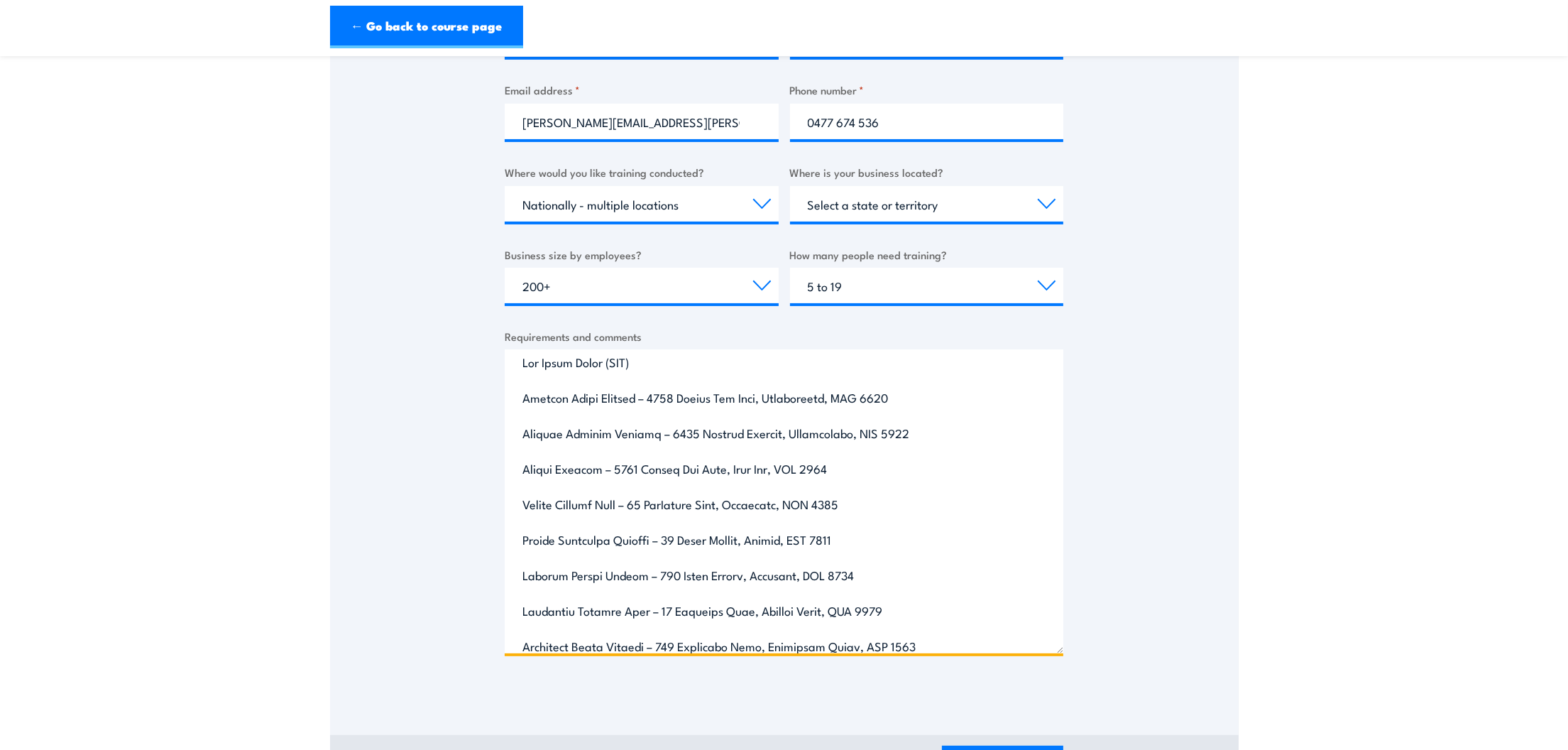 scroll, scrollTop: 0, scrollLeft: 0, axis: both 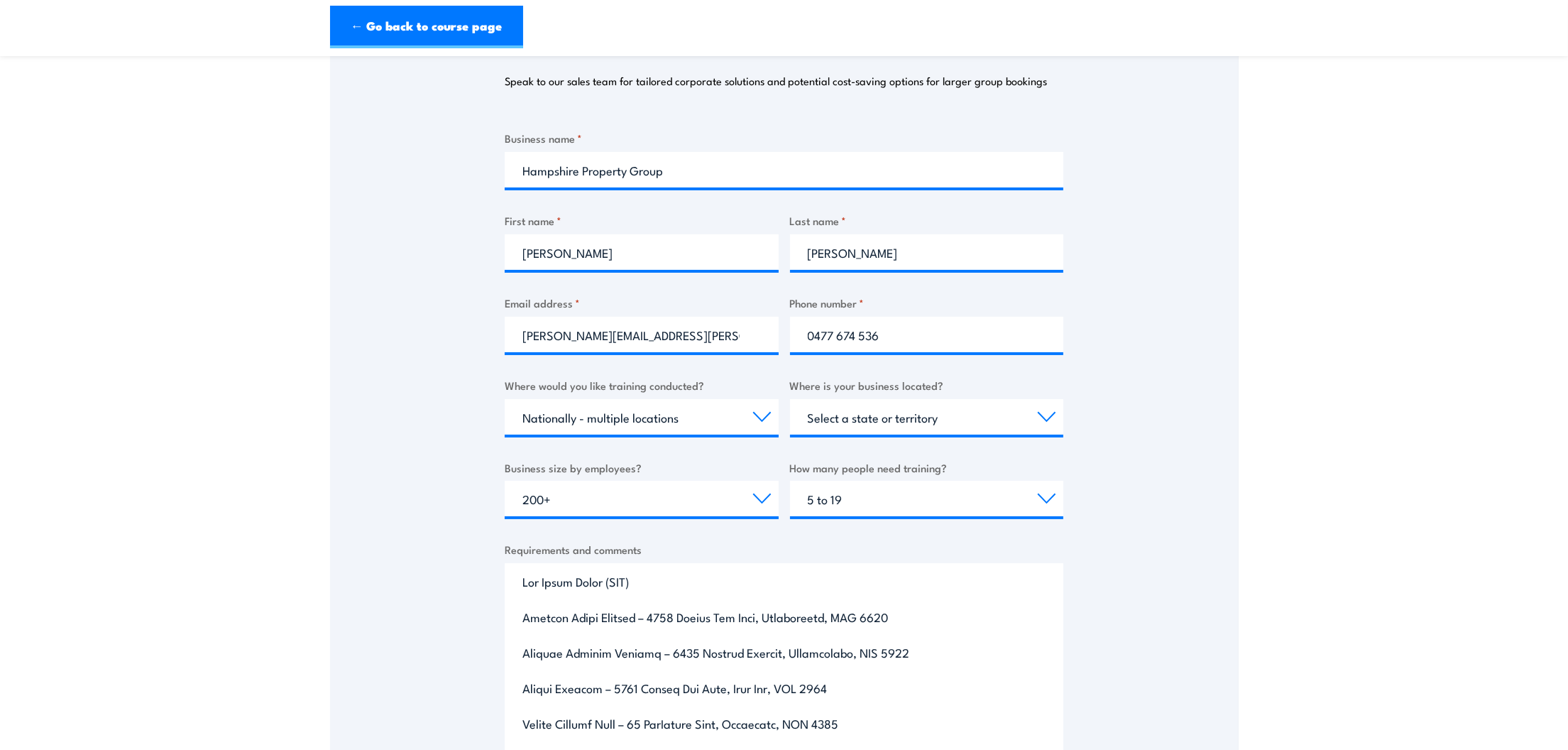 click on "Requirements and comments" at bounding box center [784, 714] 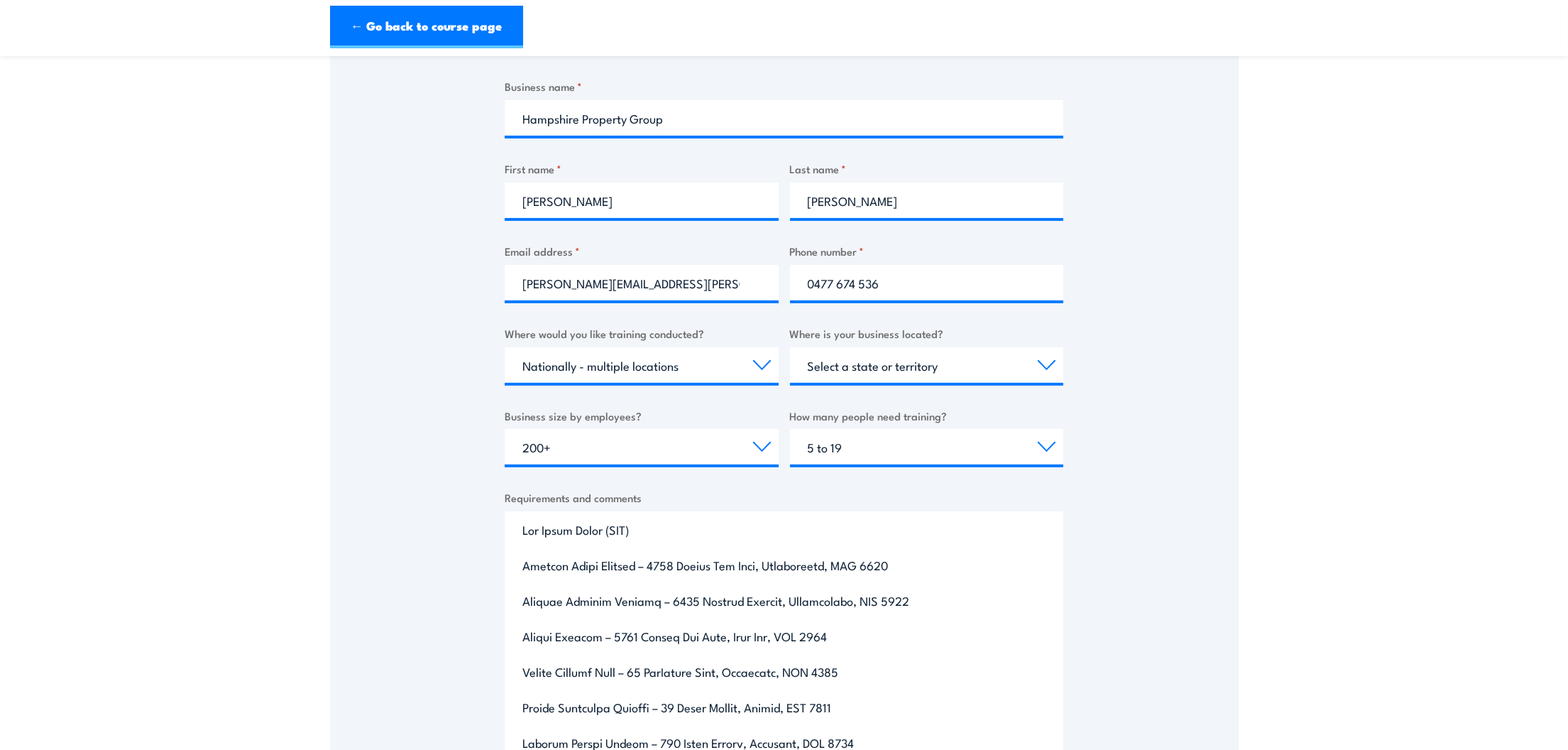 scroll, scrollTop: 329, scrollLeft: 0, axis: vertical 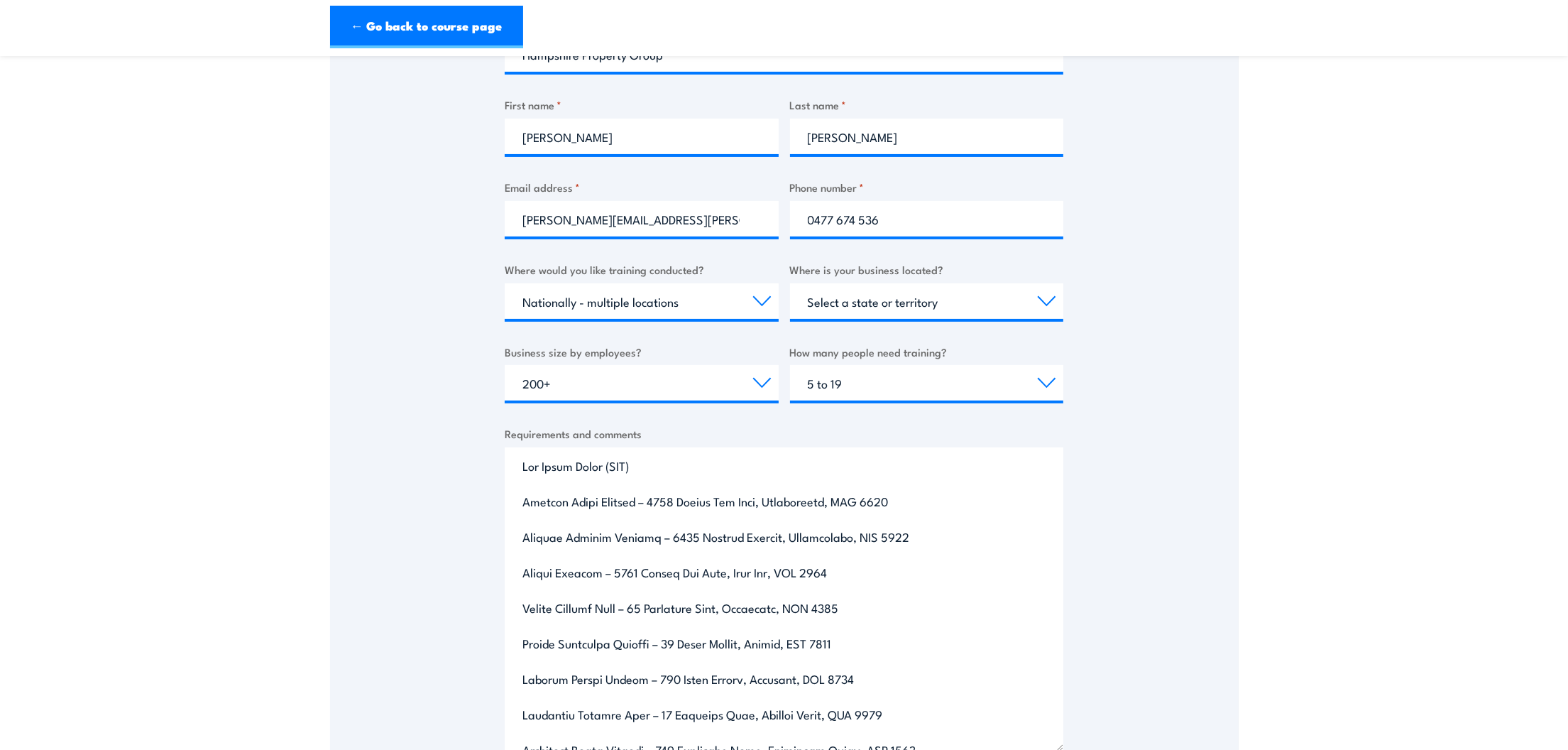 click on "Requirements and comments" at bounding box center (784, 599) 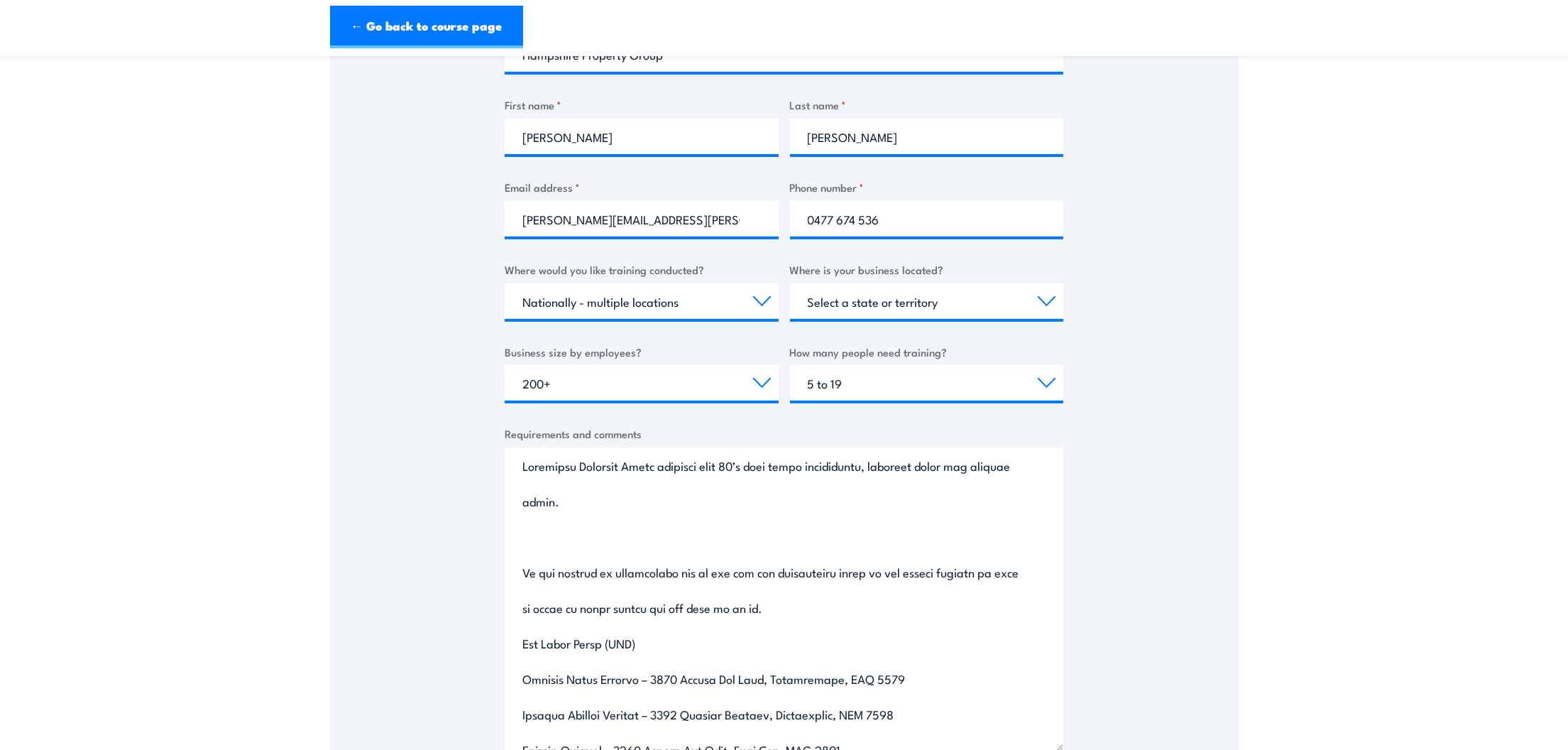 click on "Requirements and comments" at bounding box center (784, 599) 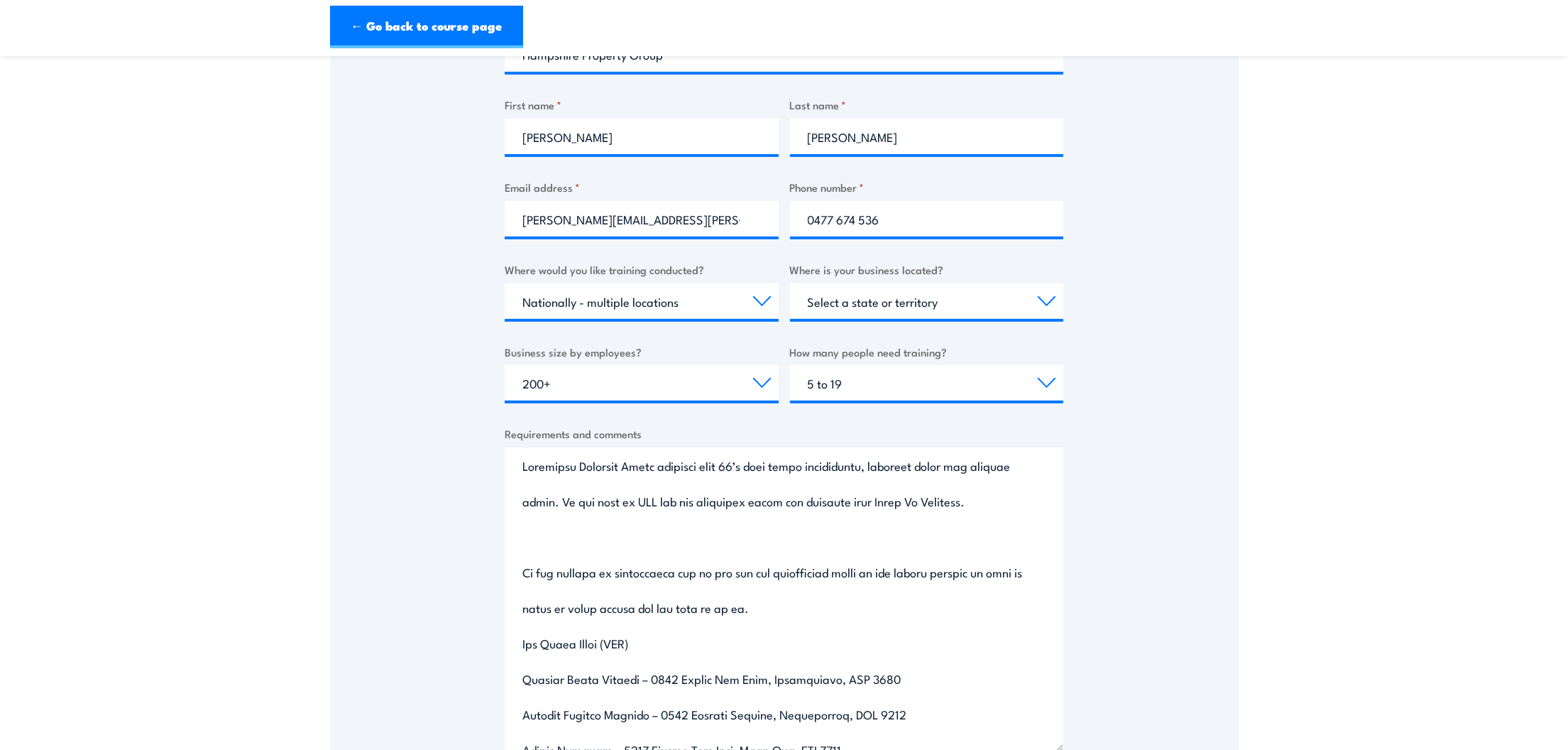 drag, startPoint x: 632, startPoint y: 493, endPoint x: 610, endPoint y: 531, distance: 43.908997 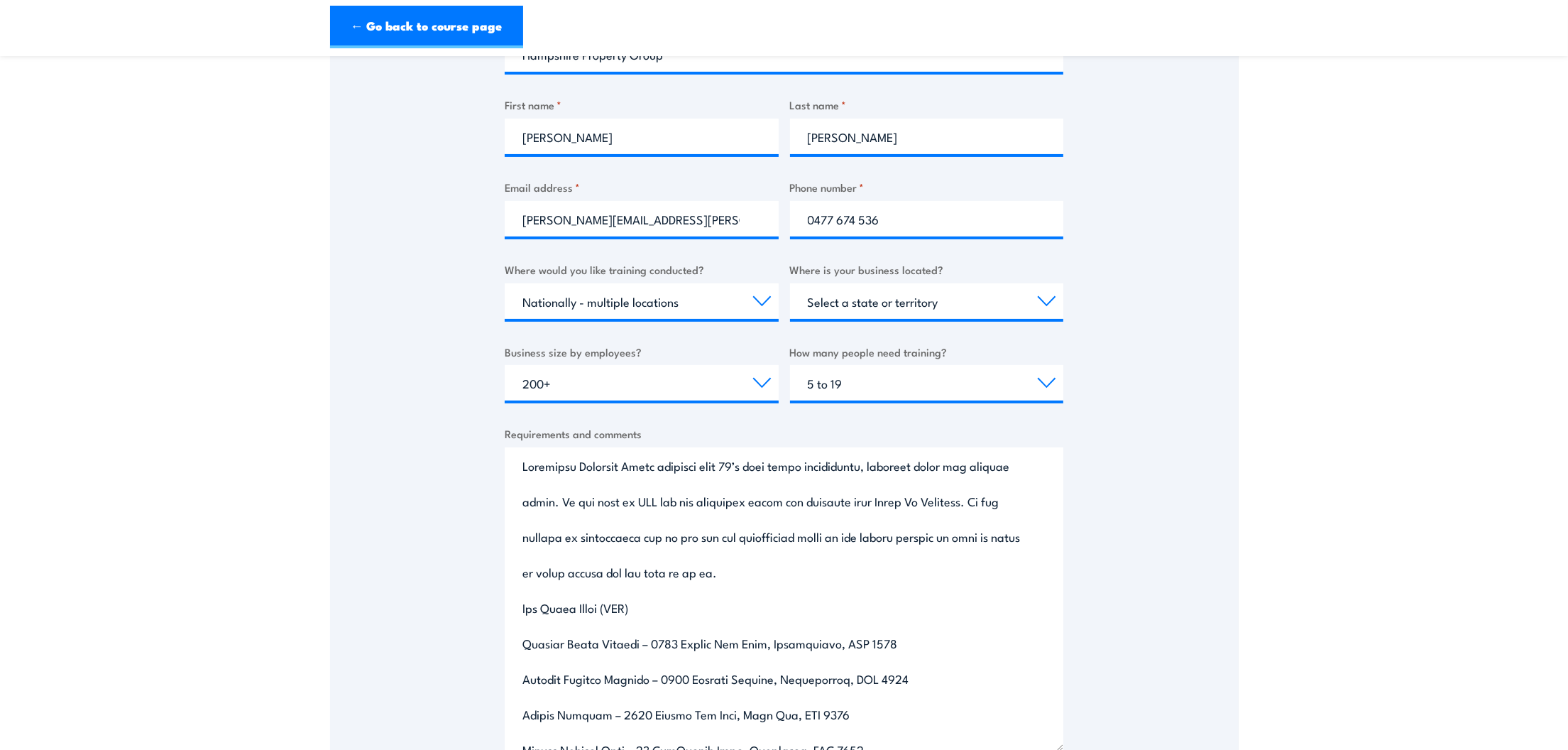 click on "Requirements and comments" at bounding box center [784, 599] 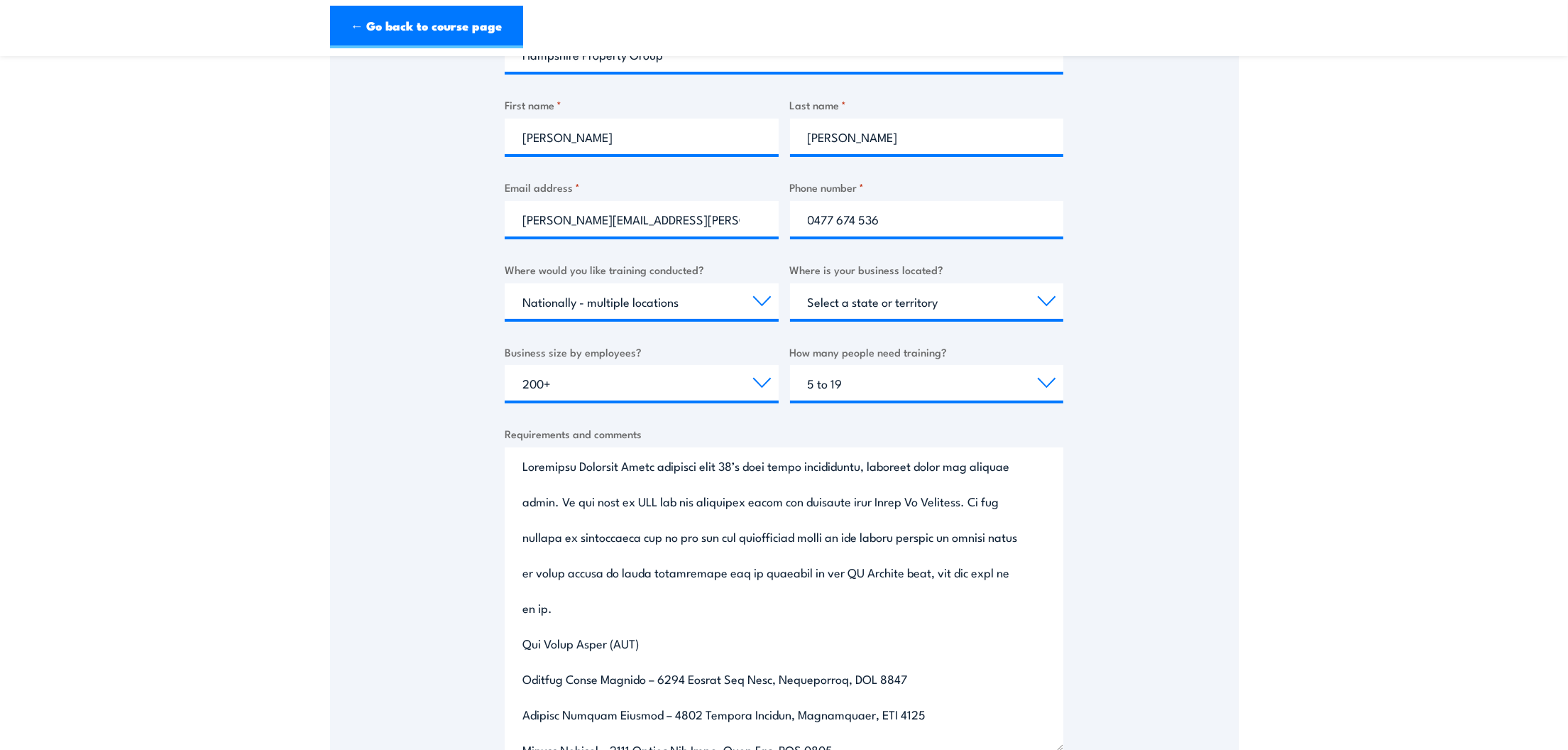 click on "Requirements and comments" at bounding box center (784, 599) 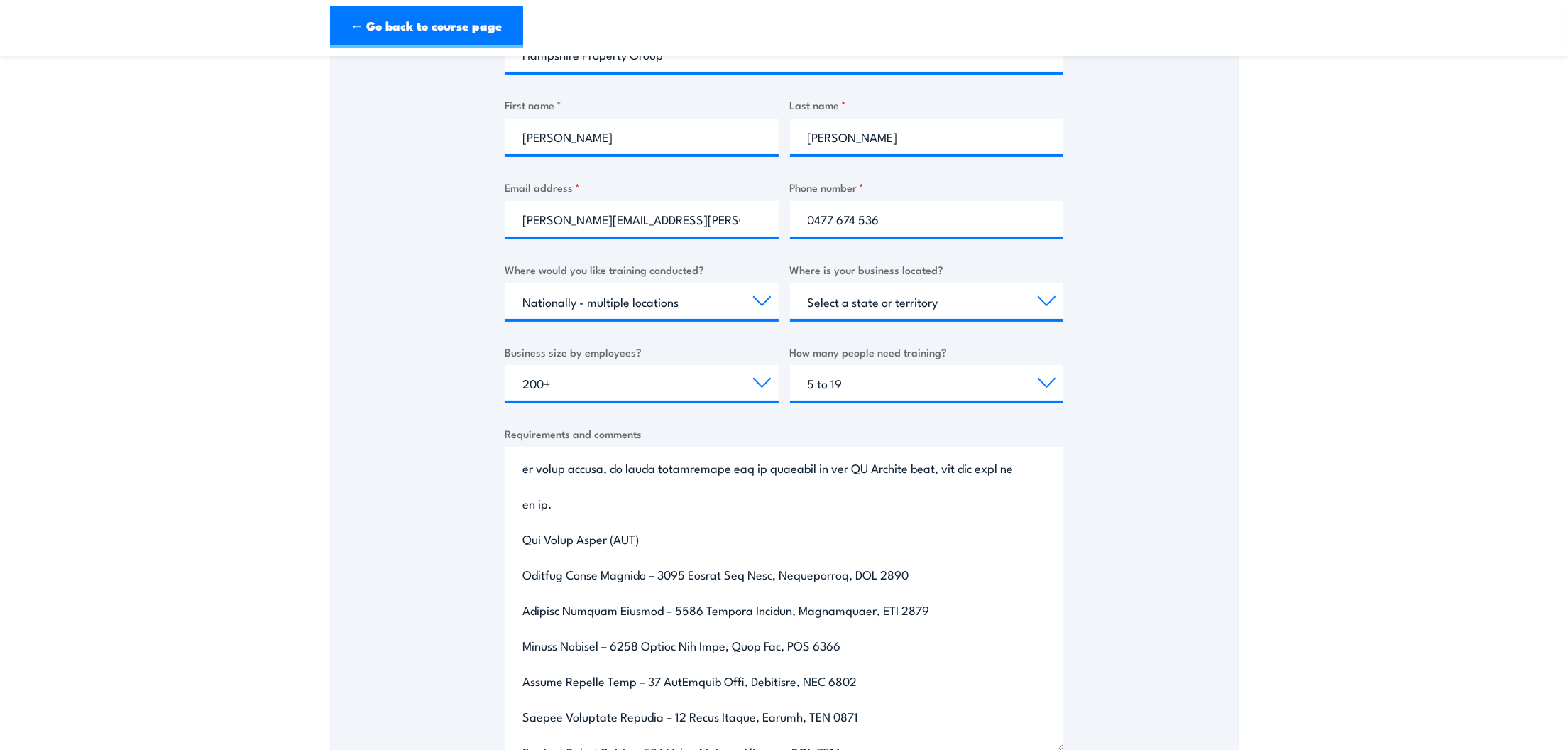 scroll, scrollTop: 0, scrollLeft: 0, axis: both 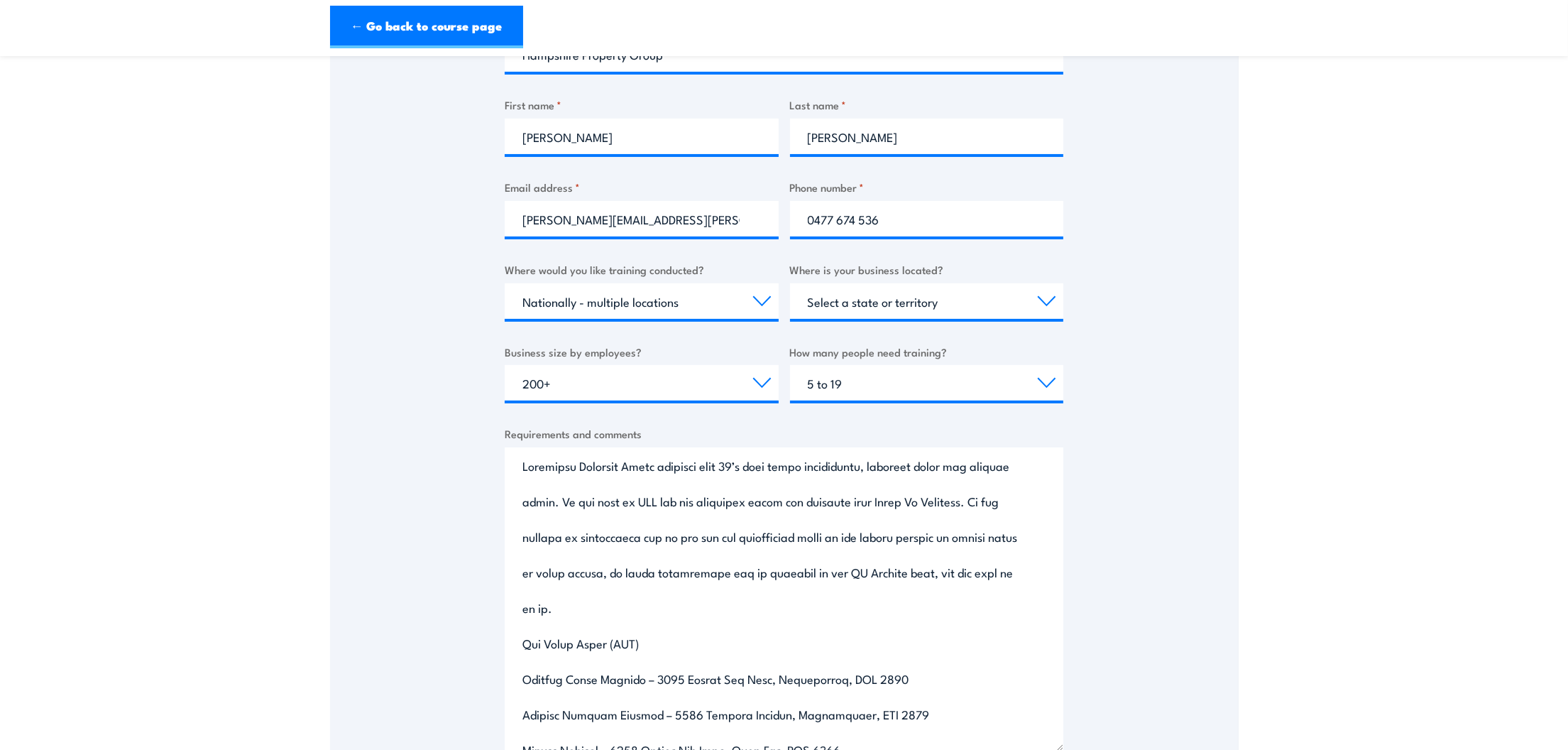 click on "Requirements and comments" at bounding box center (784, 599) 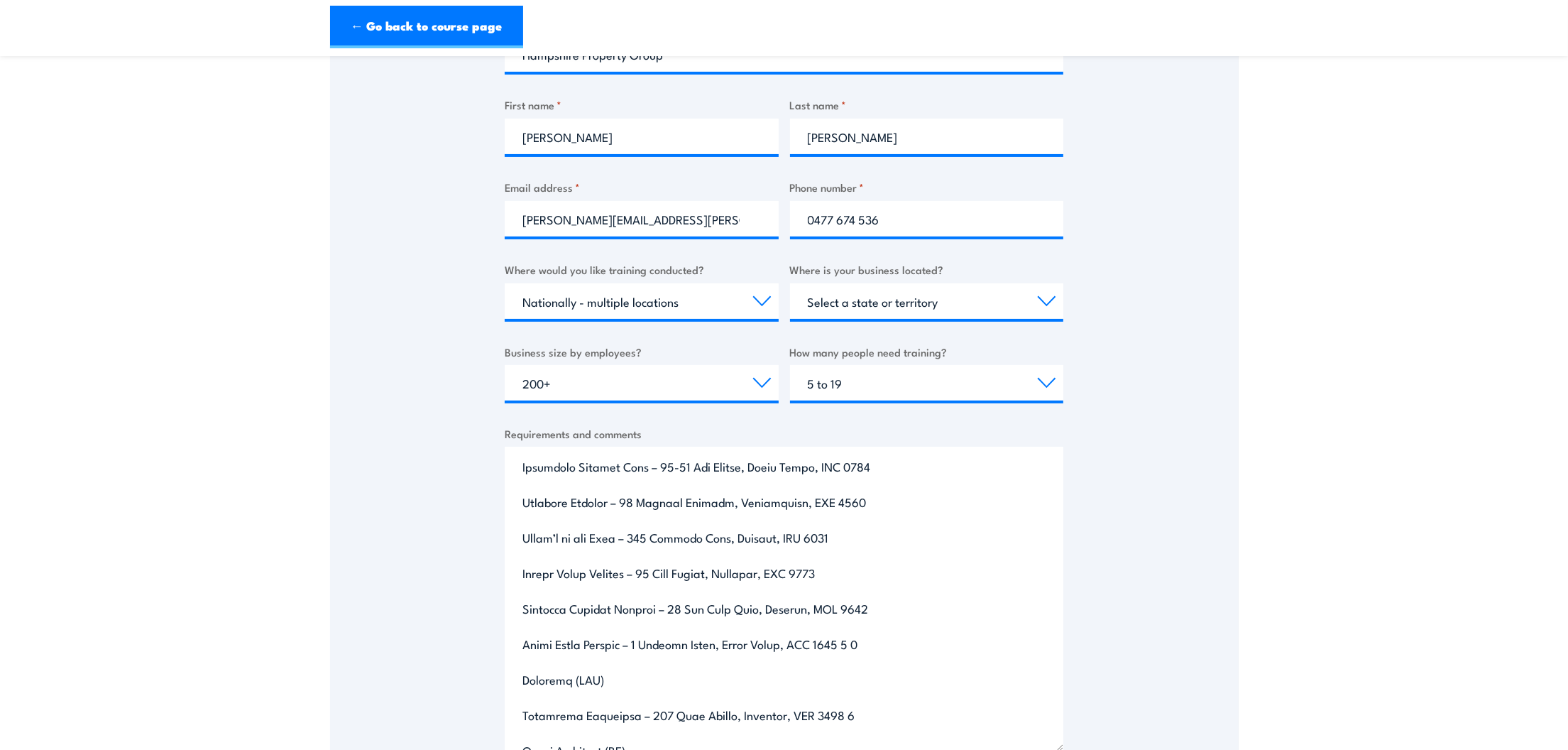 scroll, scrollTop: 585, scrollLeft: 0, axis: vertical 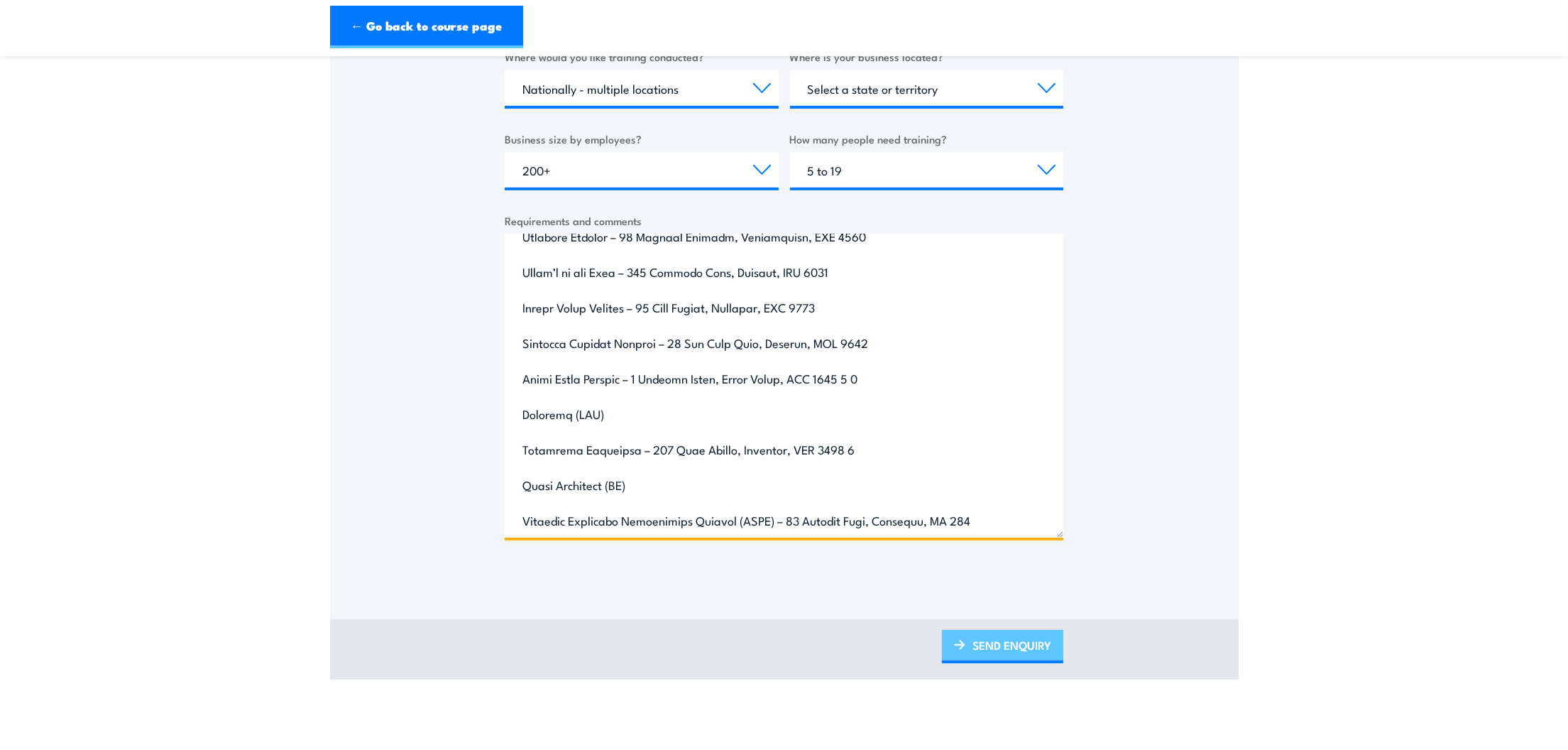 type on "Hampshire Property Group operates over 50’s land lease communities, holidays parks and caravan parks. We are also an ISP for our residents under the business name Fibre Up Internet. We are looking at discovering how we can get our maintenance staff on the ground trained to access roofs of homes safely, to check connections and be guidance by our IT Support team, and the cost to do so. Listed below are all our villages with this service.
New South Wales (NSW)
Banksia Grove Village – 2129 Nelson Bay Road, Williamtown, NSW 2318
Pacific Gardens Village – 2231 Pacific Highway, Heatherbrae, NSW 2324
Bayway Village – 1126 Nelson Bay Road, Fern Bay, NSW 2295
Poplar Tourist Park – 21 MacArthur Road, Elderslie, NSW 2570
Casino Lifestyle Village – 69 Light Street, Casino, NSW 2470
Crystal Waters Estate – 133 South Street, Tuncurry, NSW 2428
Surfrider Caravan Park – 50 Junction Road, Barrack Point, NSW 2528
Hallidays Point Village – 517 Blackhead Road, Hallidays Point, NSW 2430
Riverside Village – 270 Hastings River ..." 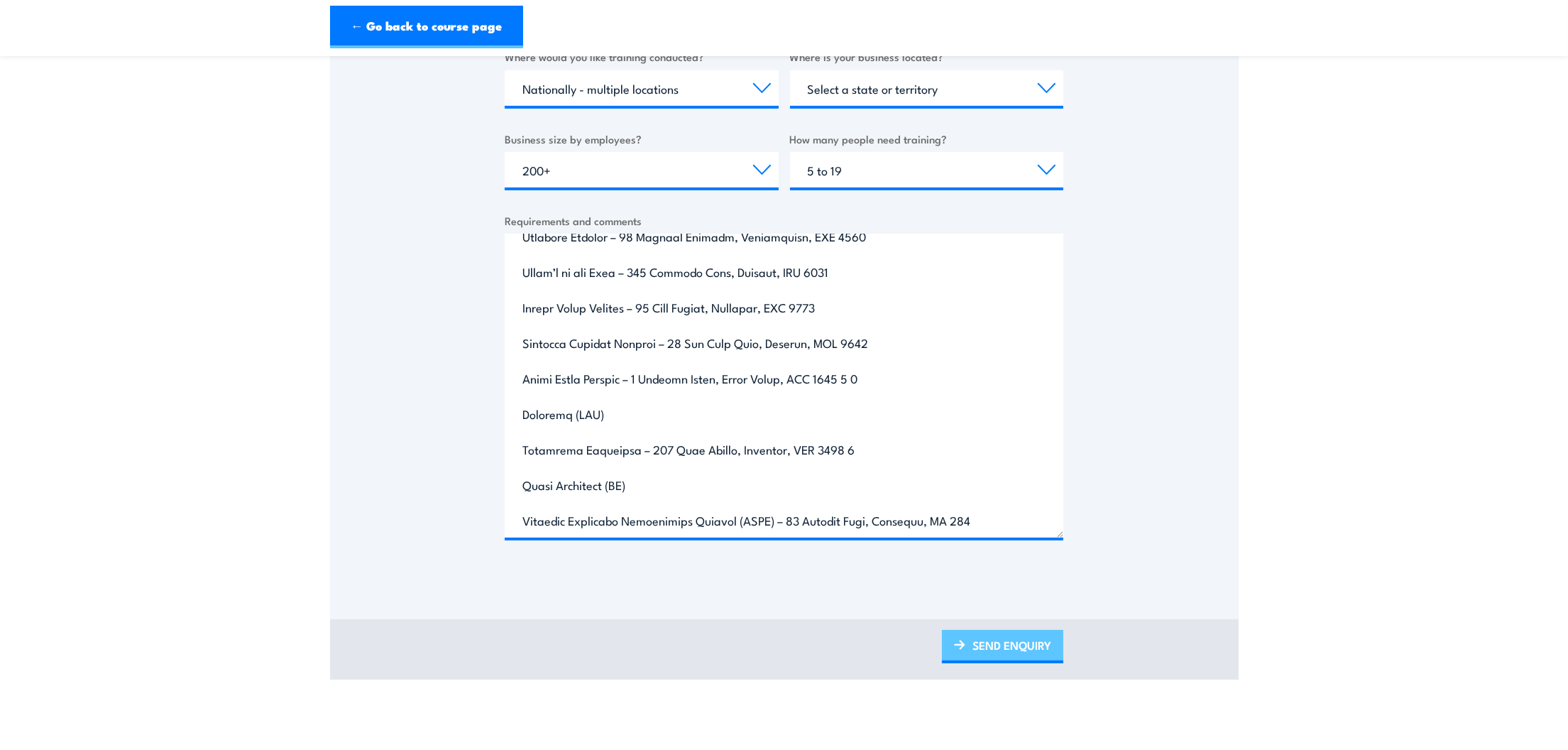 click on "SEND ENQUIRY" at bounding box center (1002, 646) 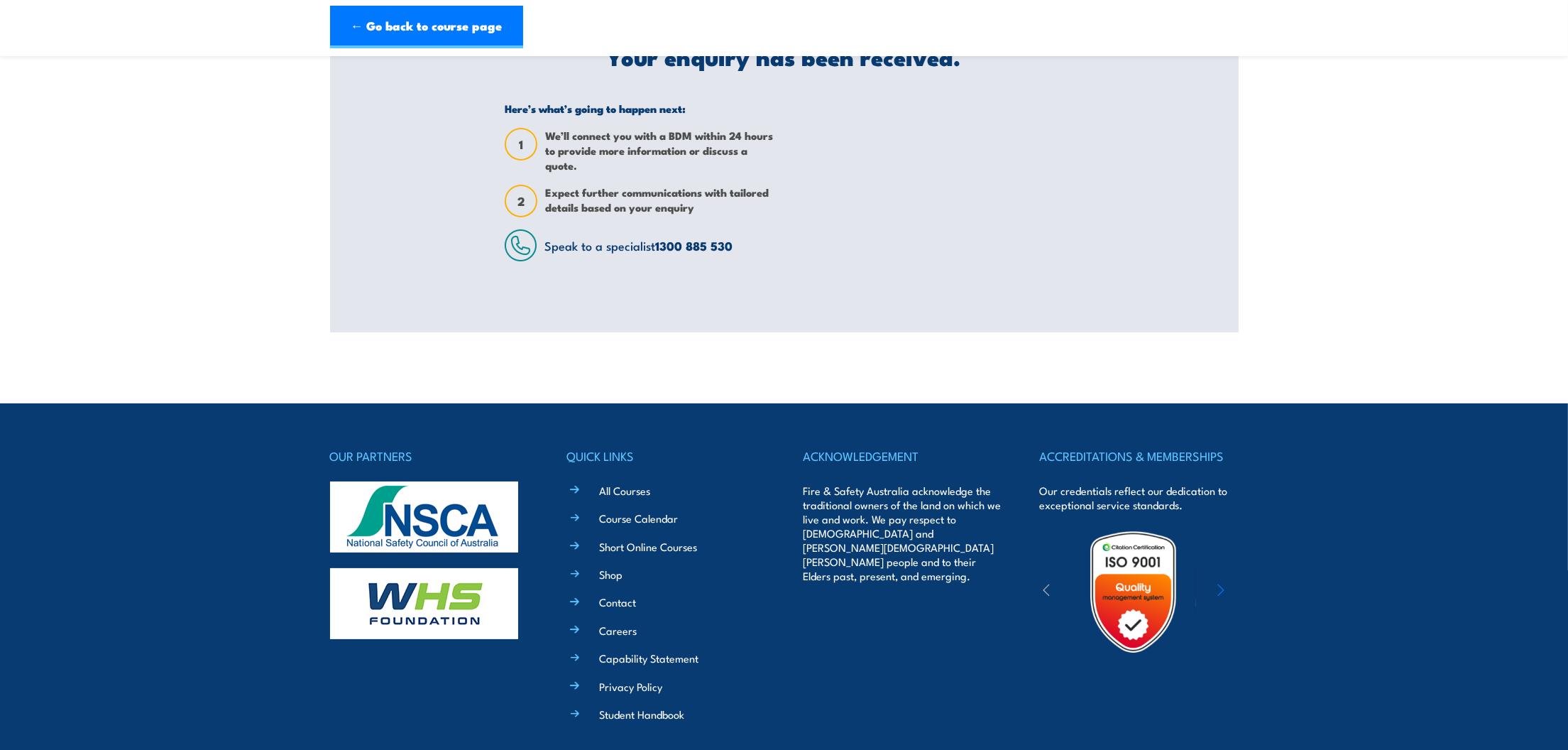 scroll, scrollTop: 0, scrollLeft: 0, axis: both 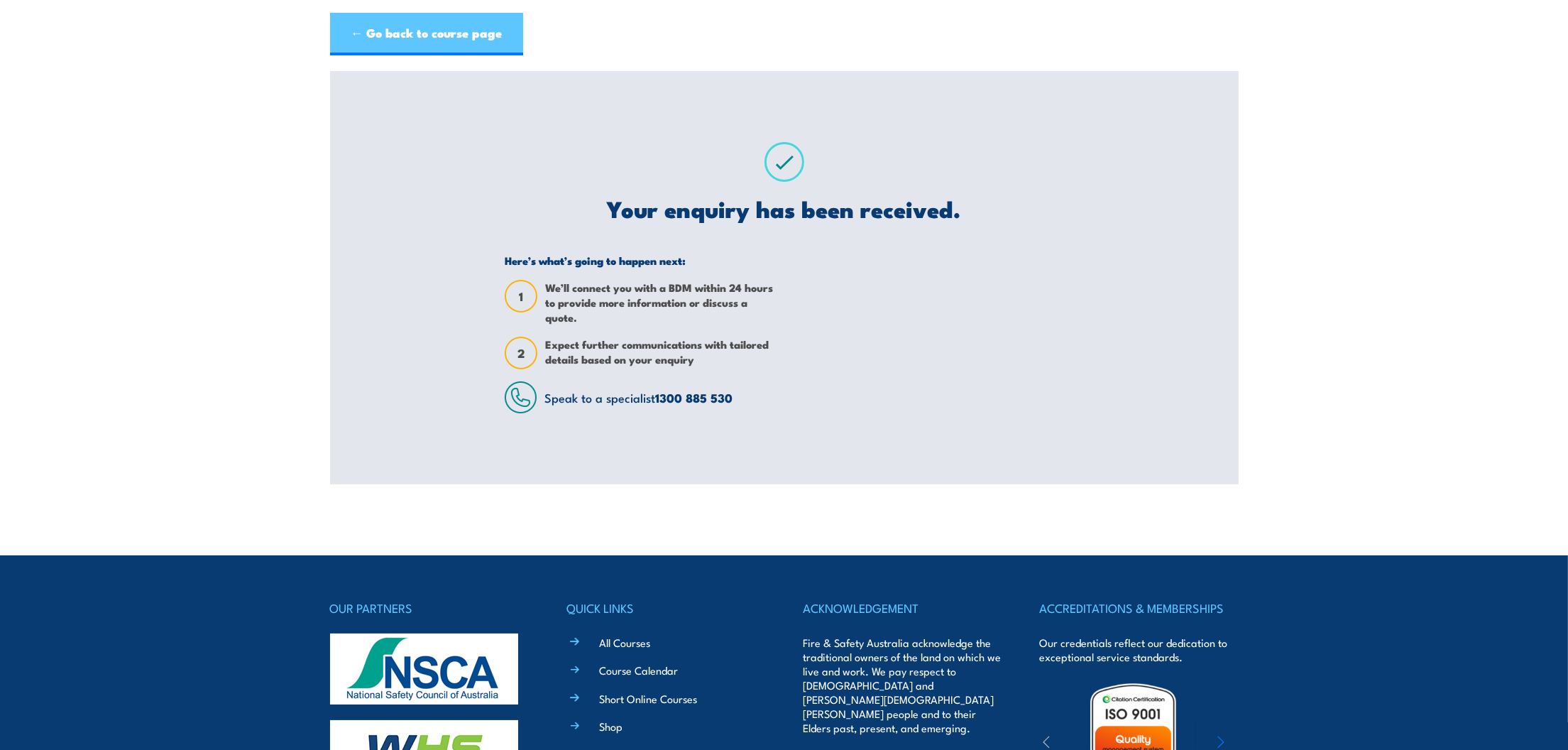 click on "← Go back to course page" at bounding box center (427, 34) 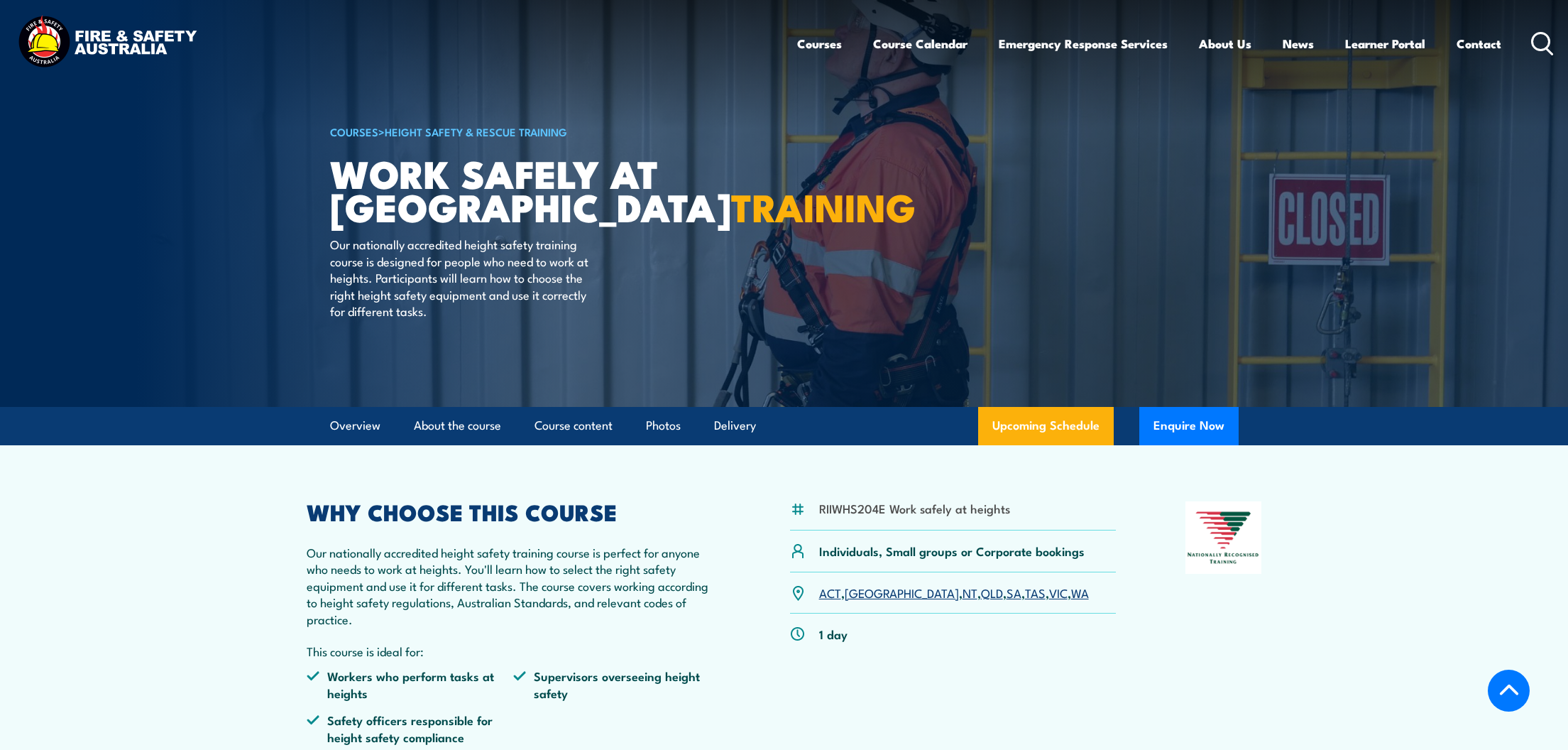 scroll, scrollTop: 2259, scrollLeft: 0, axis: vertical 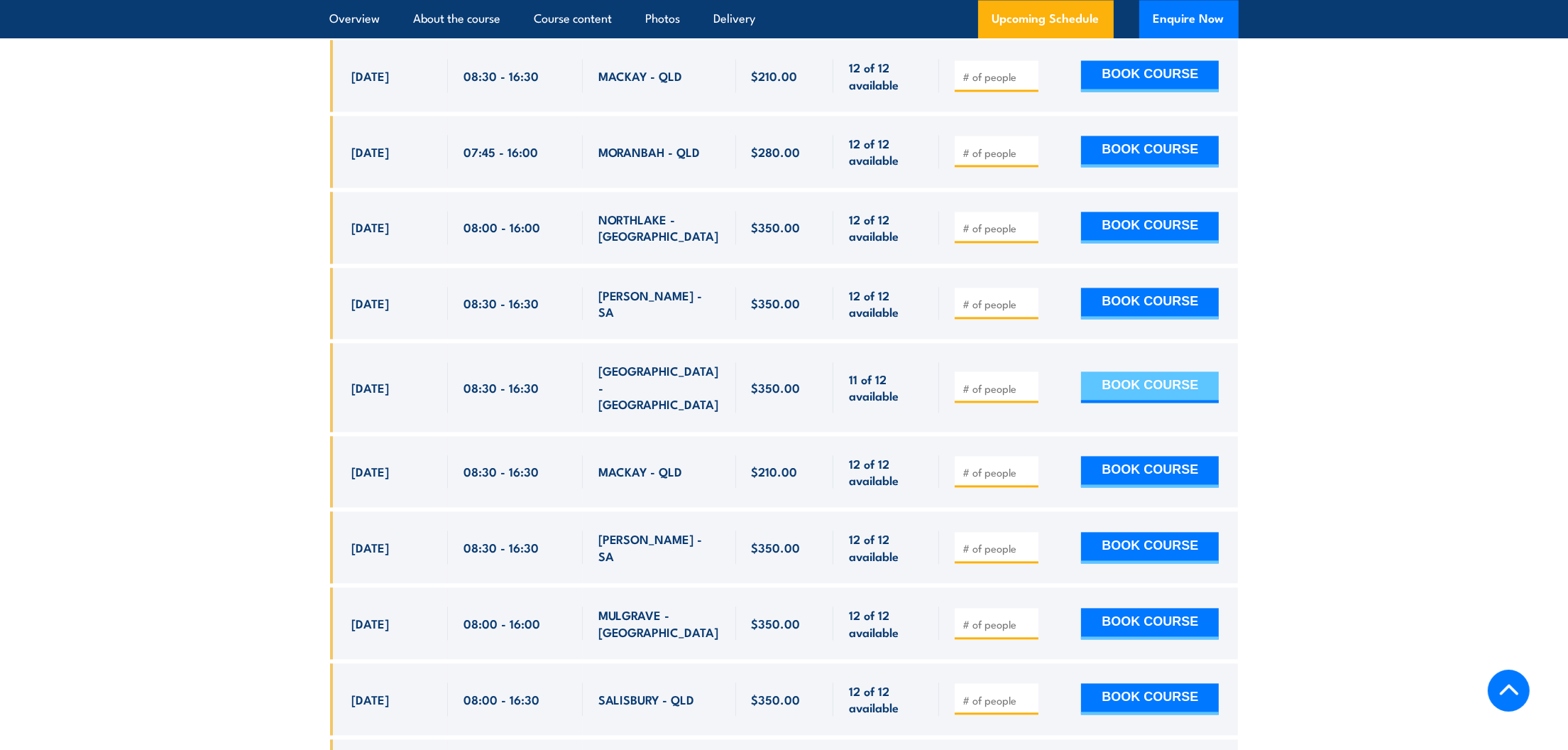 click on "BOOK COURSE" at bounding box center (1150, 387) 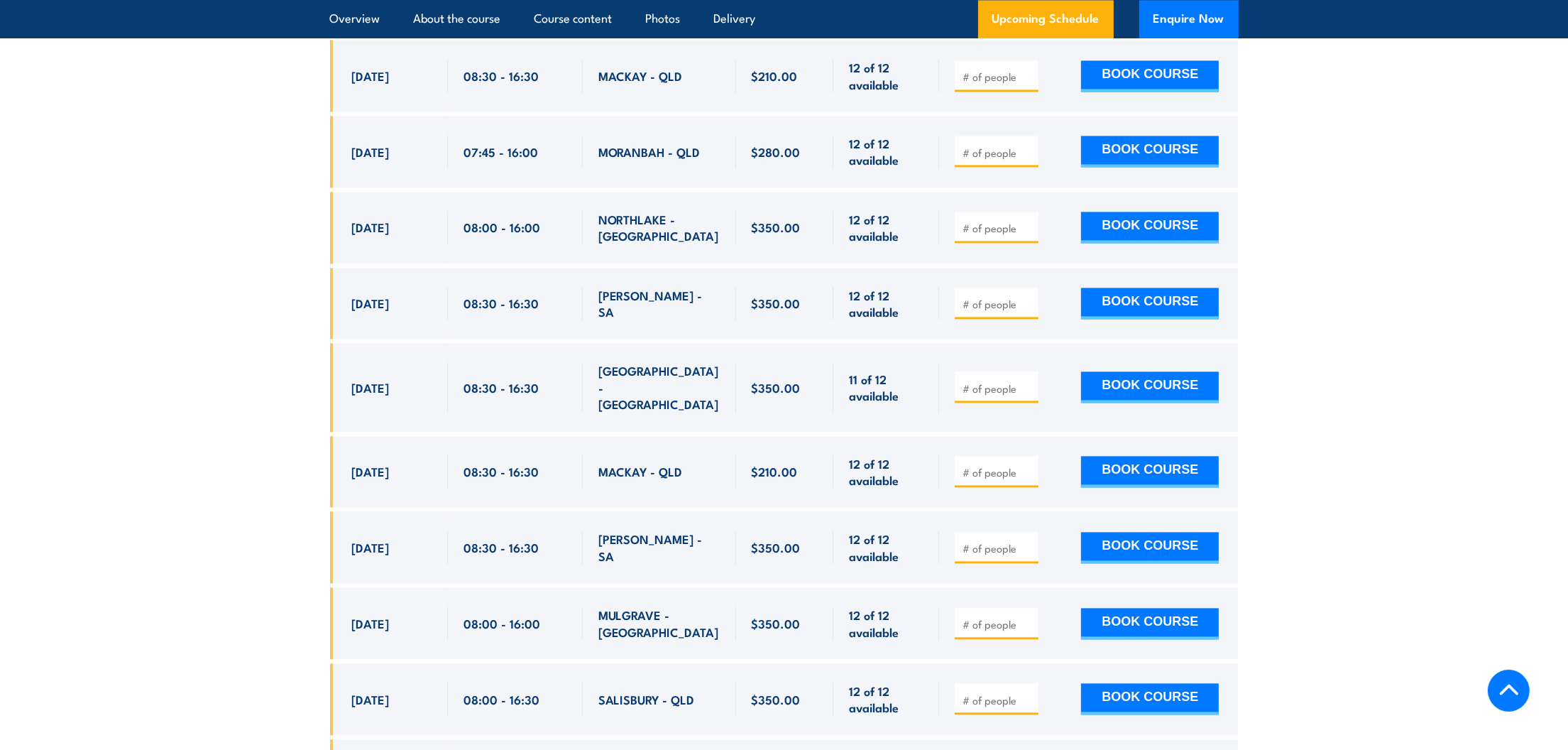 click at bounding box center (998, 388) 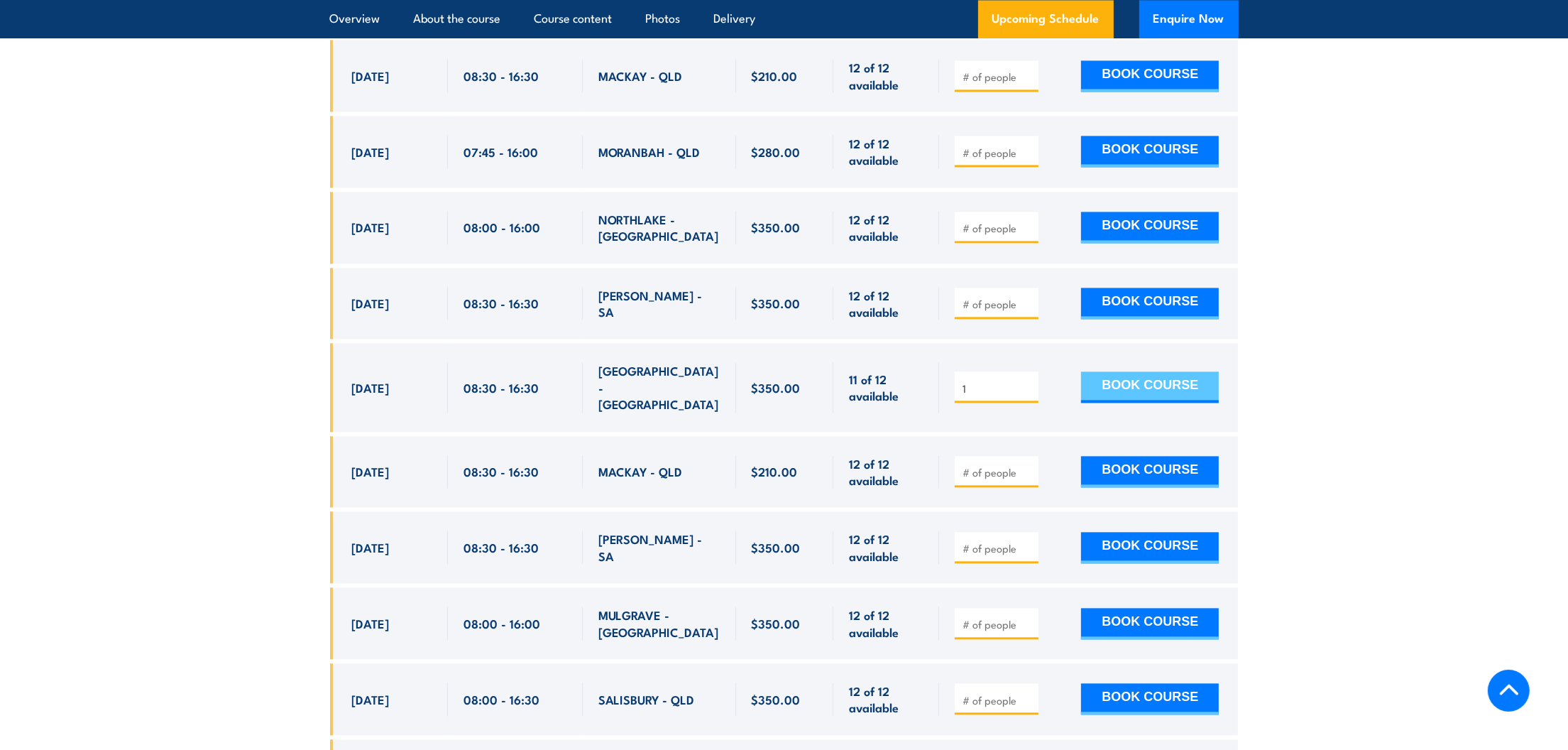 type on "1" 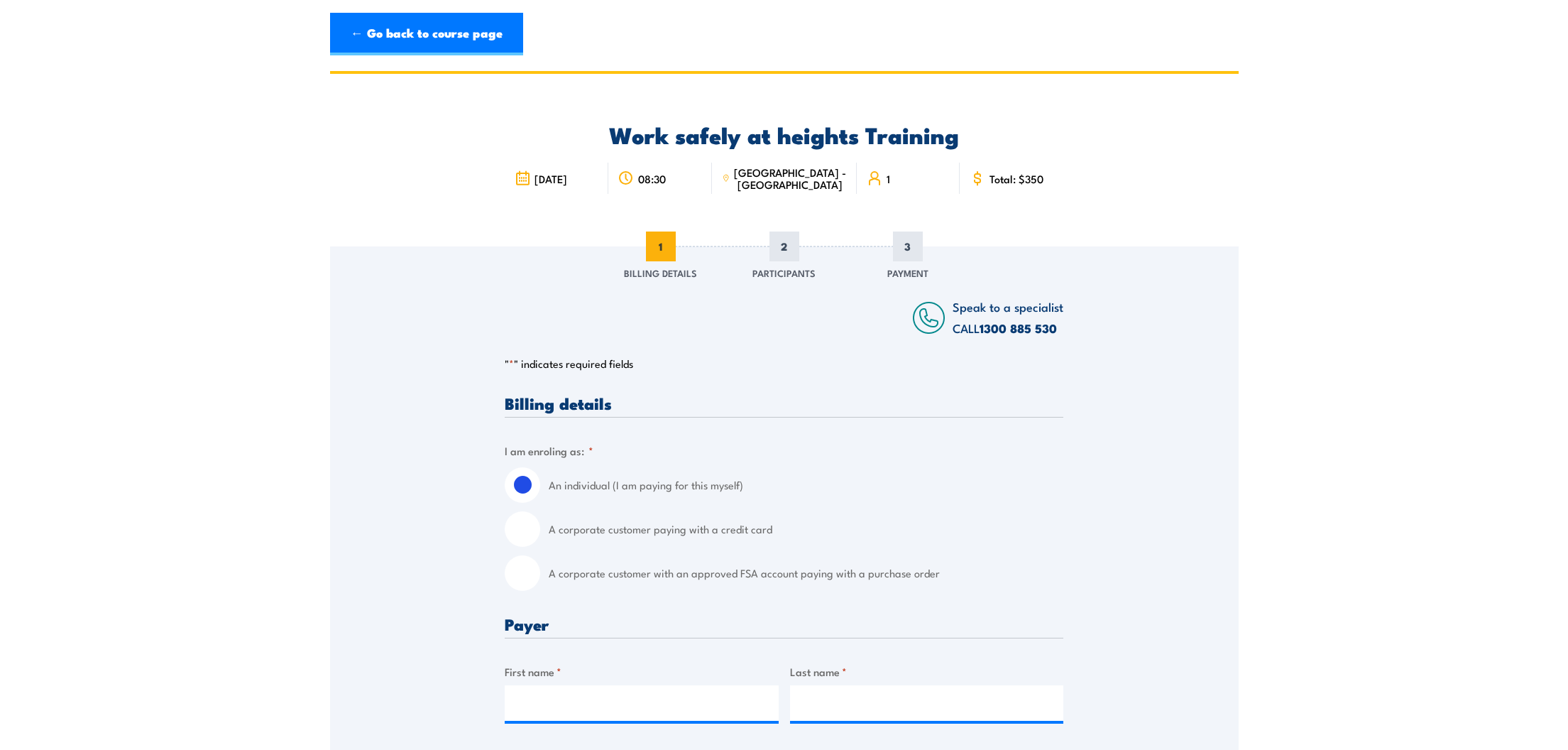scroll, scrollTop: 0, scrollLeft: 0, axis: both 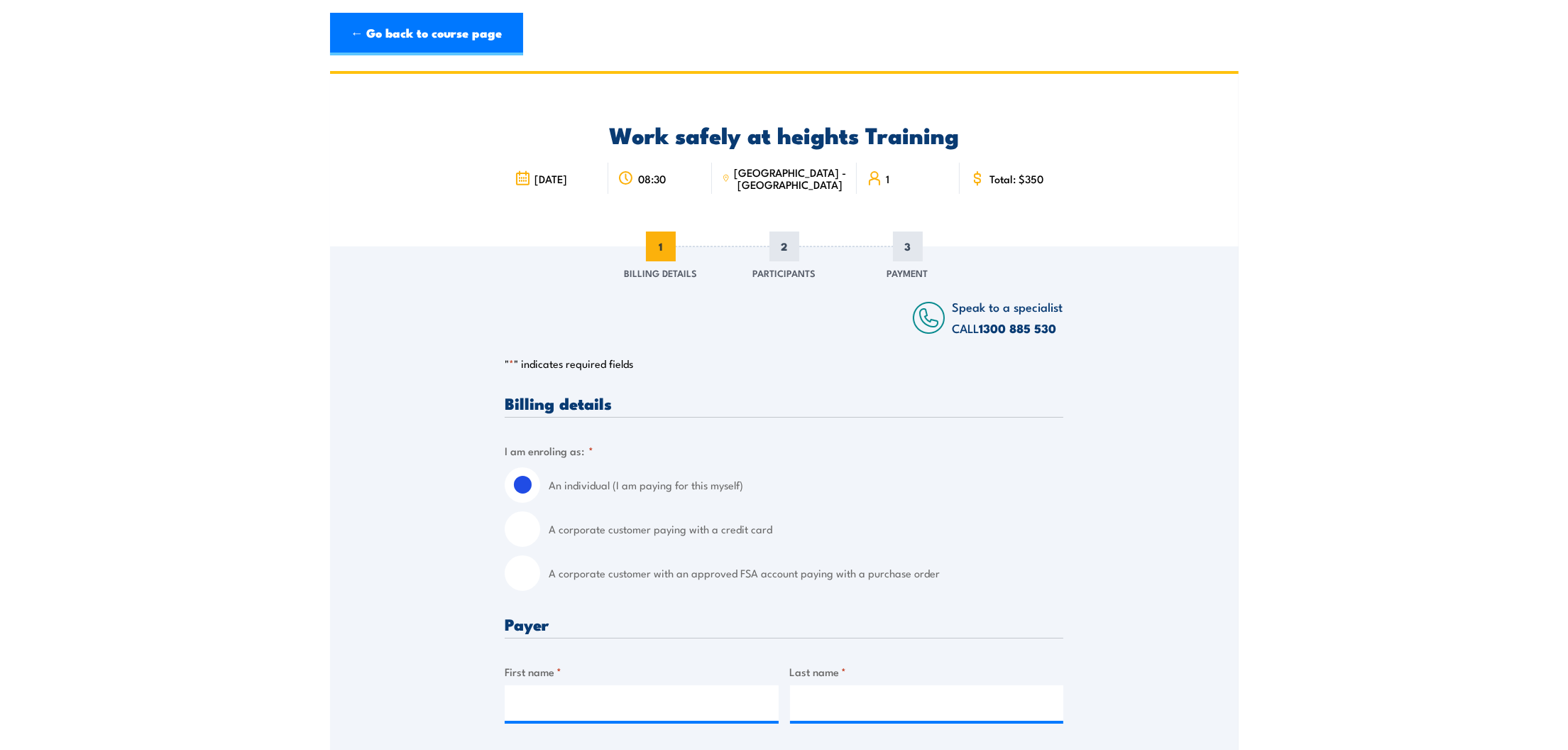 click on "A corporate customer paying with a credit card" at bounding box center [522, 529] 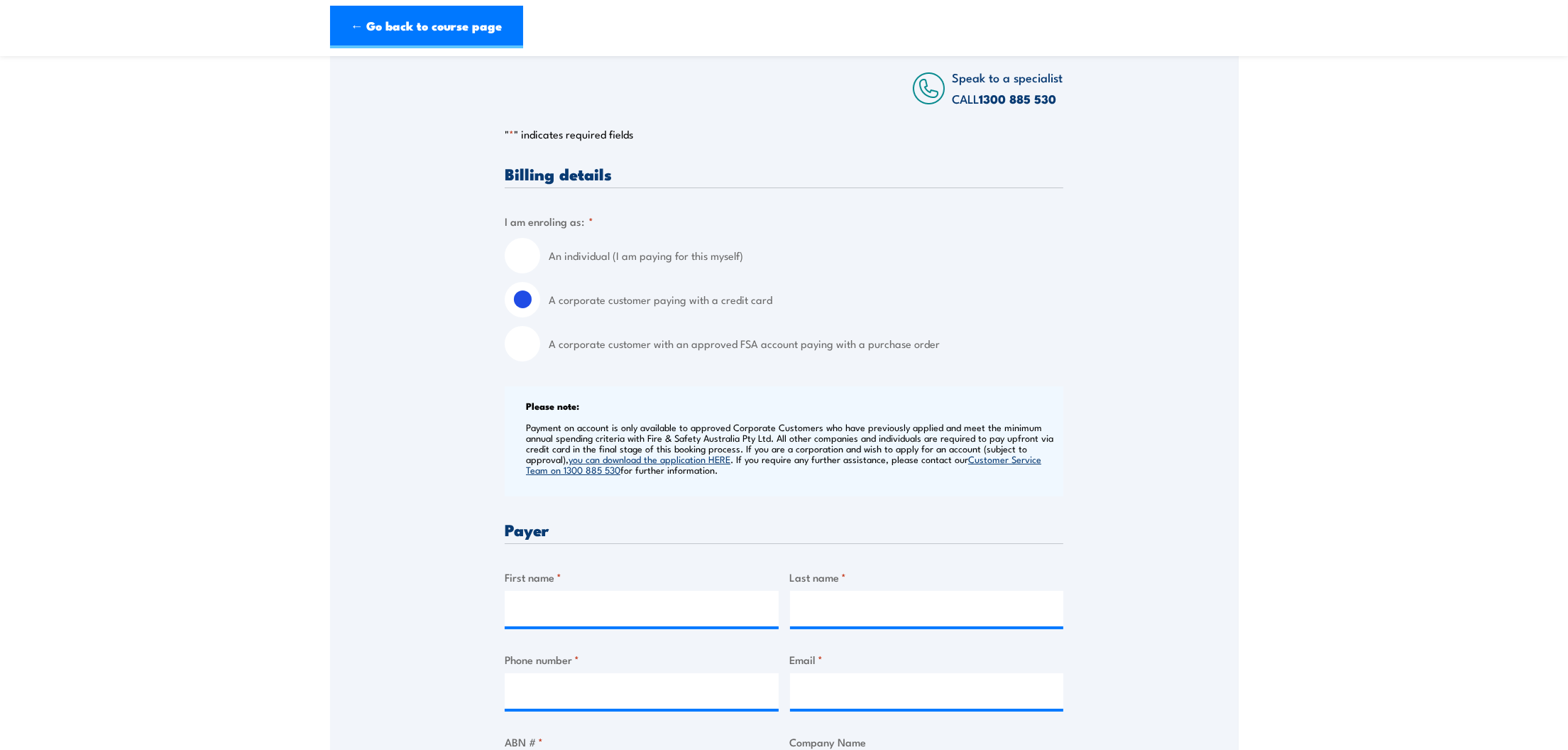 scroll, scrollTop: 107, scrollLeft: 0, axis: vertical 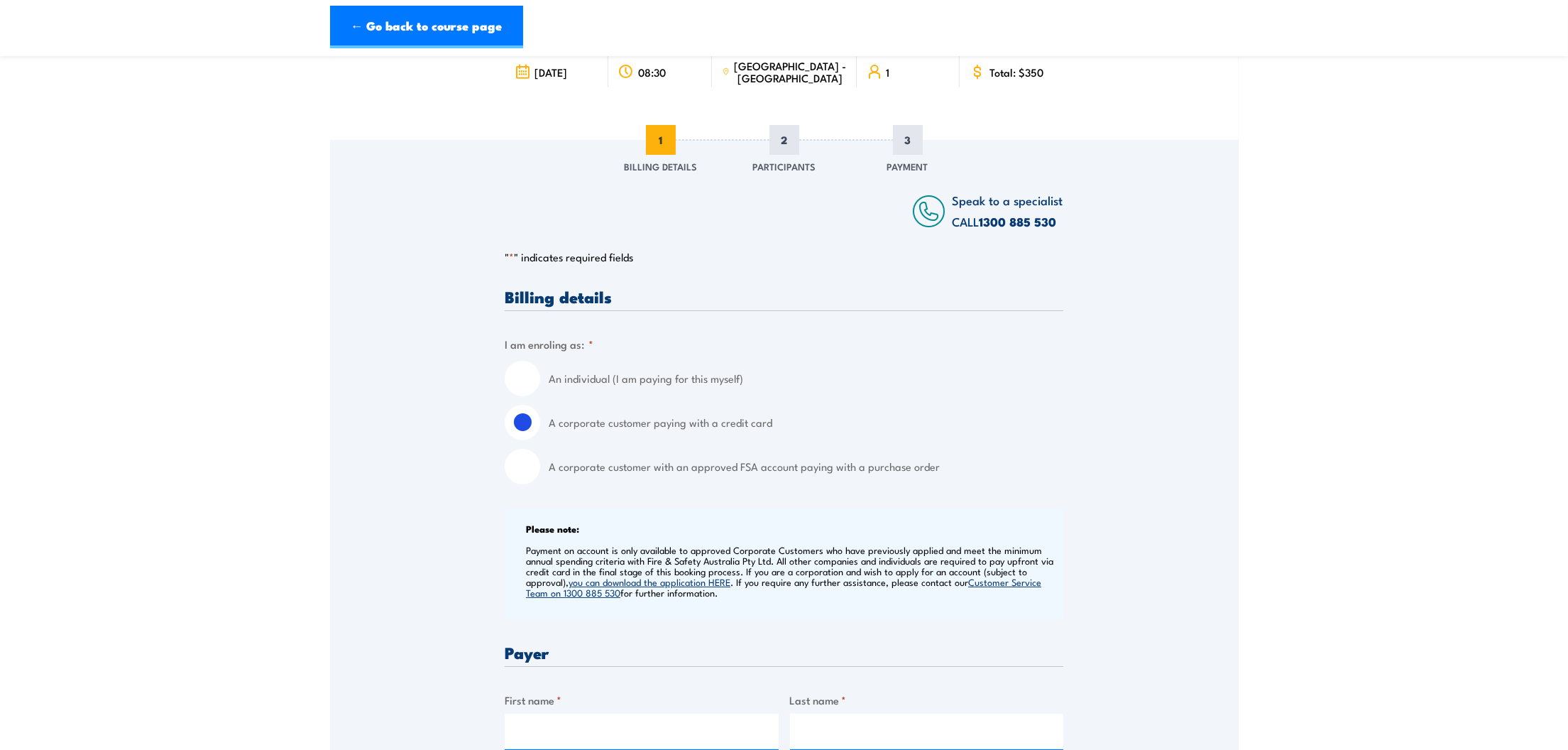 click on "An individual (I am paying for this myself)" at bounding box center (522, 379) 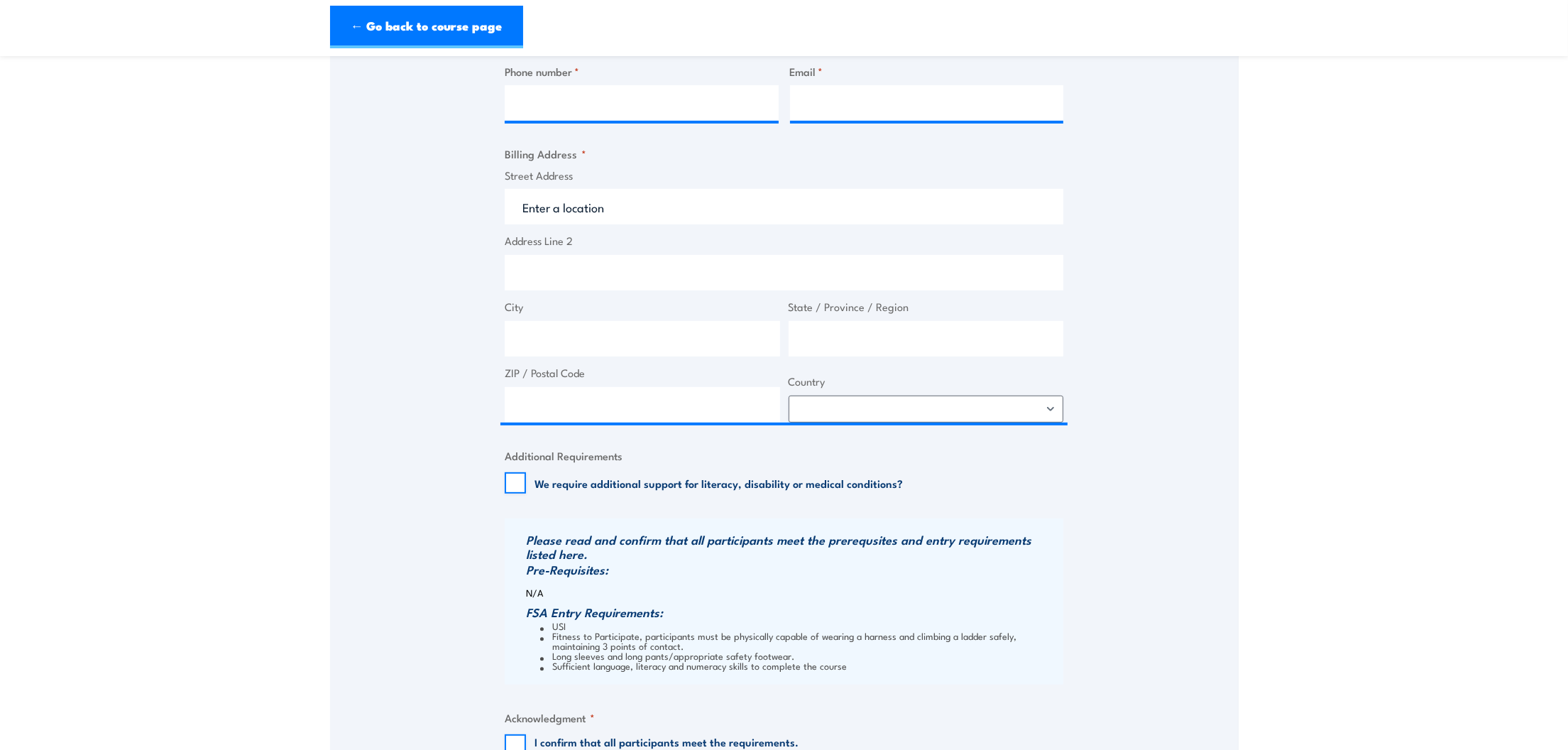 scroll, scrollTop: 638, scrollLeft: 0, axis: vertical 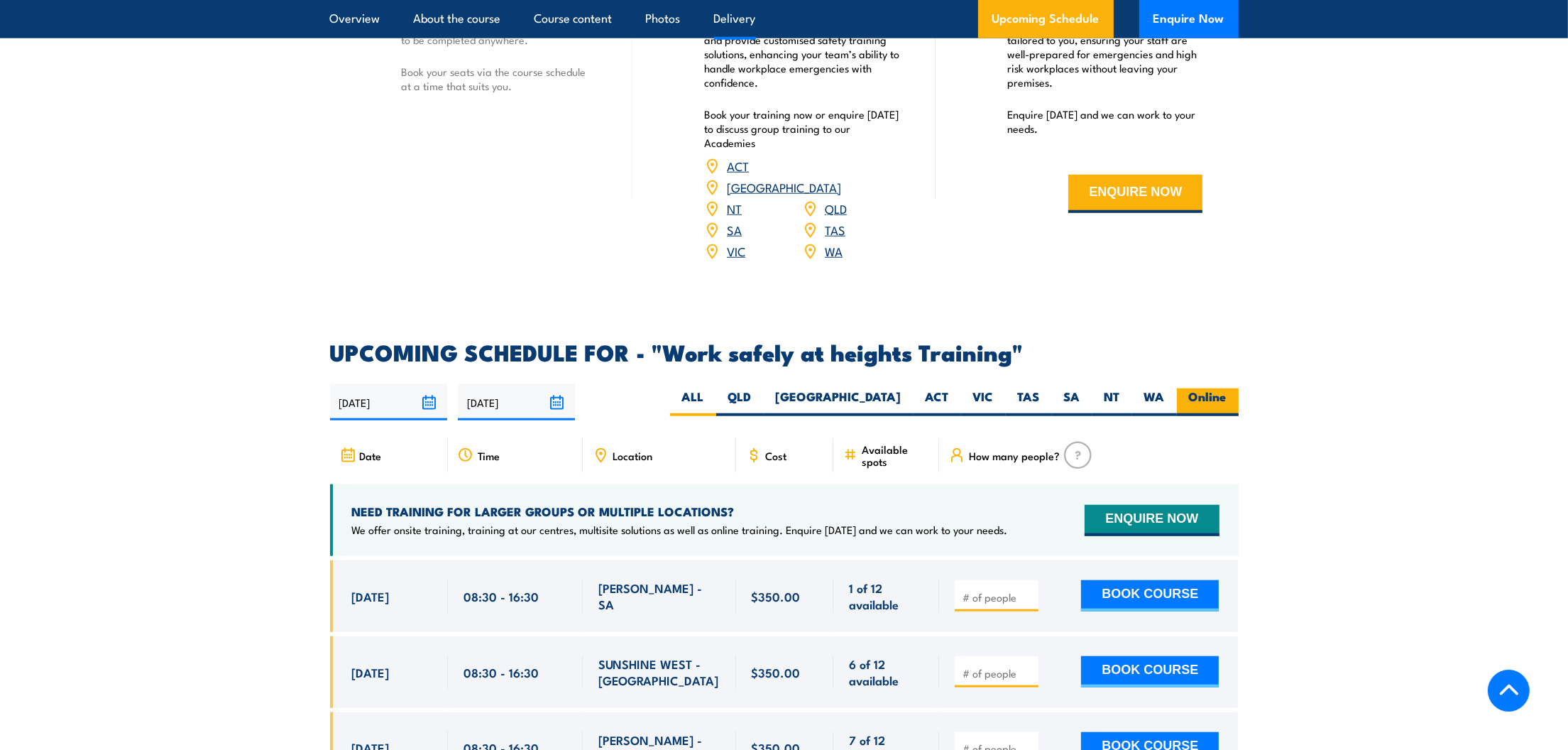 click on "Online" at bounding box center (1207, 402) 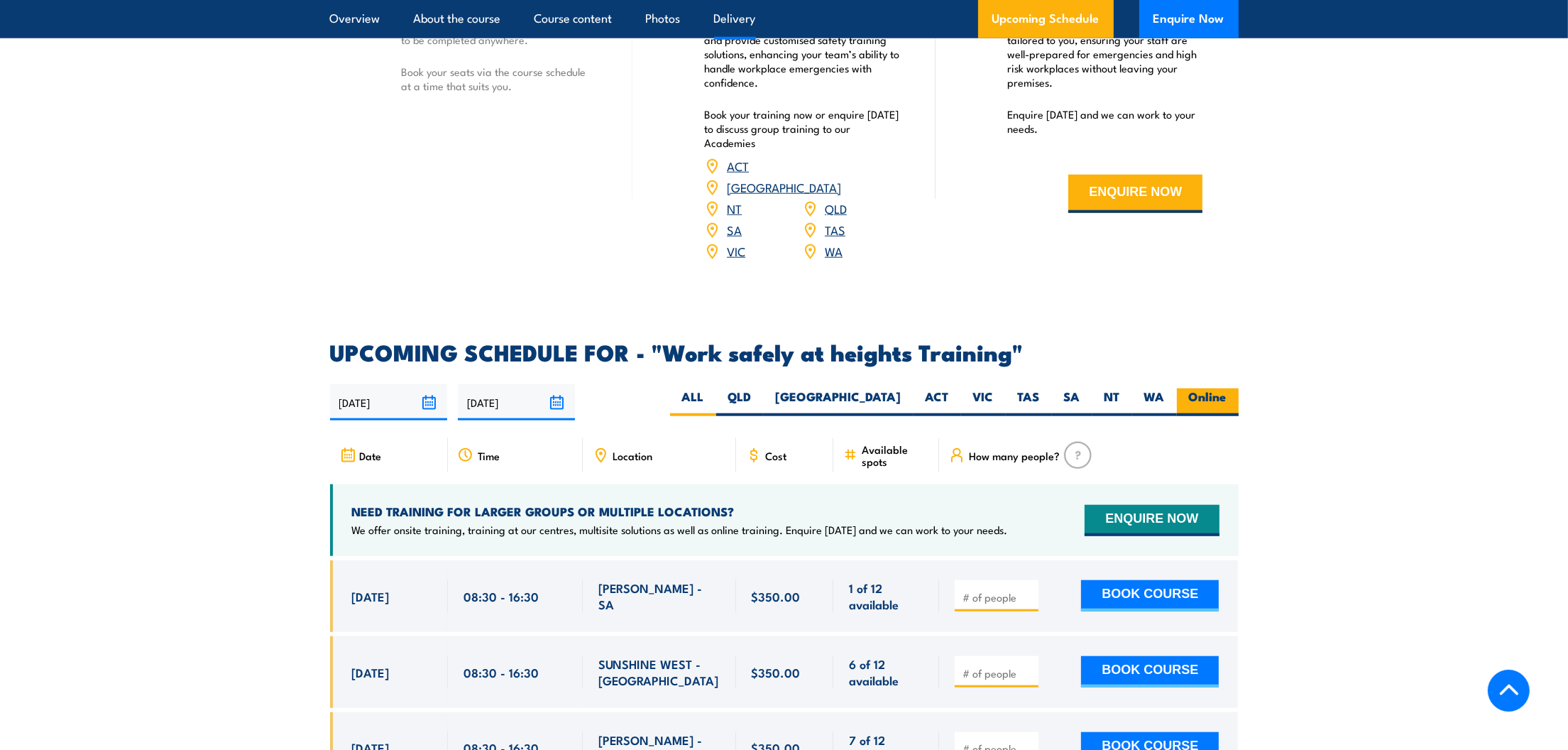 radio on "true" 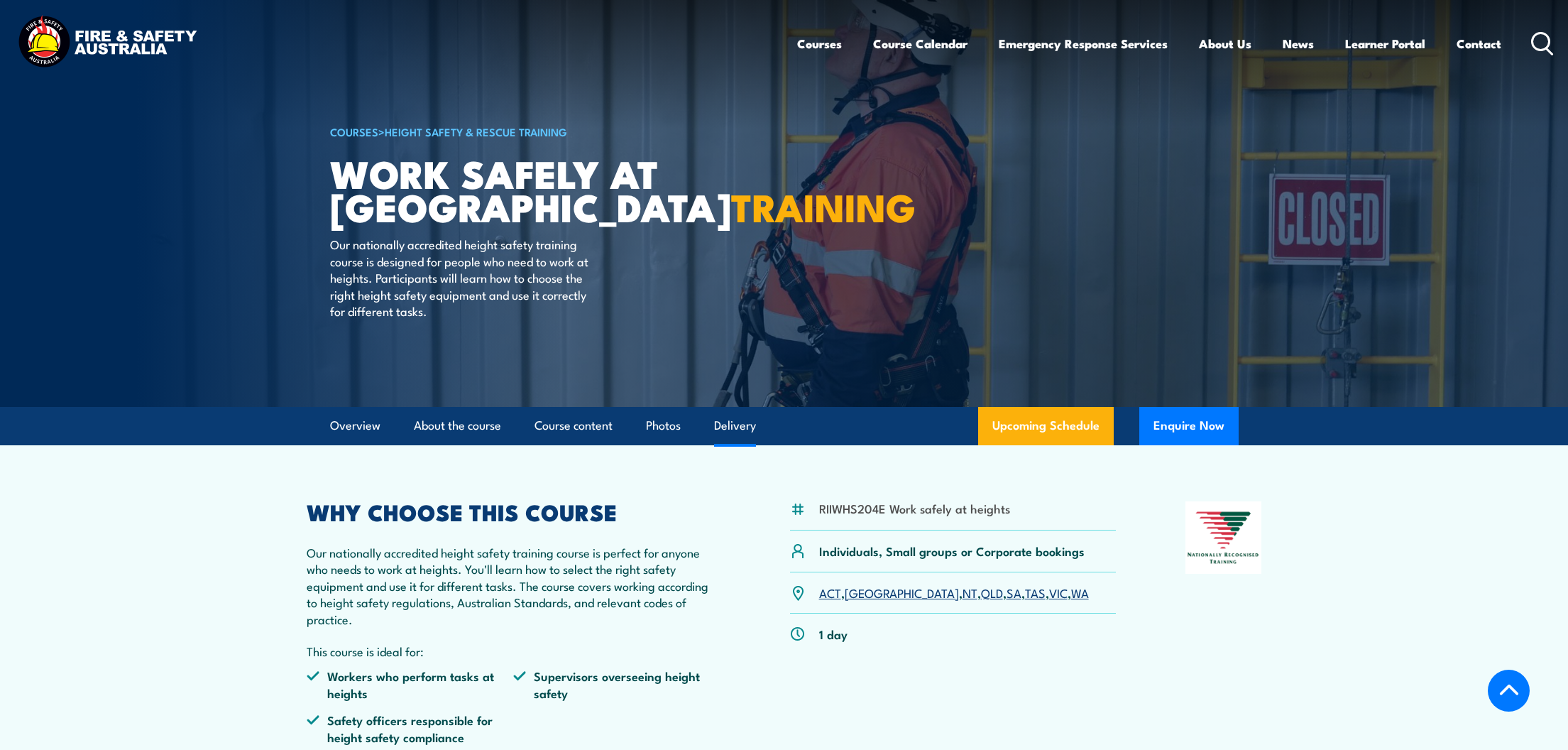 scroll, scrollTop: 2092, scrollLeft: 0, axis: vertical 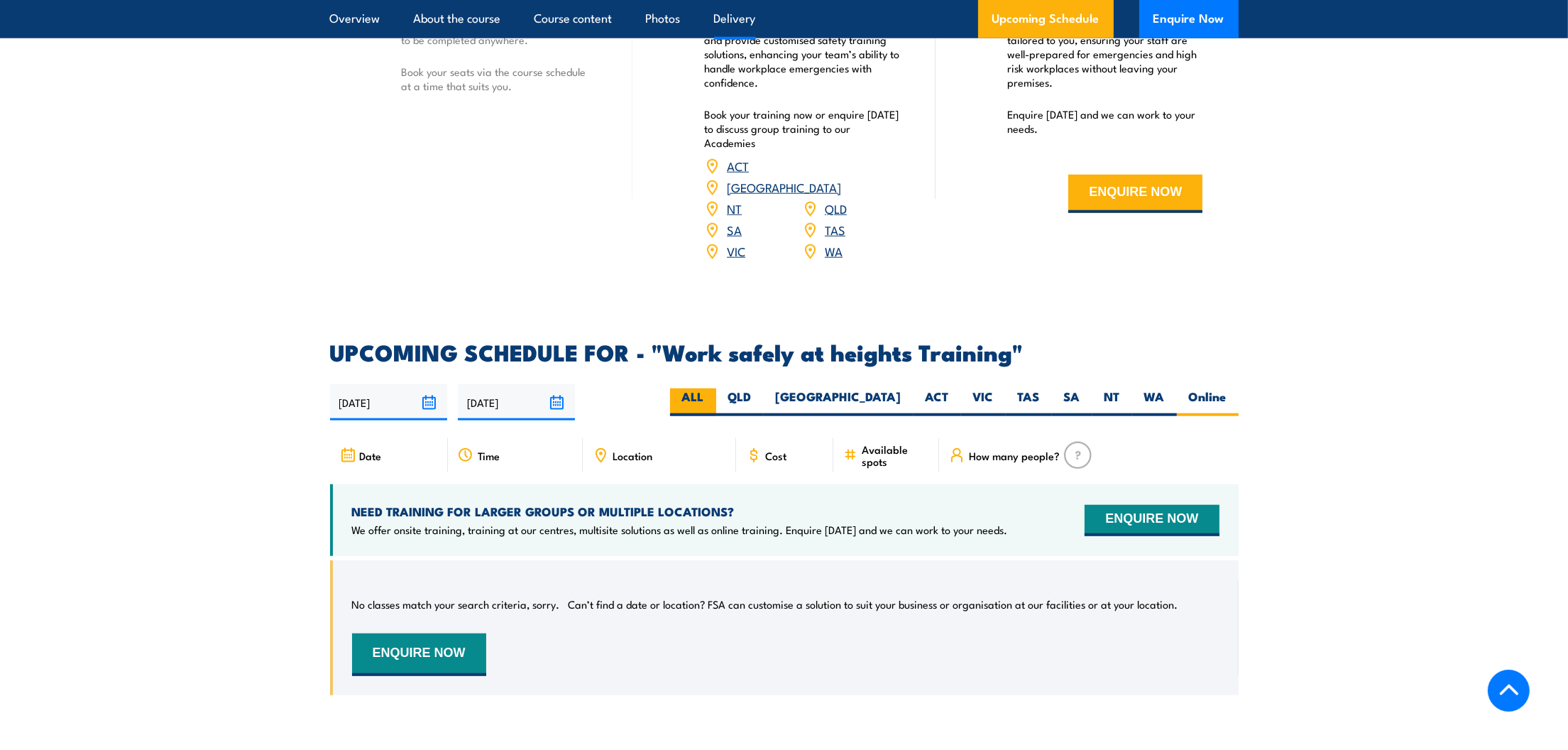 click on "ALL" at bounding box center [693, 402] 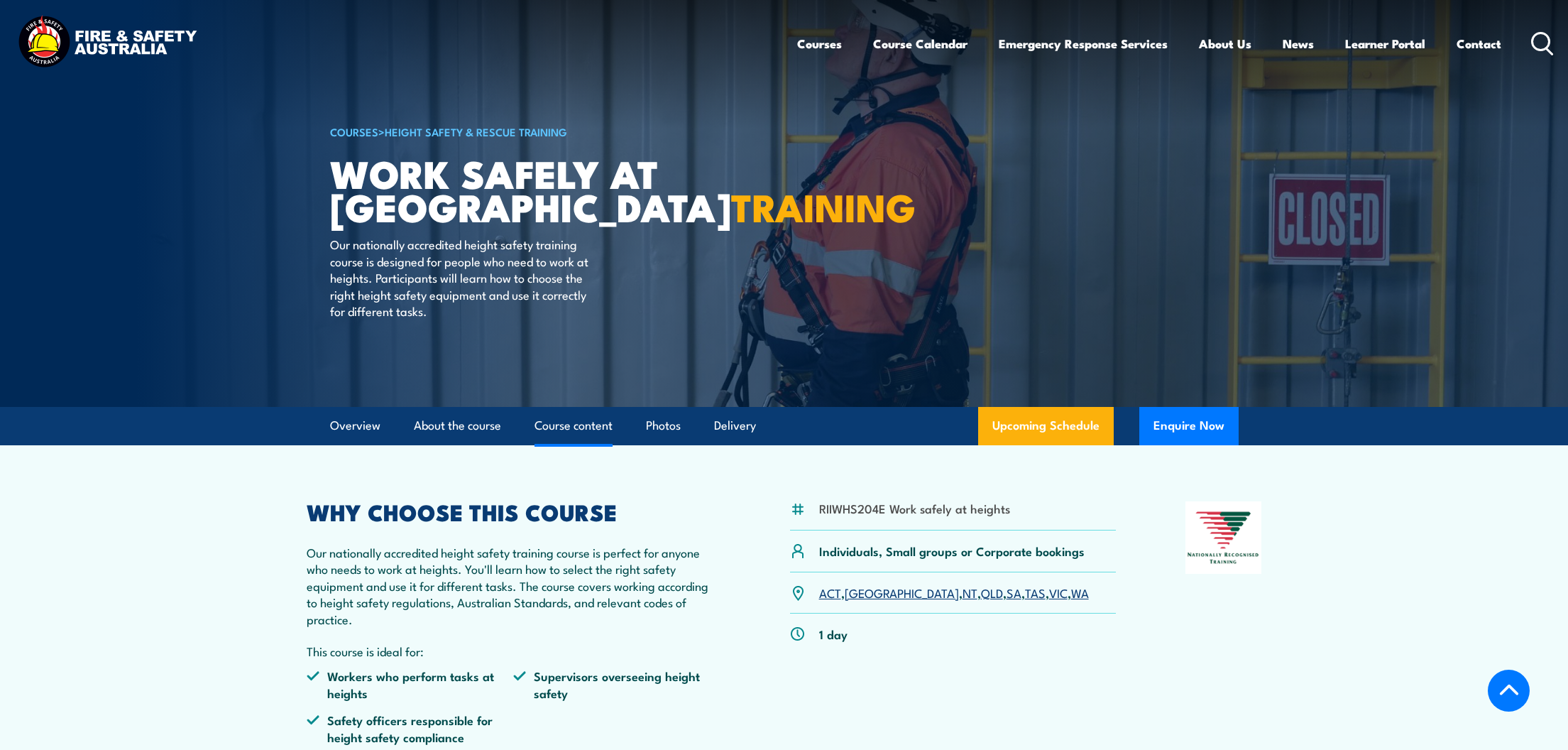 scroll, scrollTop: 2237, scrollLeft: 0, axis: vertical 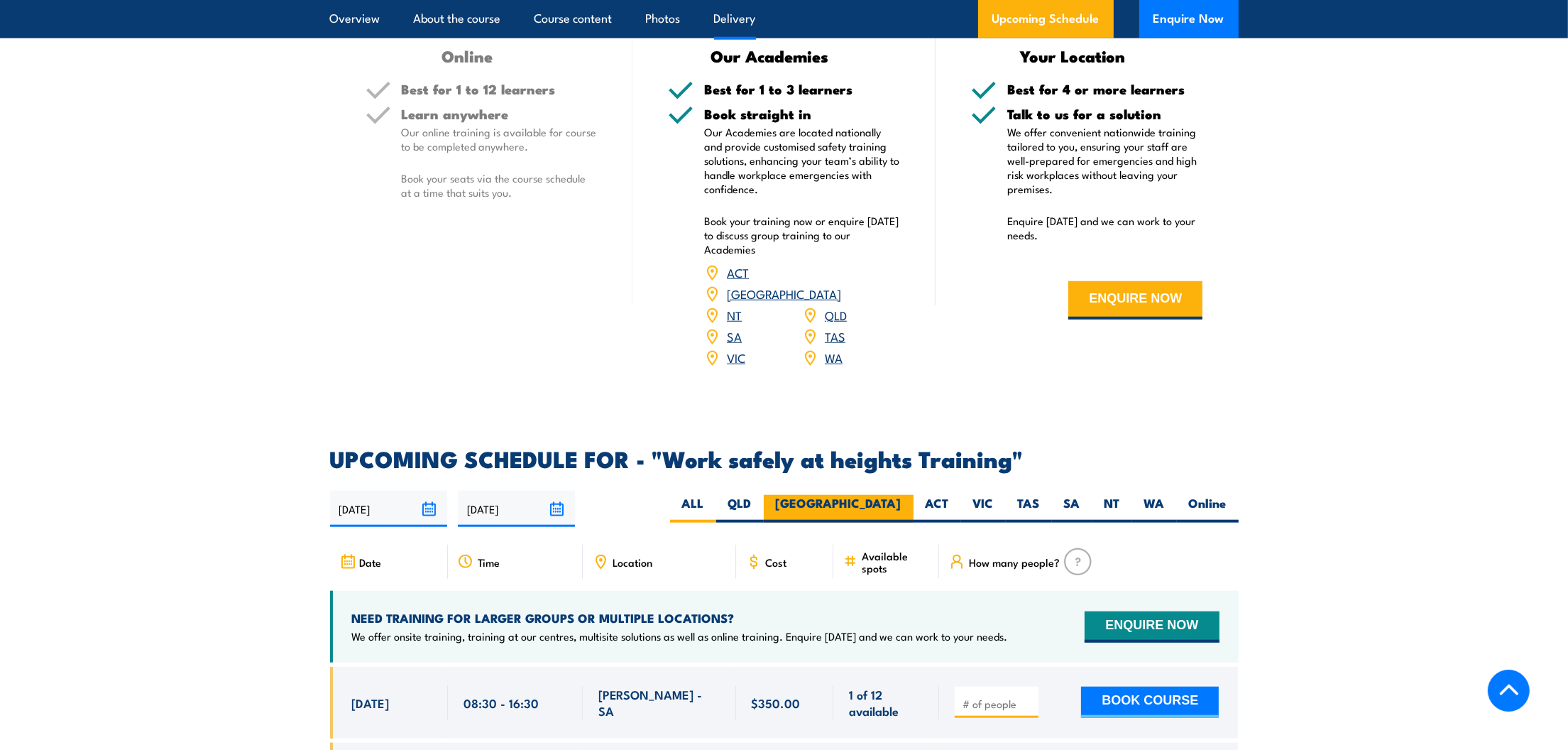 click on "[GEOGRAPHIC_DATA]" at bounding box center (838, 509) 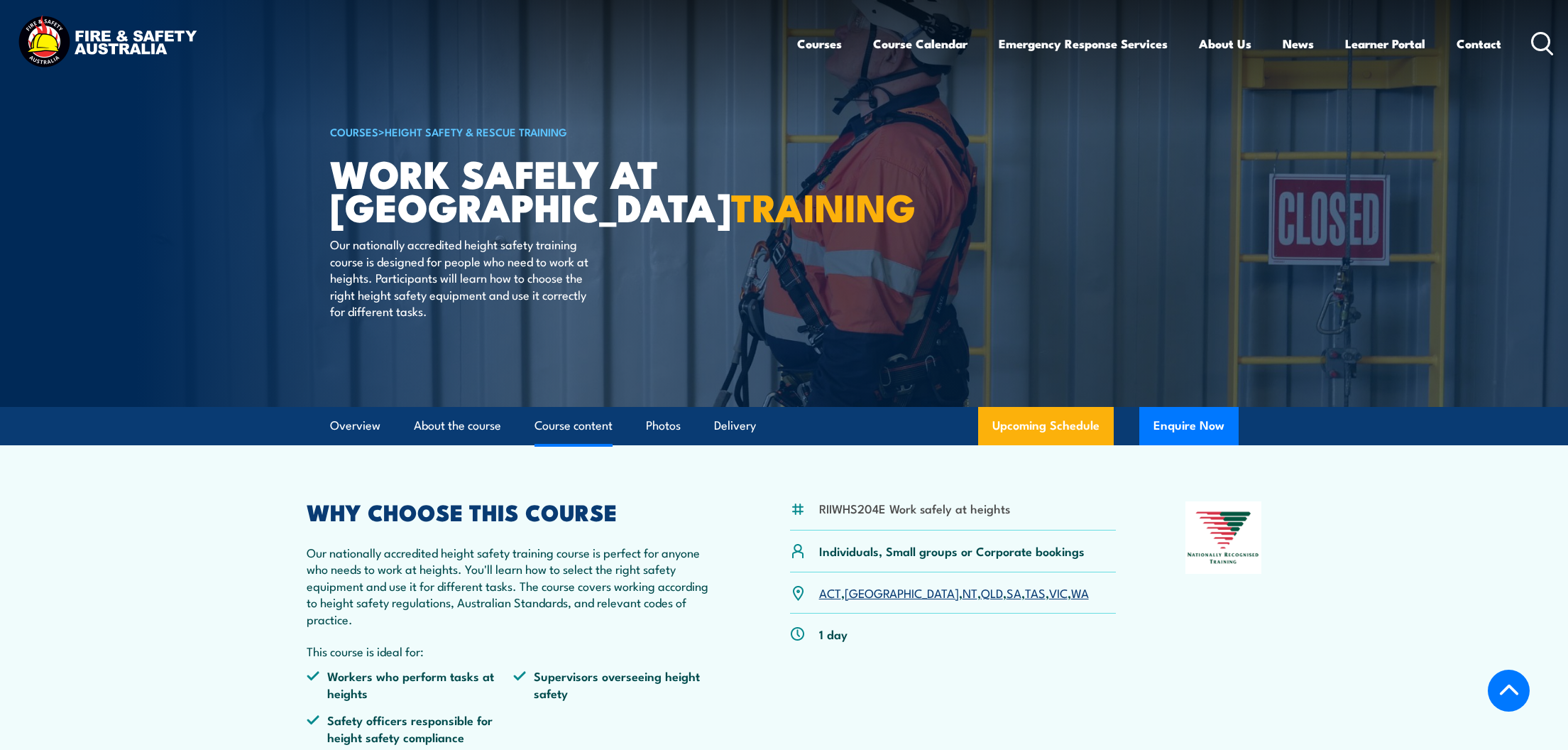 scroll, scrollTop: 1737, scrollLeft: 0, axis: vertical 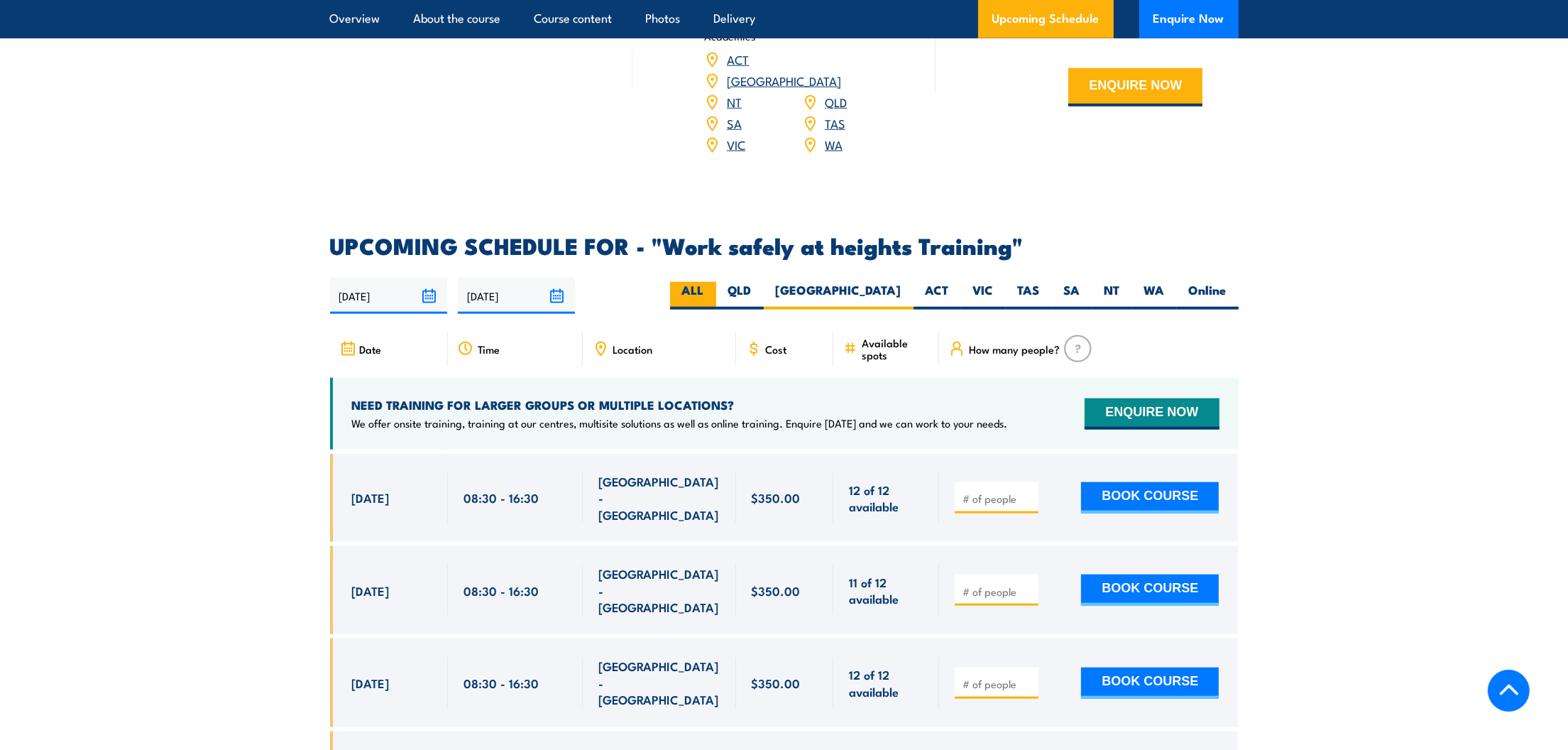 click on "ALL" at bounding box center (693, 295) 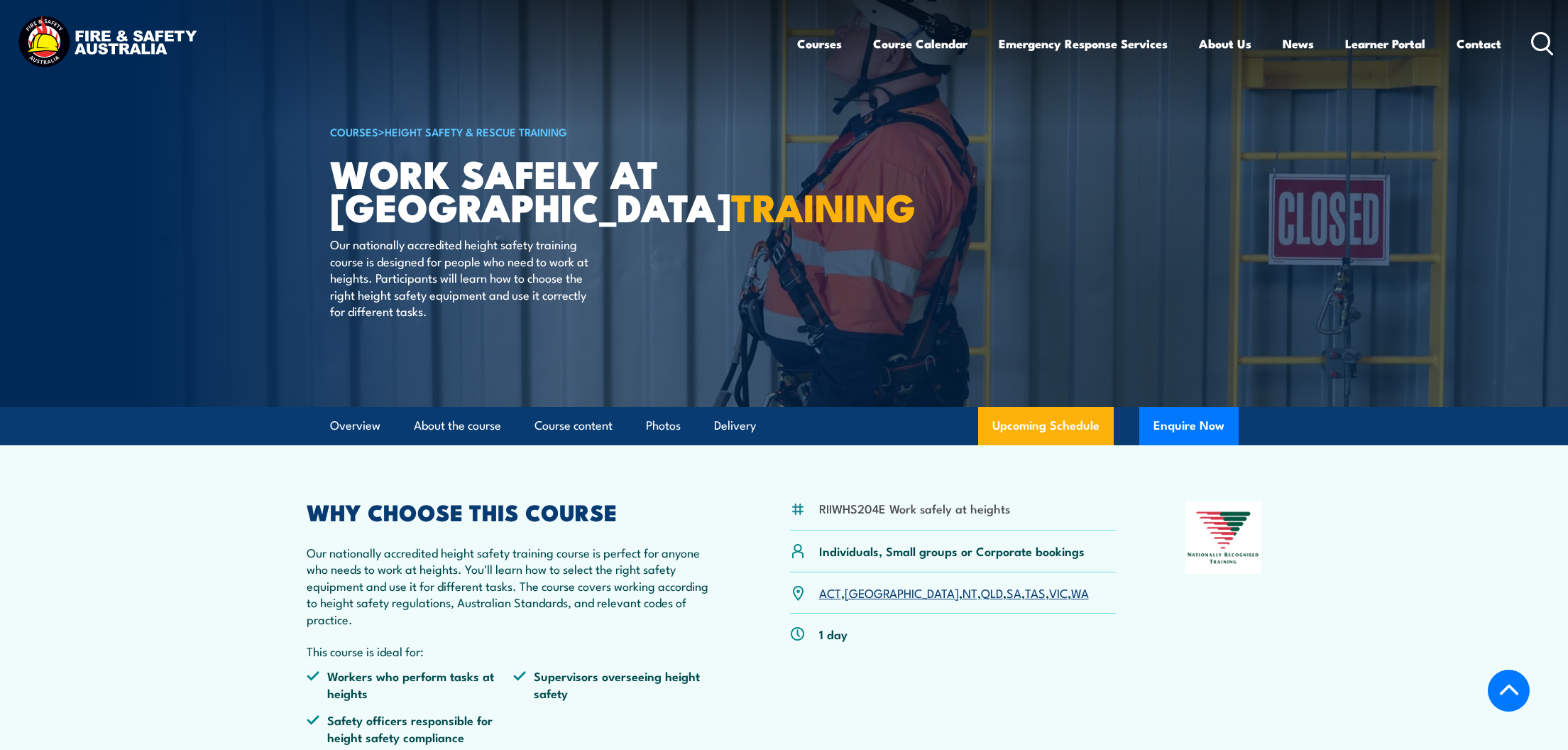 scroll, scrollTop: 2259, scrollLeft: 0, axis: vertical 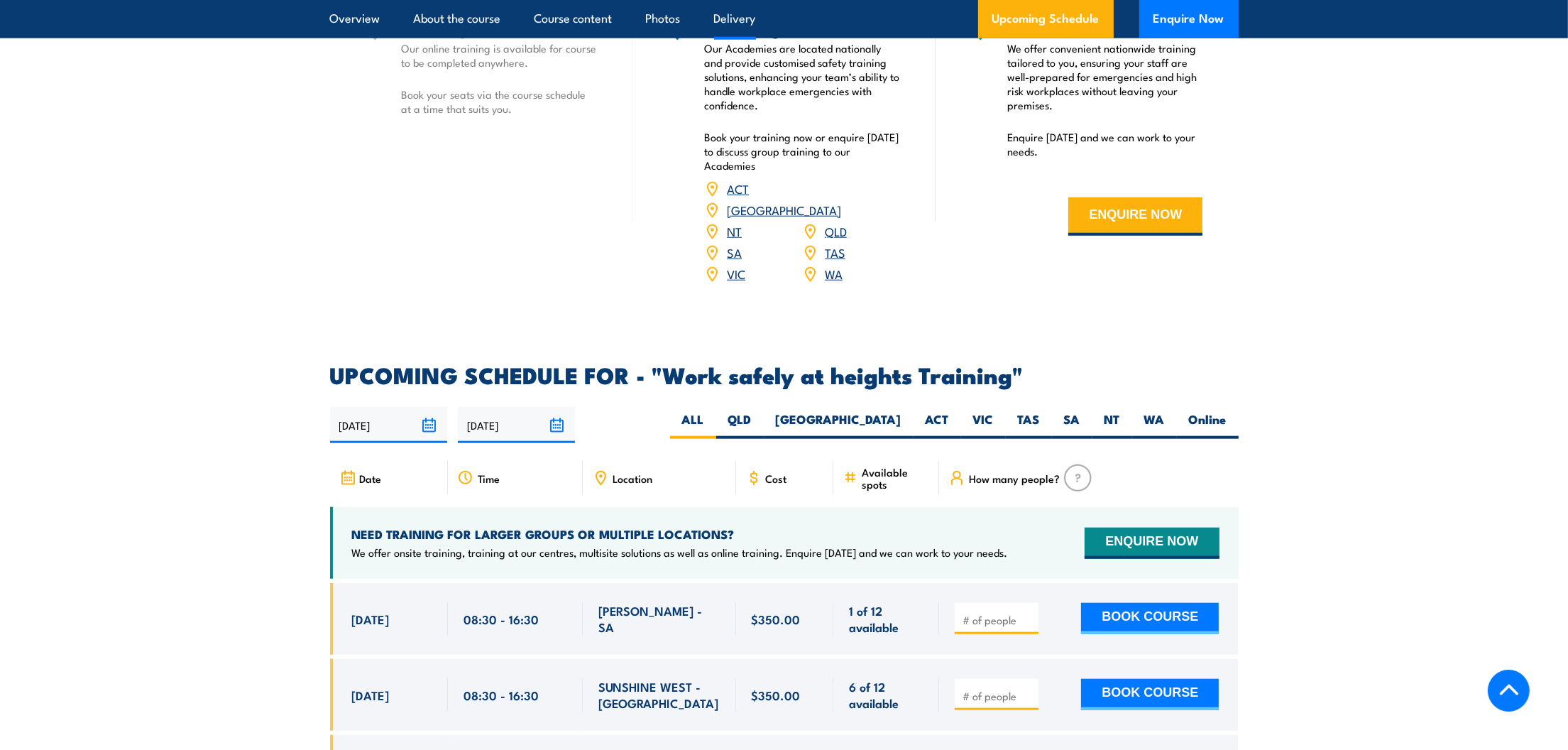 click on "UPCOMING SCHEDULE FOR - "Work safely at heights Training"
[DATE]
[DATE]" at bounding box center [784, 2146] 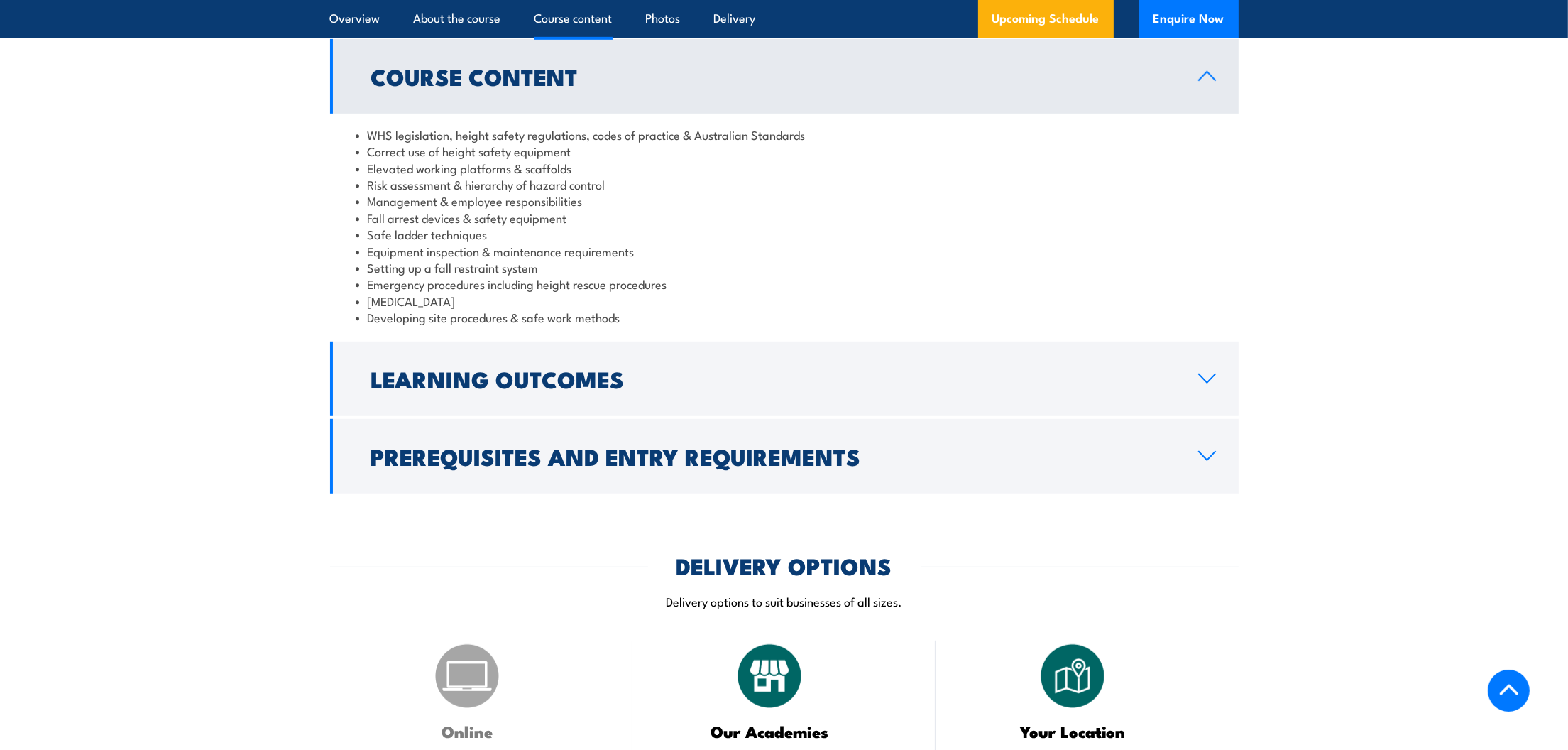 scroll, scrollTop: 1171, scrollLeft: 0, axis: vertical 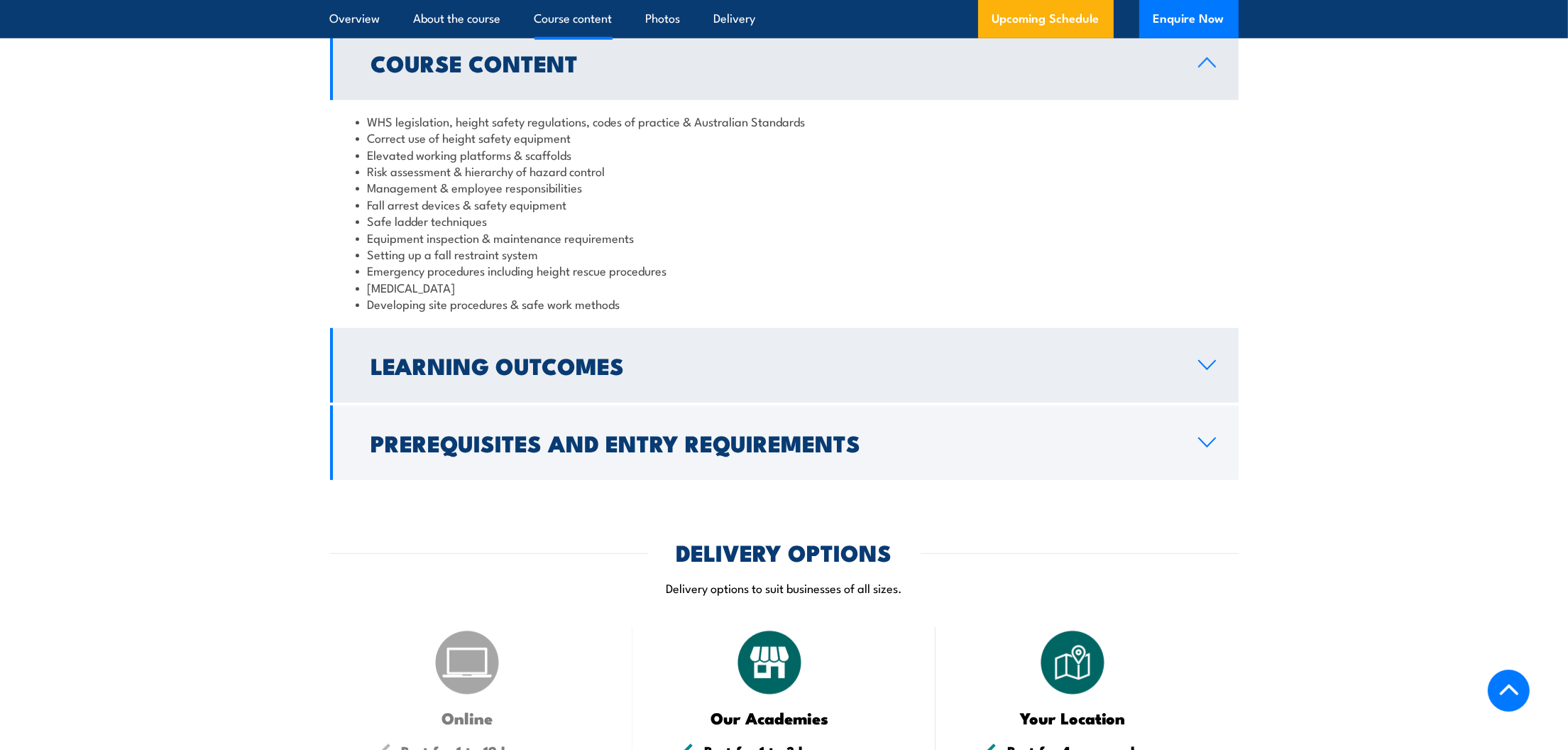 click on "Learning Outcomes" at bounding box center (773, 365) 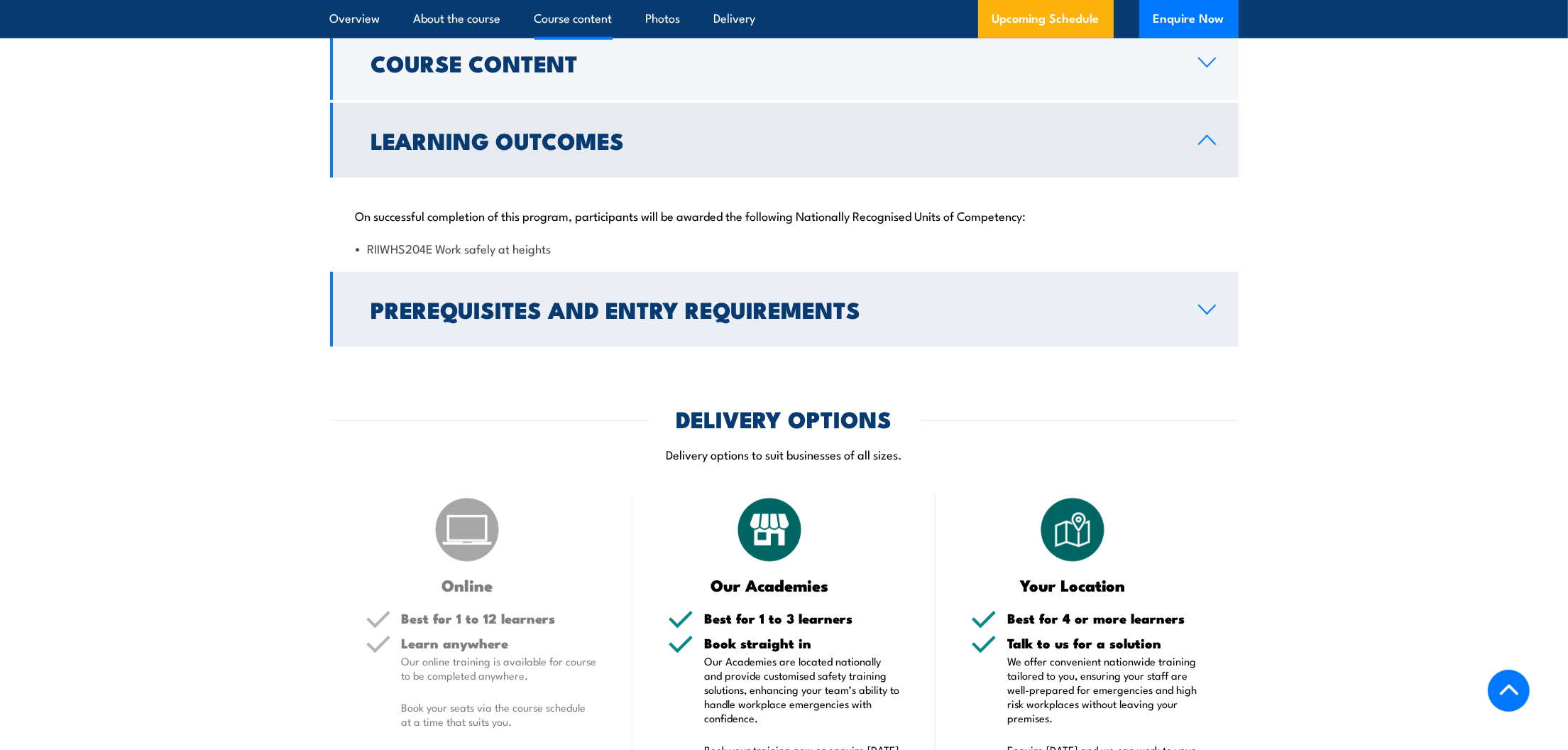 click on "Prerequisites and Entry Requirements" at bounding box center (784, 309) 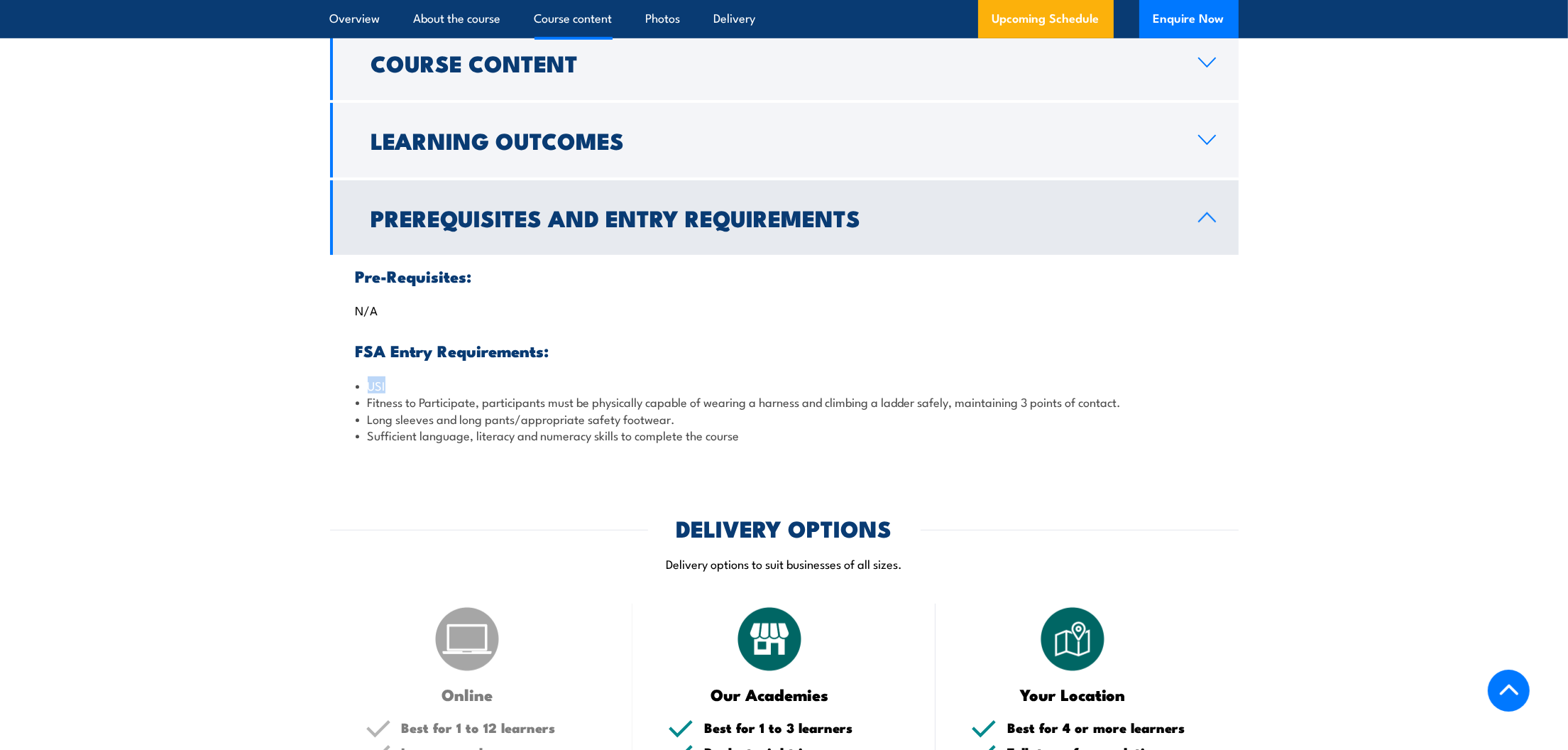 drag, startPoint x: 387, startPoint y: 386, endPoint x: 366, endPoint y: 387, distance: 21.023796 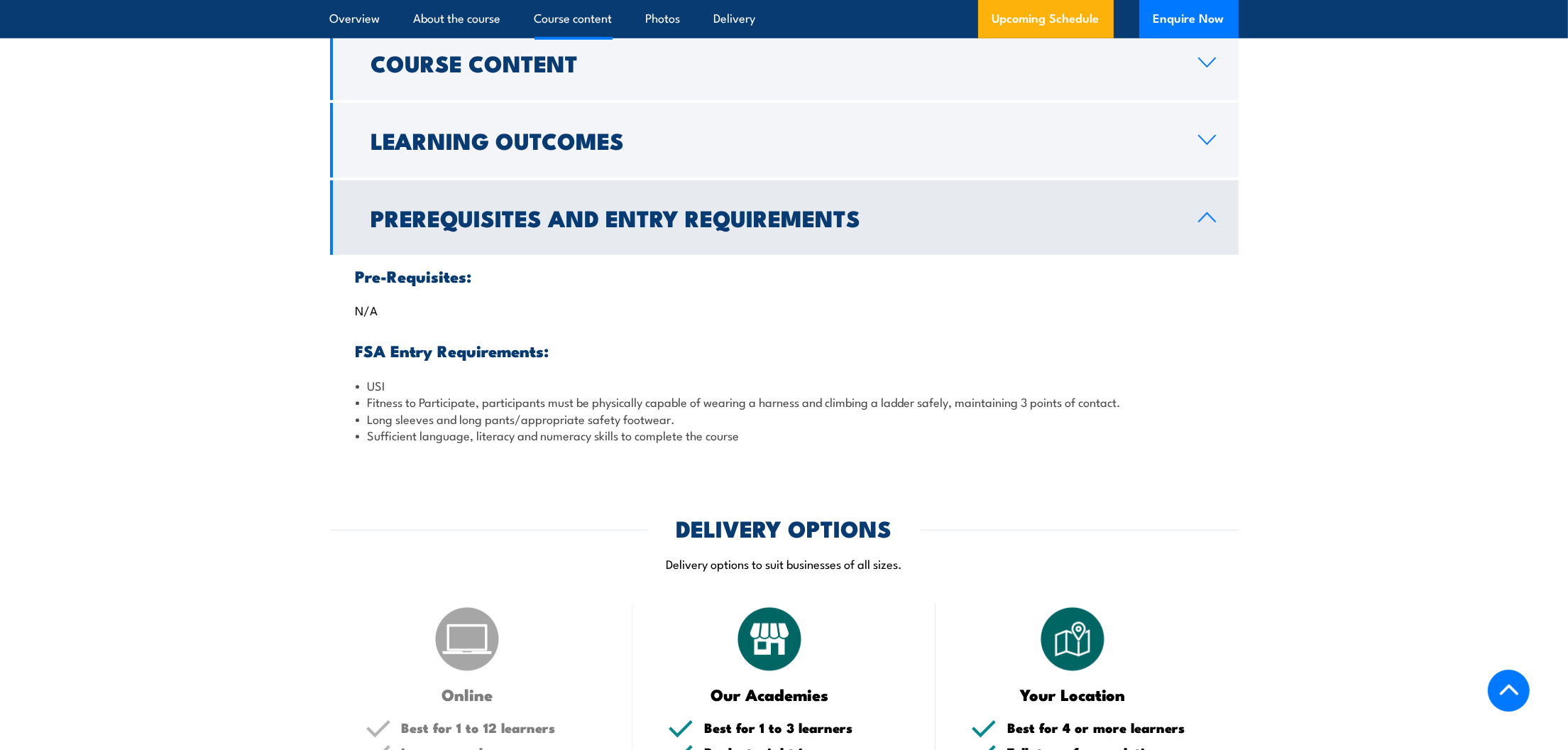 click on "Pre-Requisites:
N/A
FSA Entry Requirements:
USI
Fitness to Participate, participants must be physically capable of wearing a harness and climbing a ladder safely, maintaining 3 points of contact.
Long sleeves and long pants/appropriate safety footwear.
Sufficient language, literacy and numeracy skills to complete the course" at bounding box center (784, 356) 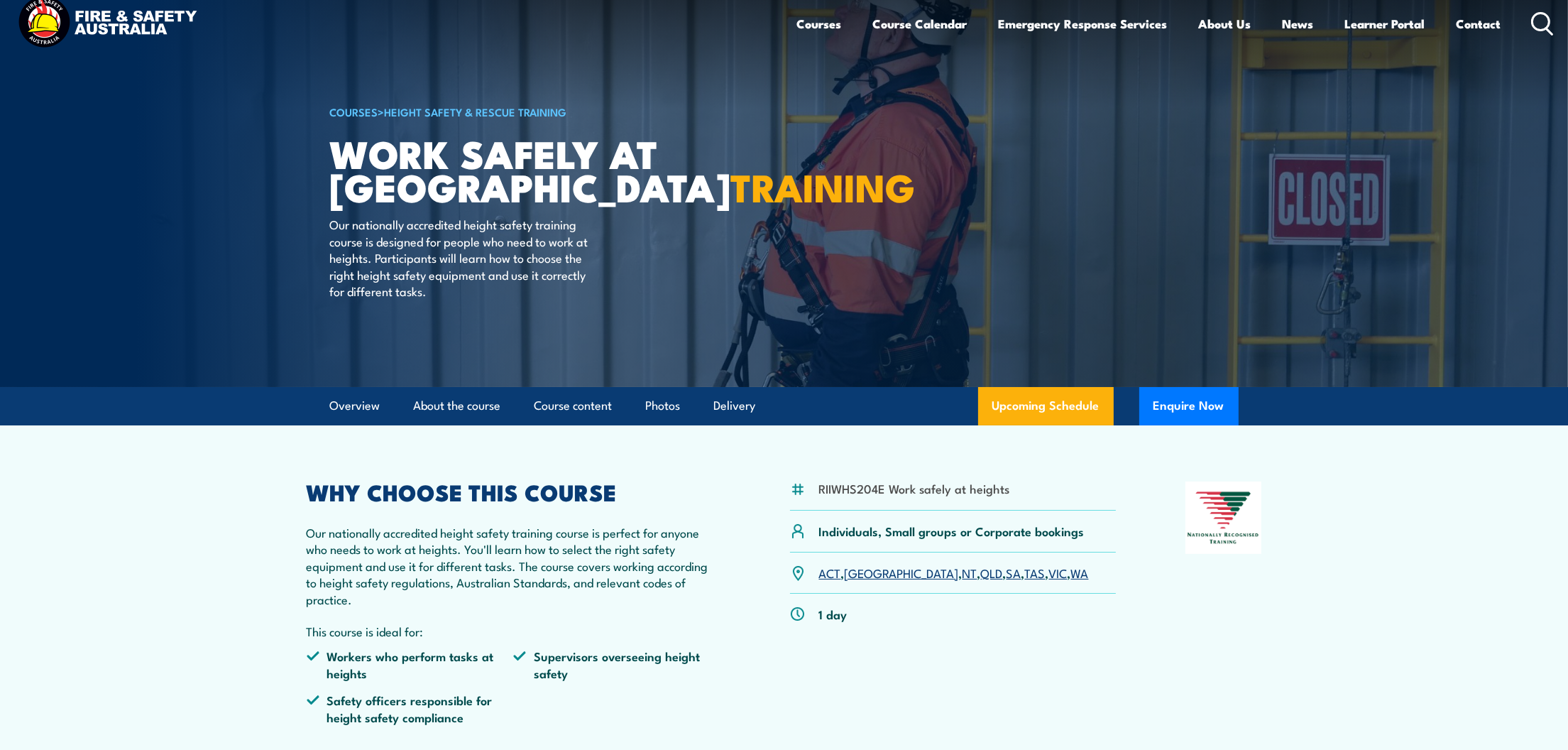 scroll, scrollTop: 0, scrollLeft: 0, axis: both 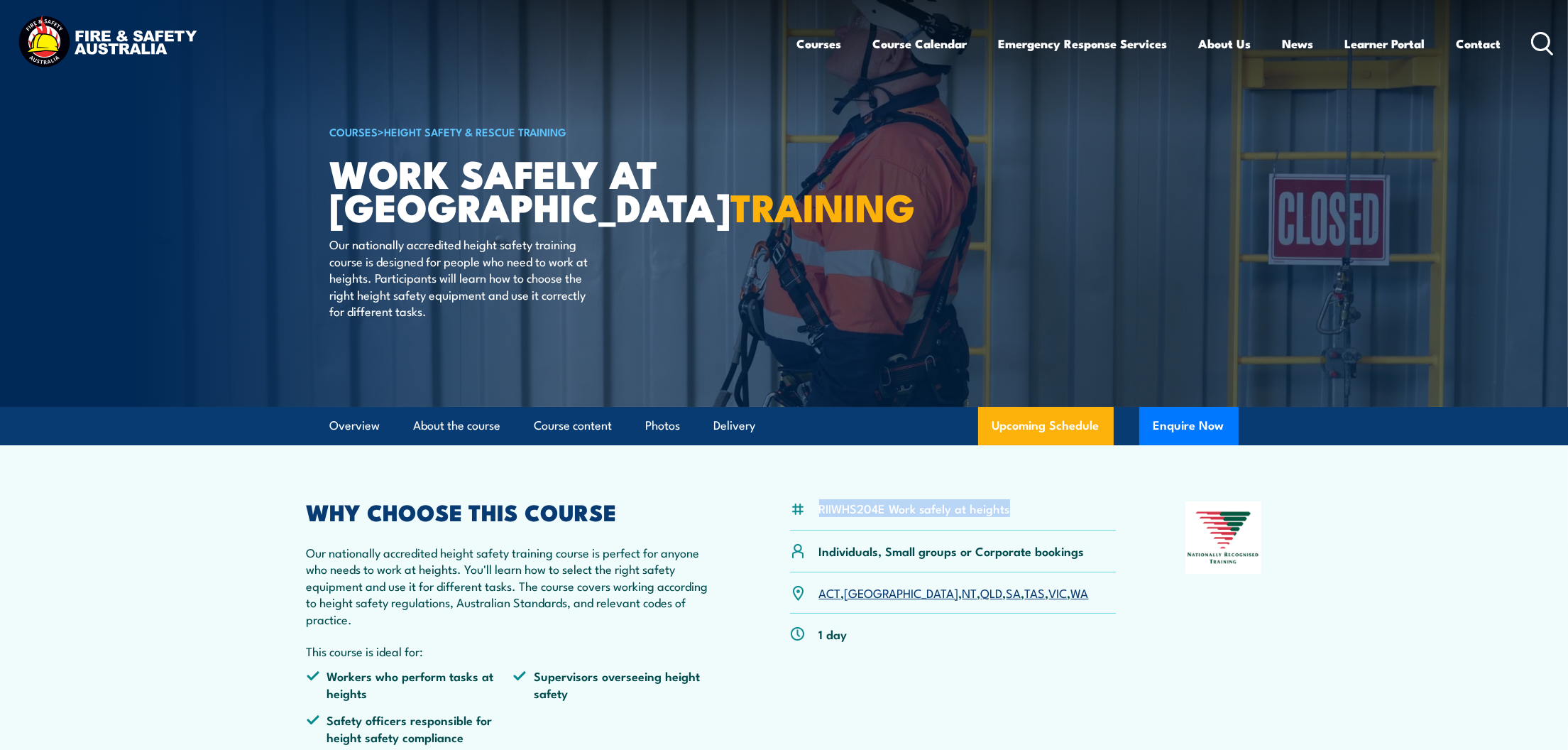 drag, startPoint x: 1019, startPoint y: 510, endPoint x: 820, endPoint y: 511, distance: 199.00251 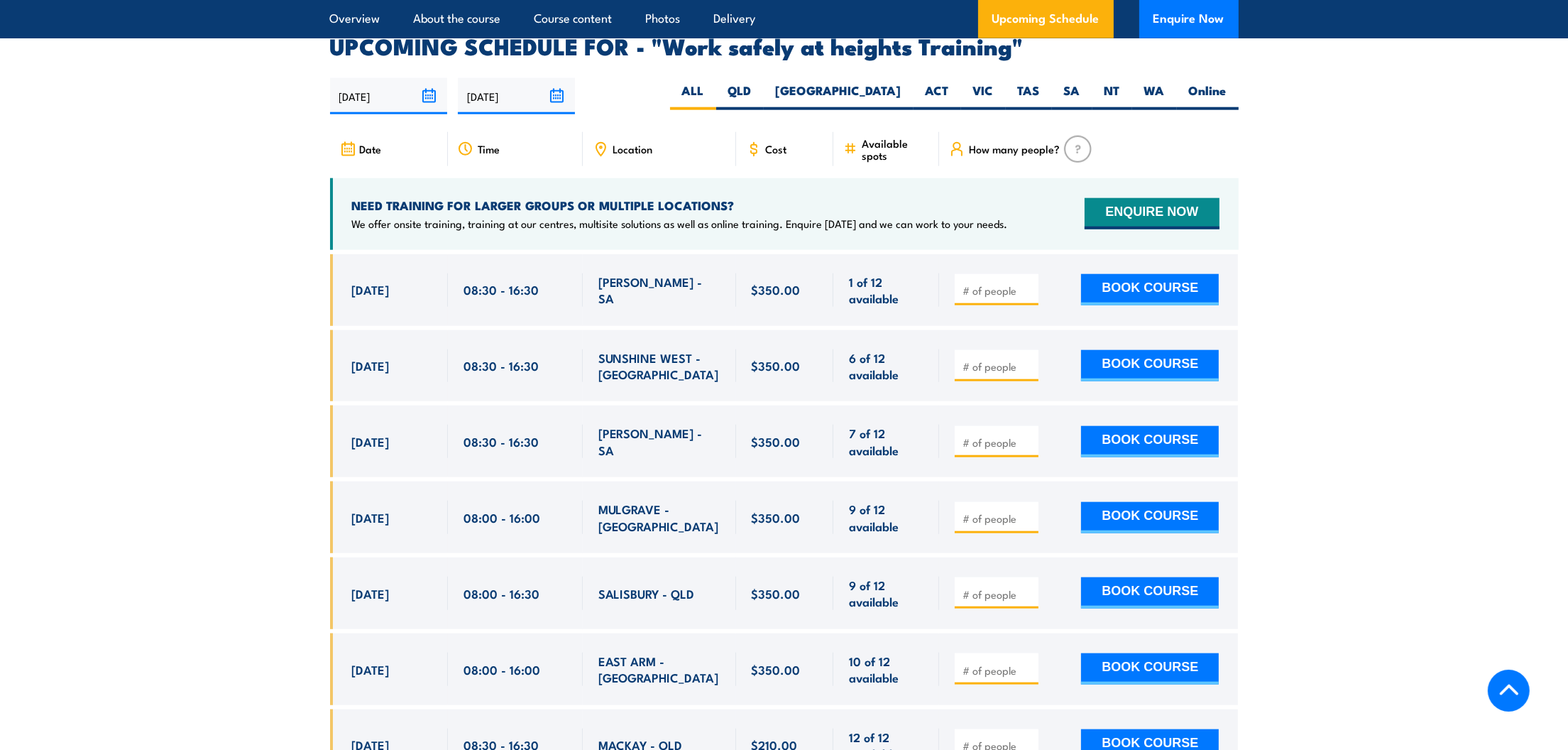 scroll, scrollTop: 2130, scrollLeft: 0, axis: vertical 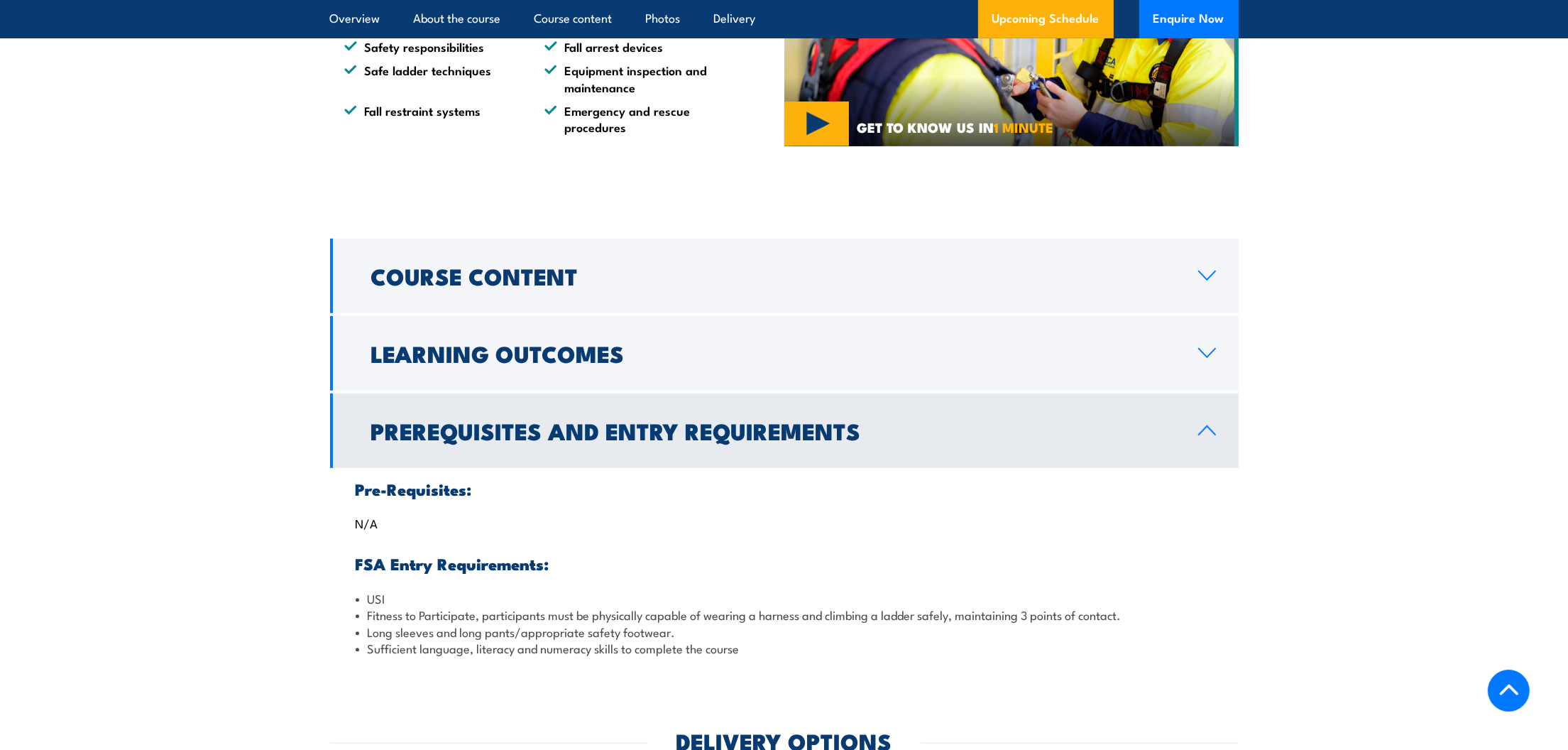 click on "Prerequisites and Entry Requirements" at bounding box center (773, 430) 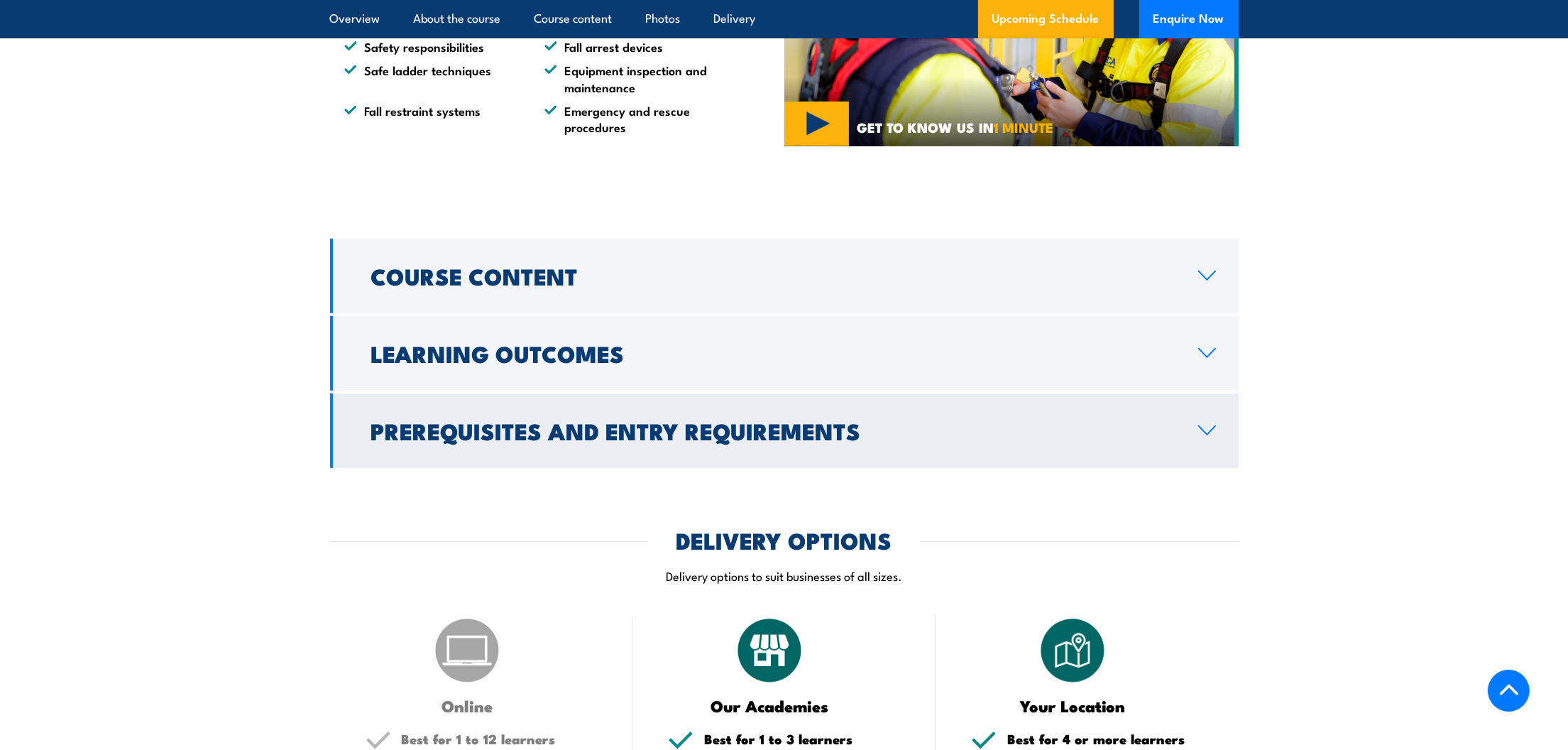 click on "Prerequisites and Entry Requirements" at bounding box center (784, 430) 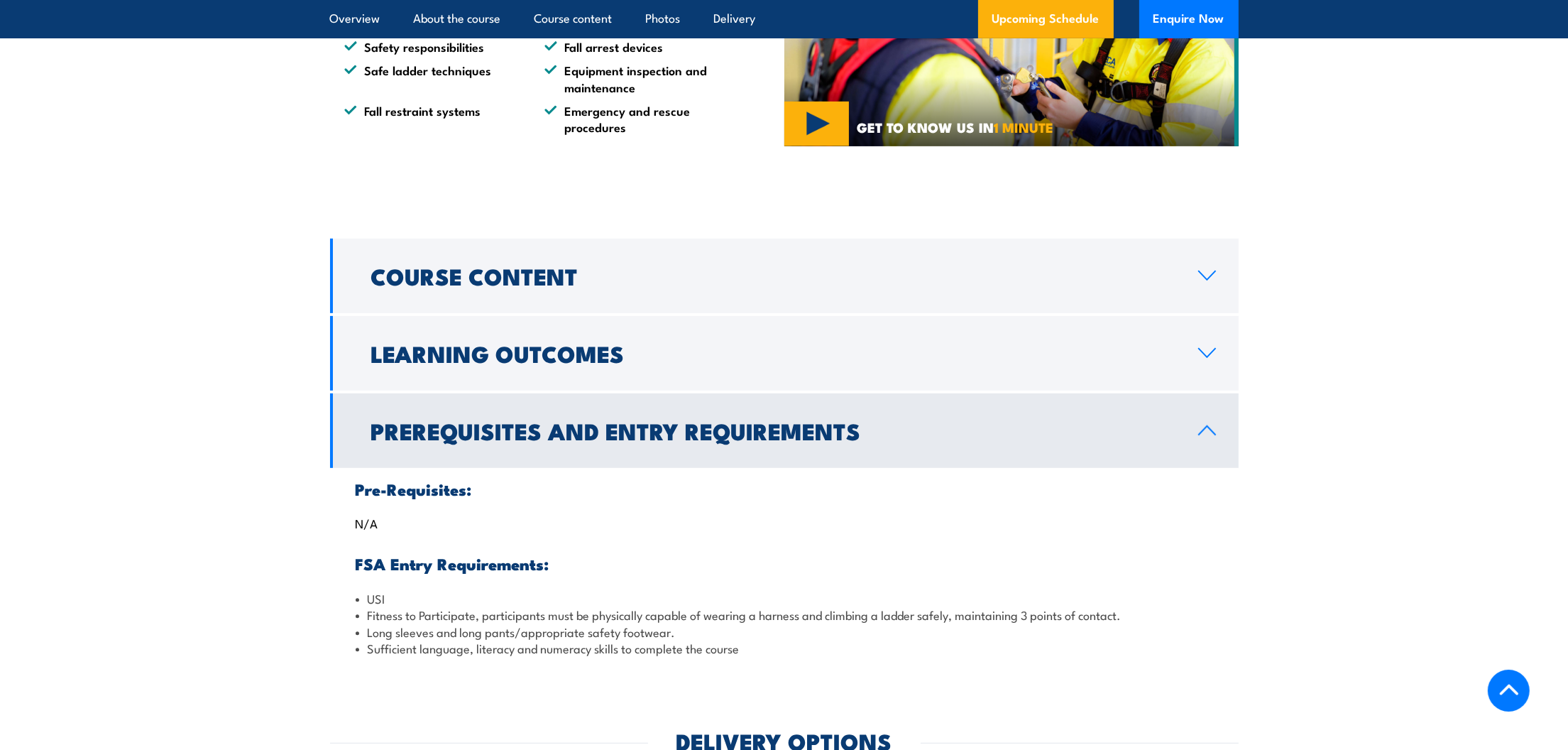scroll, scrollTop: 1171, scrollLeft: 0, axis: vertical 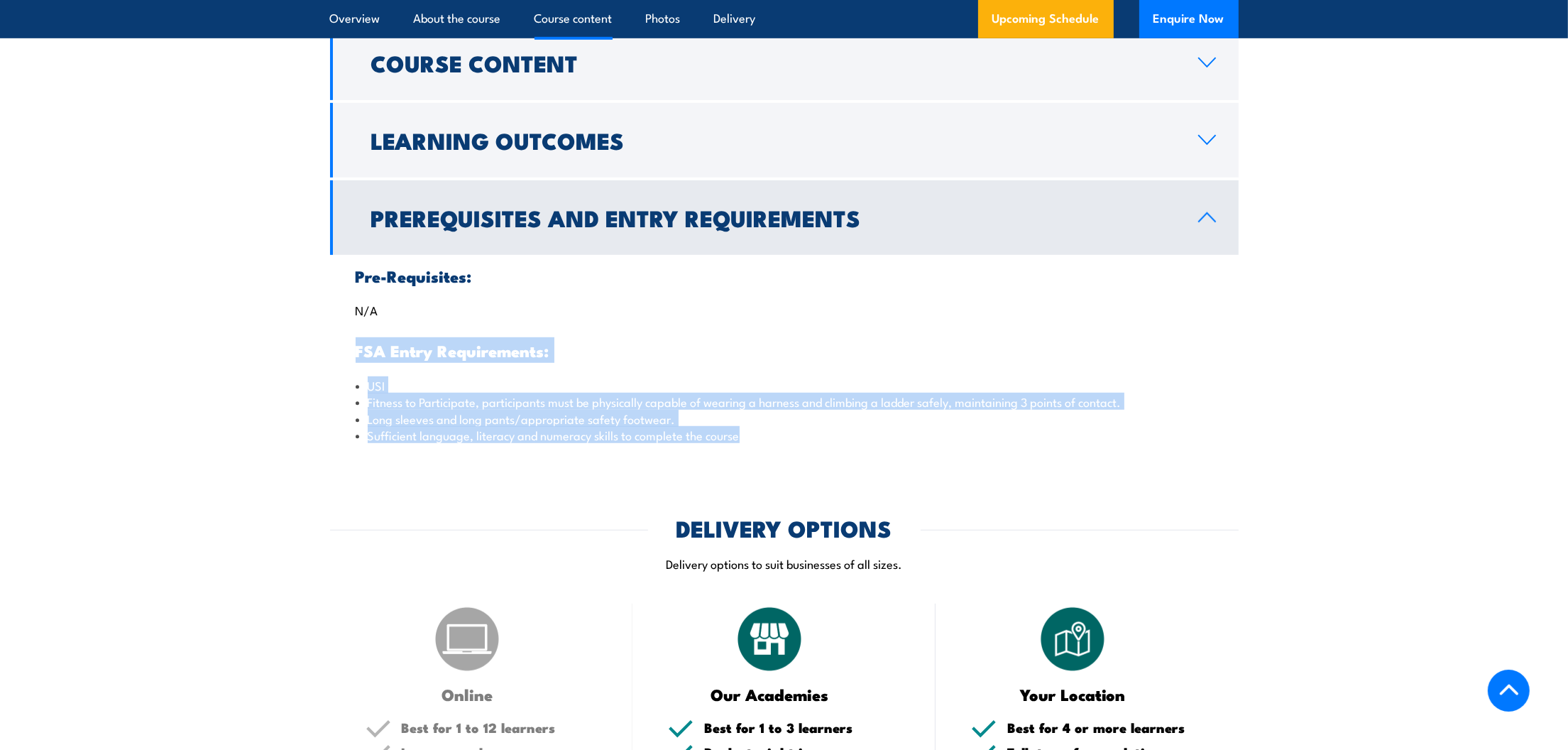 drag, startPoint x: 756, startPoint y: 438, endPoint x: 342, endPoint y: 351, distance: 423.04255 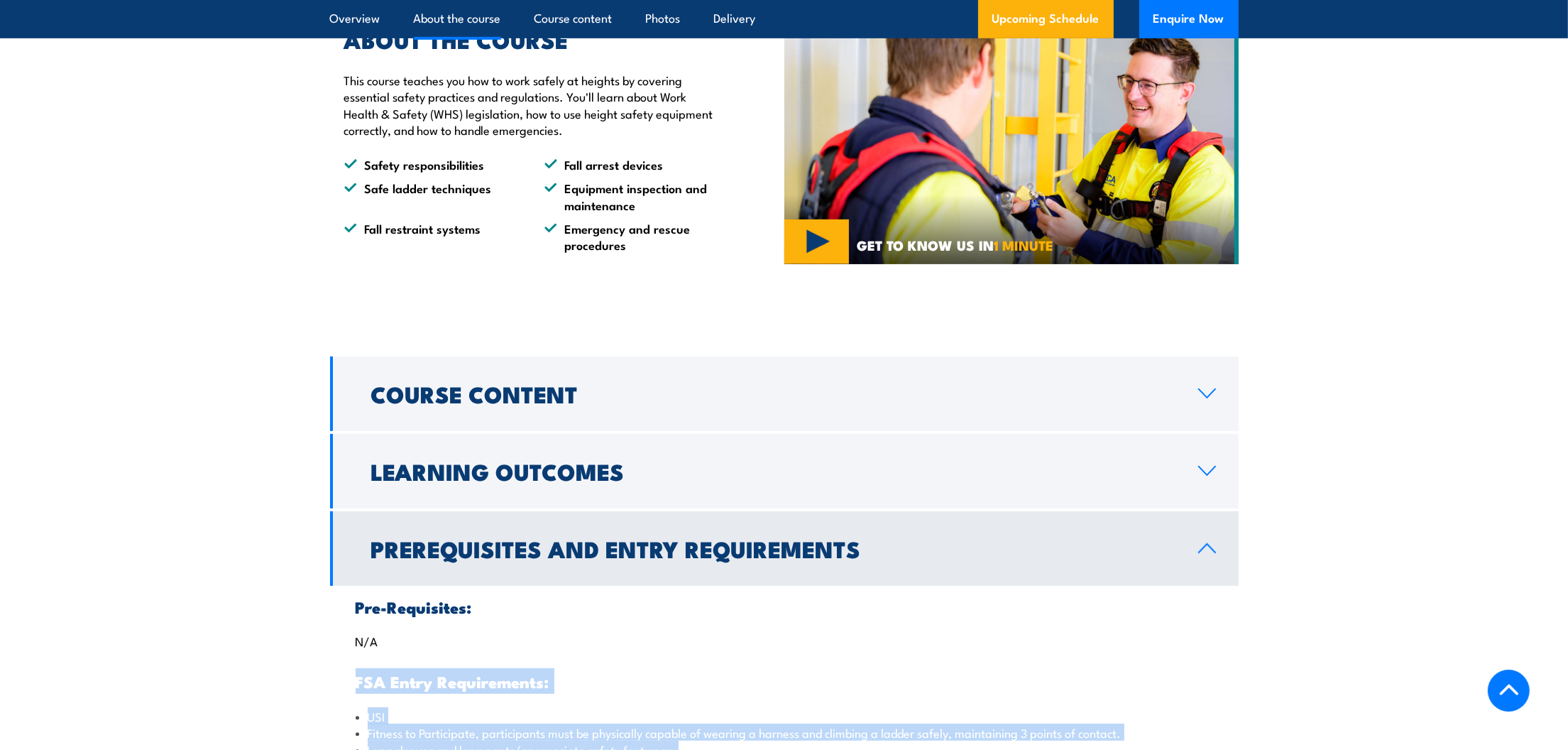 scroll, scrollTop: 958, scrollLeft: 0, axis: vertical 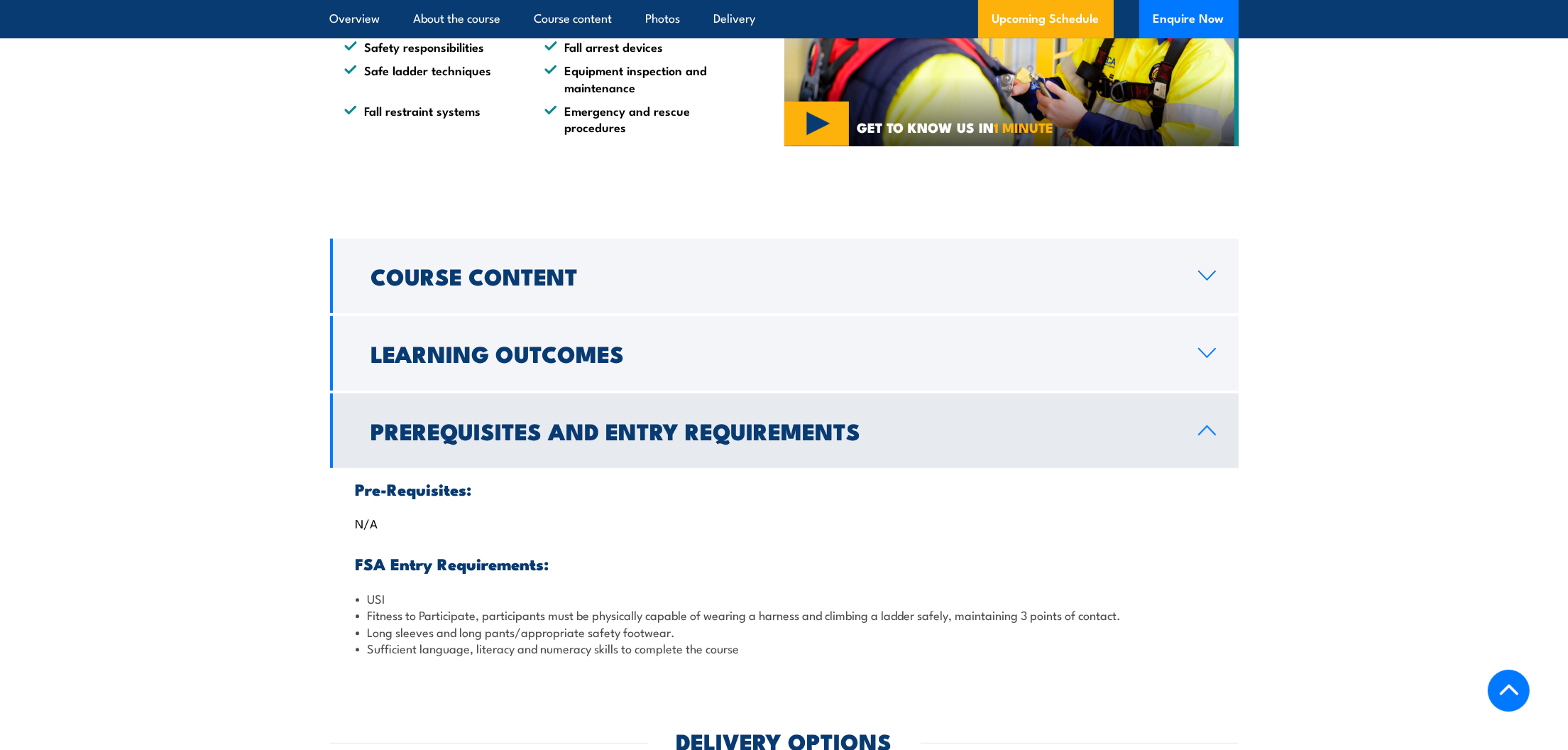 click on "Course Content
WHS legislation, height safety regulations, codes of practice & Australian Standards
Correct use of height safety equipment
Elevated working platforms & scaffolds
Risk assessment & hierarchy of hazard control
Management & employee responsibilities
Fall arrest devices & safety equipment
Safe ladder techniques
Equipment inspection & maintenance requirements
Setting up a fall restraint system
Emergency procedures including height rescue procedures
[MEDICAL_DATA]
Developing site procedures & safe work methods
Learning Outcomes
N/A" at bounding box center [784, 454] 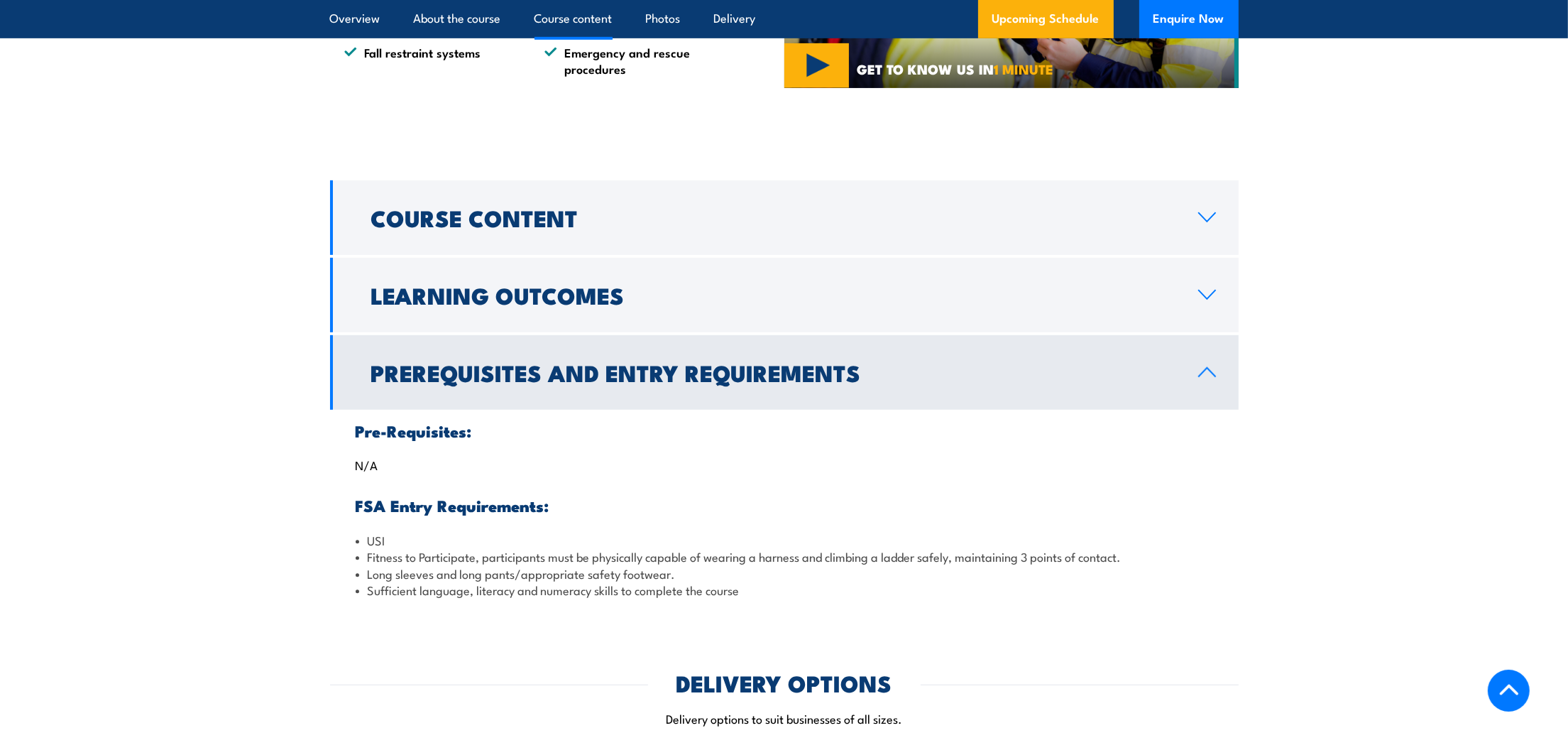 scroll, scrollTop: 1065, scrollLeft: 0, axis: vertical 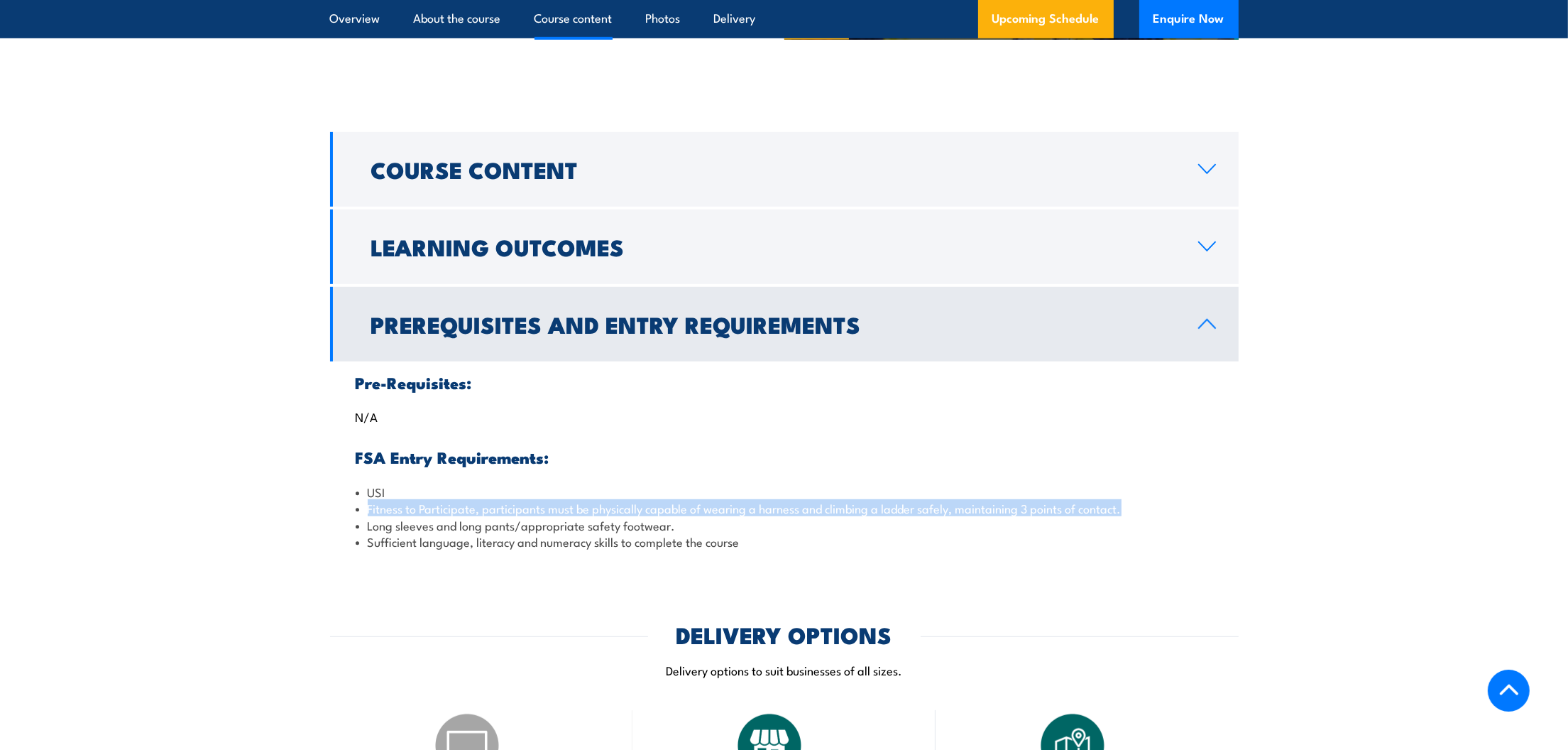 drag, startPoint x: 368, startPoint y: 508, endPoint x: 1134, endPoint y: 517, distance: 766.0529 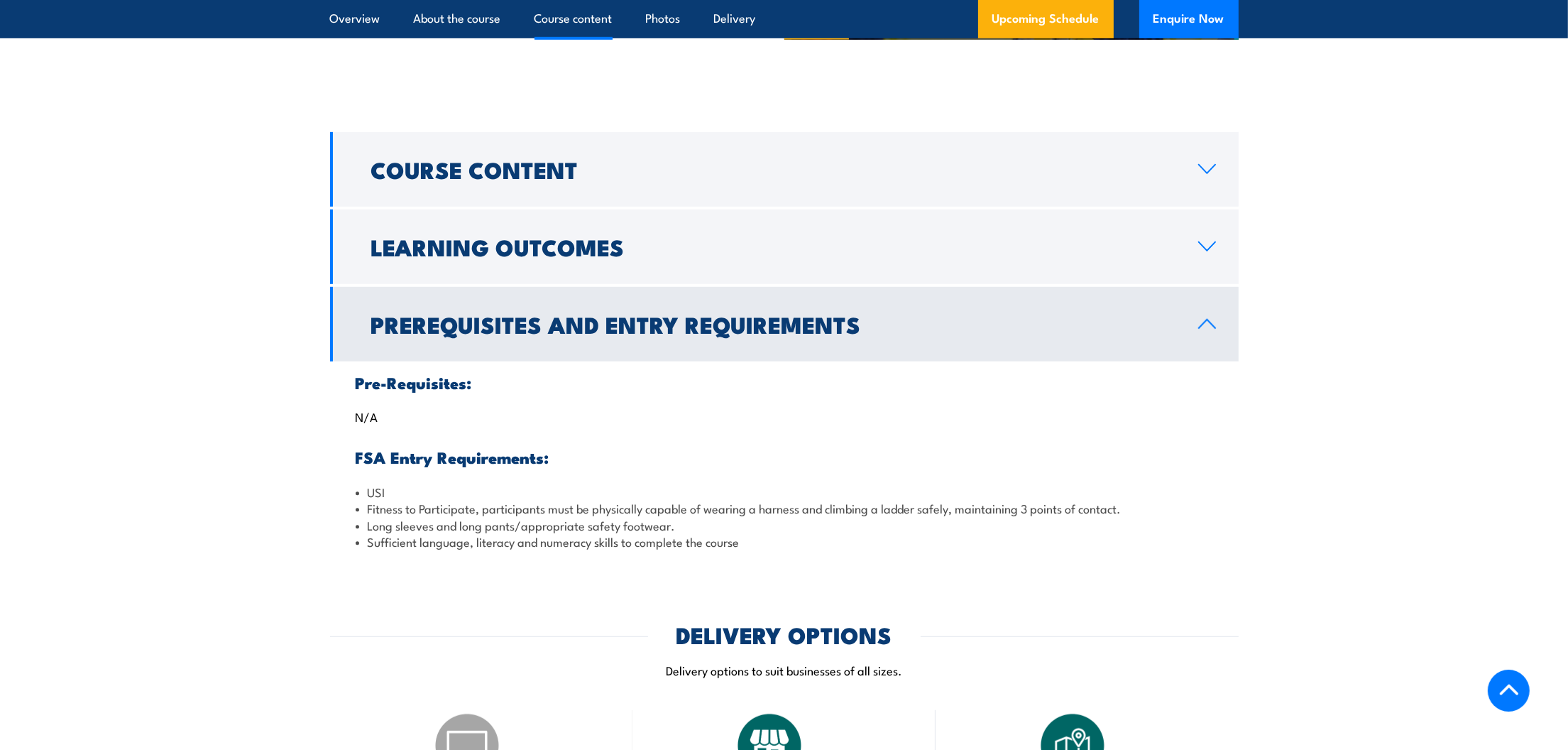 drag, startPoint x: 1134, startPoint y: 517, endPoint x: 885, endPoint y: 552, distance: 251.44781 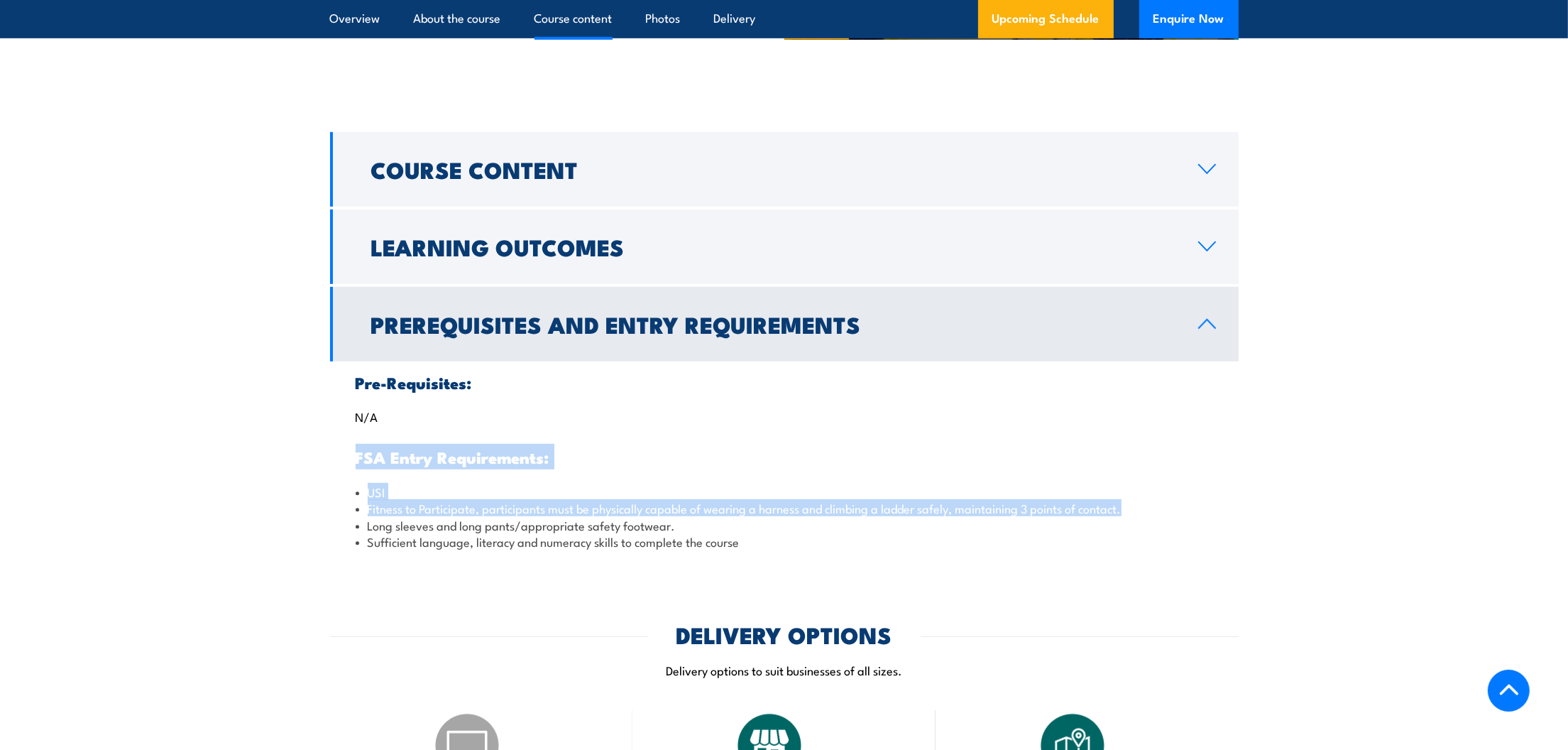 drag, startPoint x: 357, startPoint y: 457, endPoint x: 1128, endPoint y: 509, distance: 772.7516 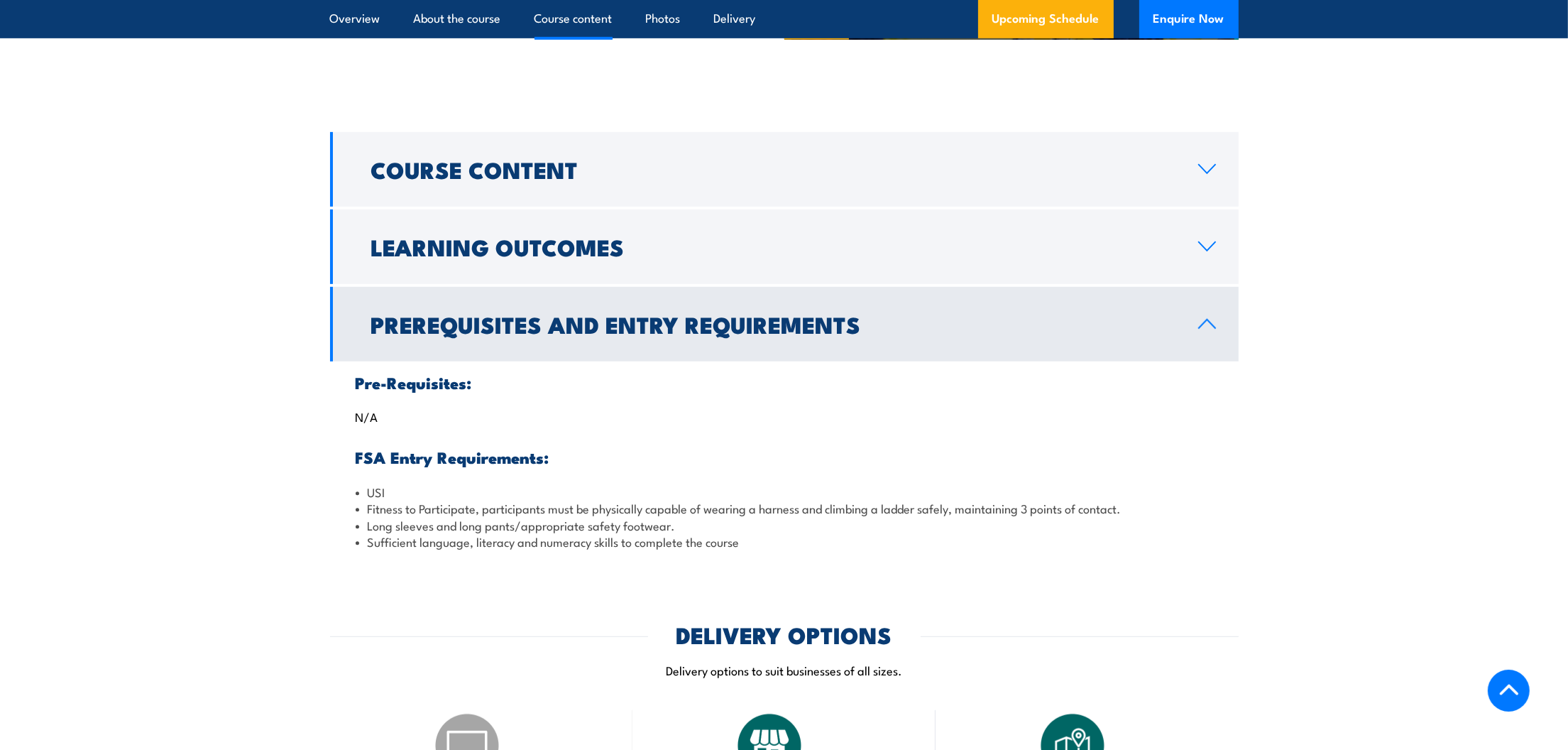 drag, startPoint x: 1128, startPoint y: 509, endPoint x: 986, endPoint y: 518, distance: 142.28493 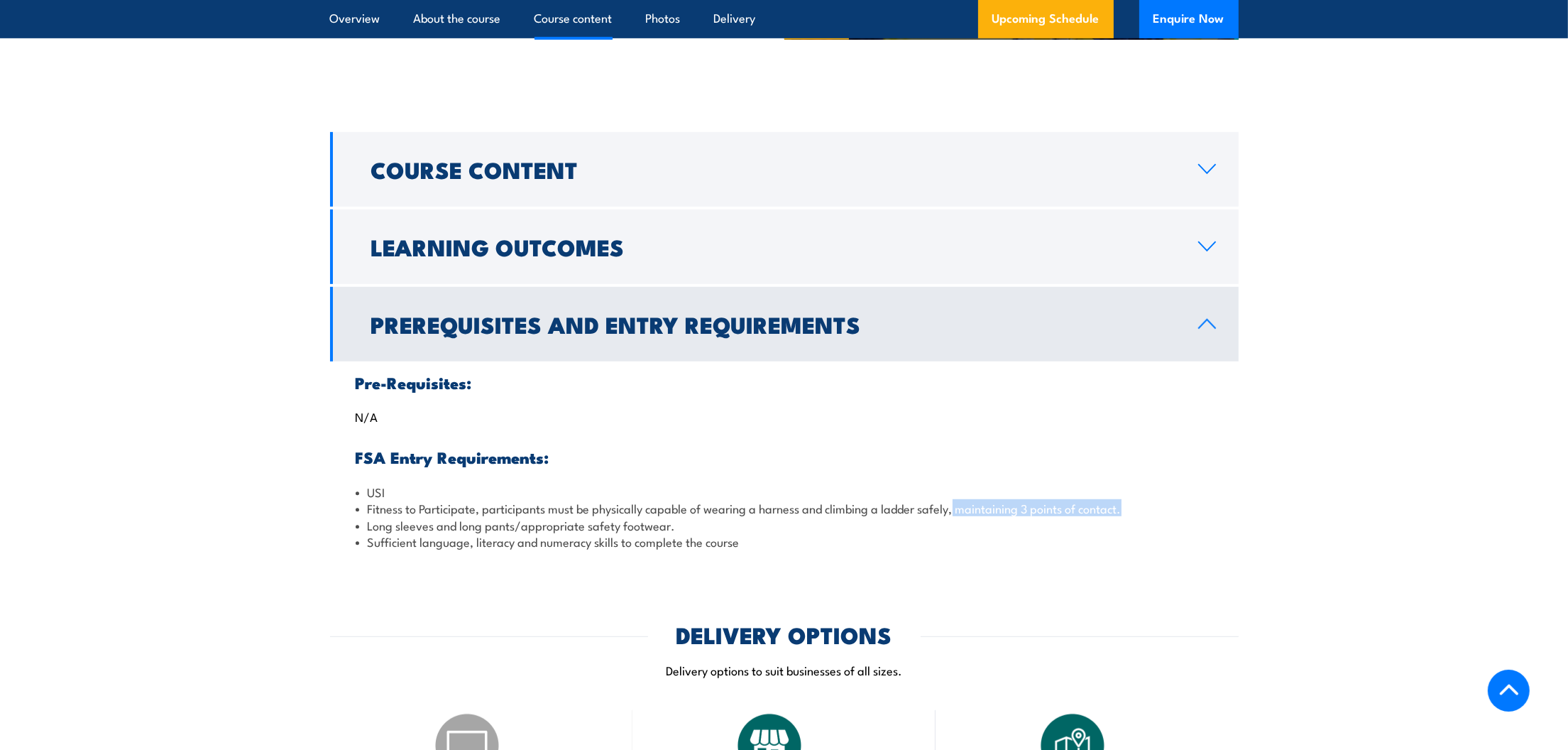 drag, startPoint x: 965, startPoint y: 506, endPoint x: 1127, endPoint y: 513, distance: 162.1512 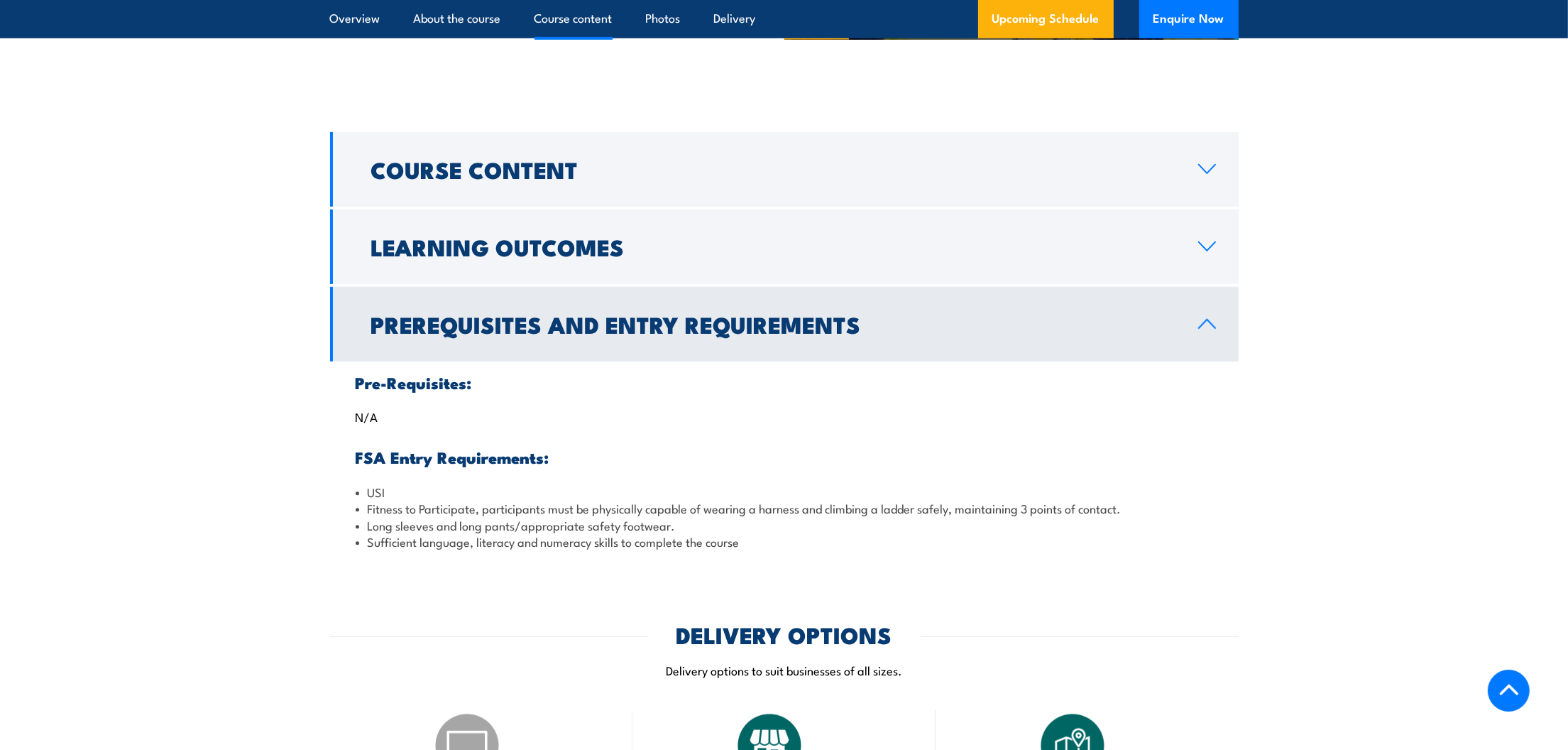 drag, startPoint x: 1127, startPoint y: 513, endPoint x: 933, endPoint y: 526, distance: 194.43508 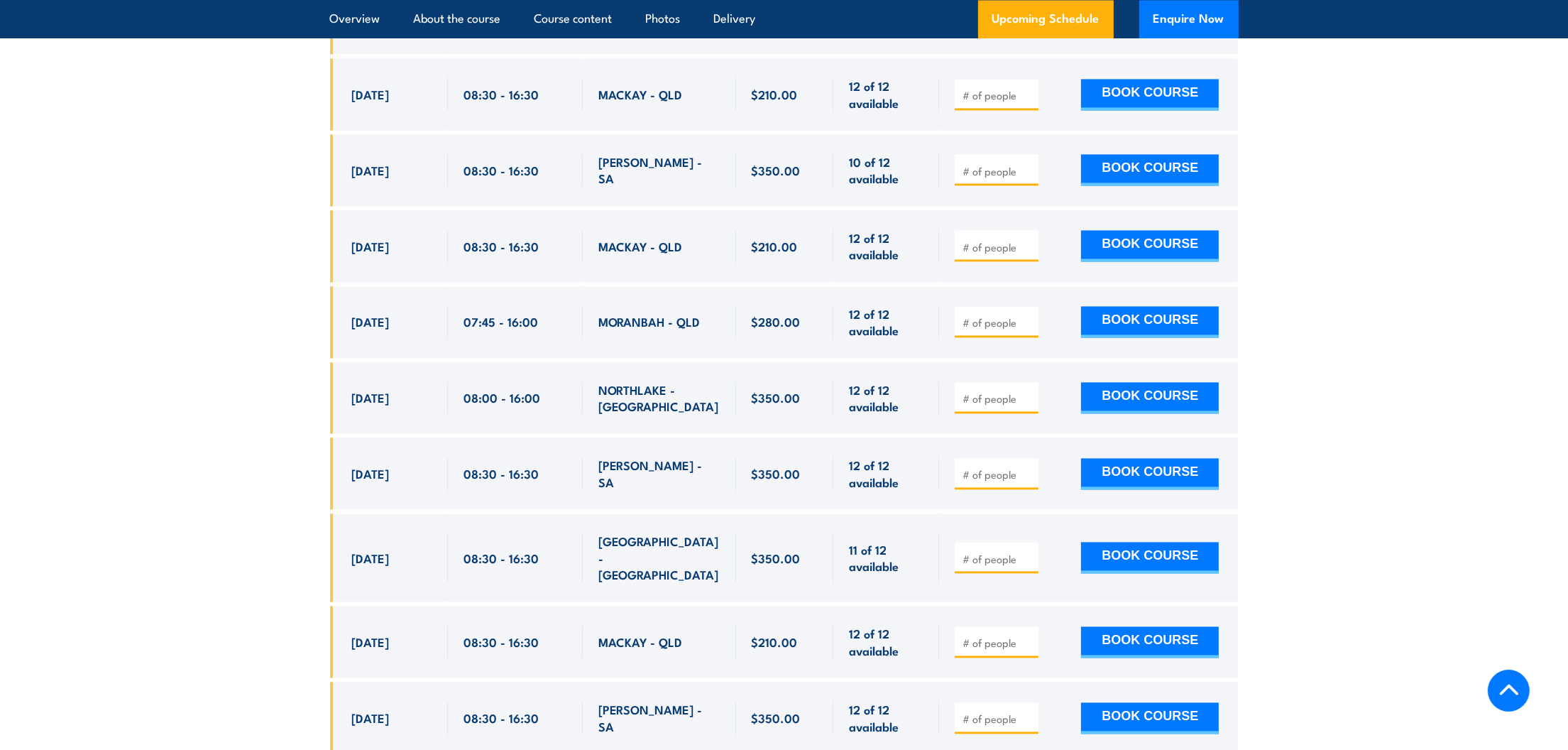 scroll, scrollTop: 4477, scrollLeft: 0, axis: vertical 